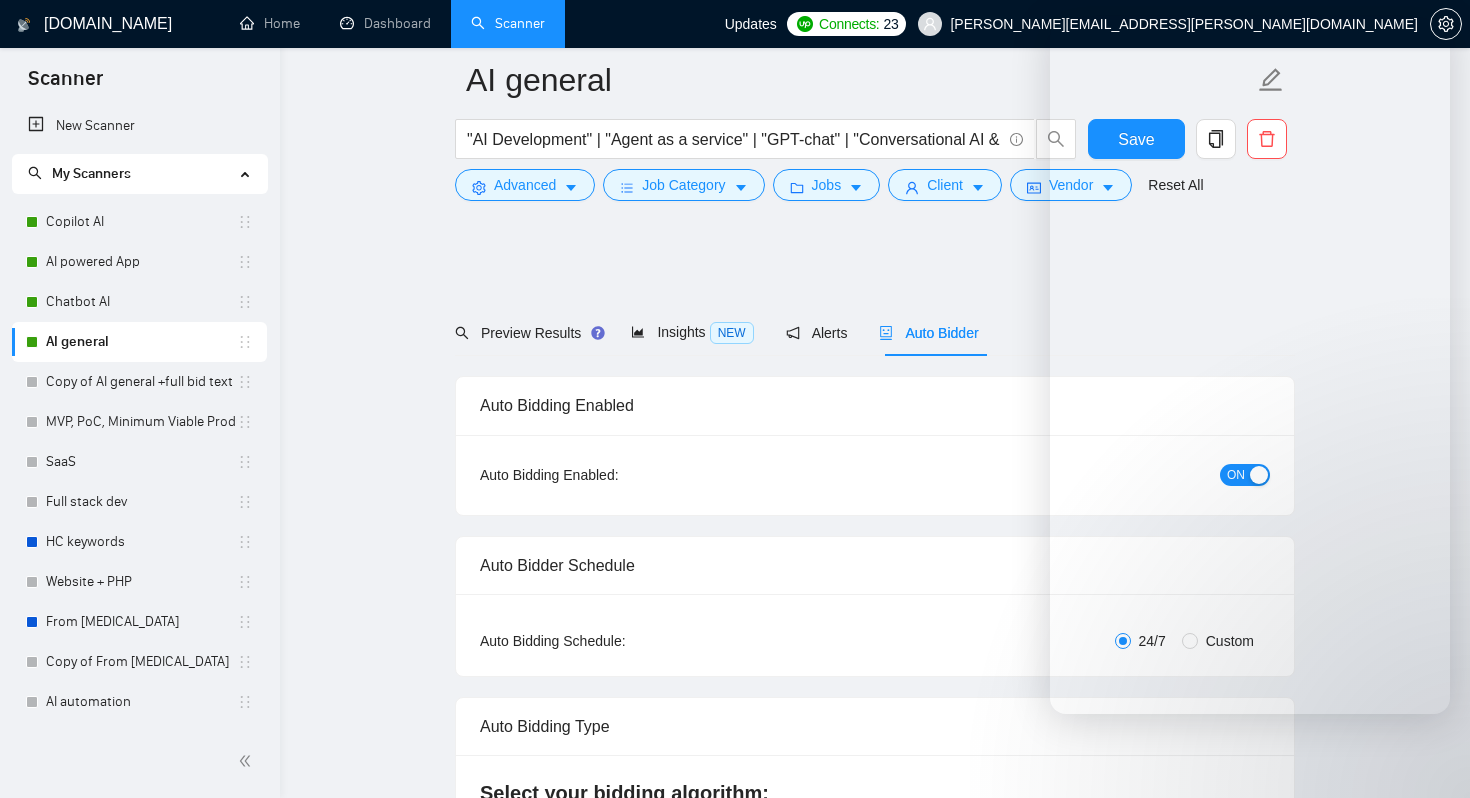 scroll, scrollTop: 1785, scrollLeft: 0, axis: vertical 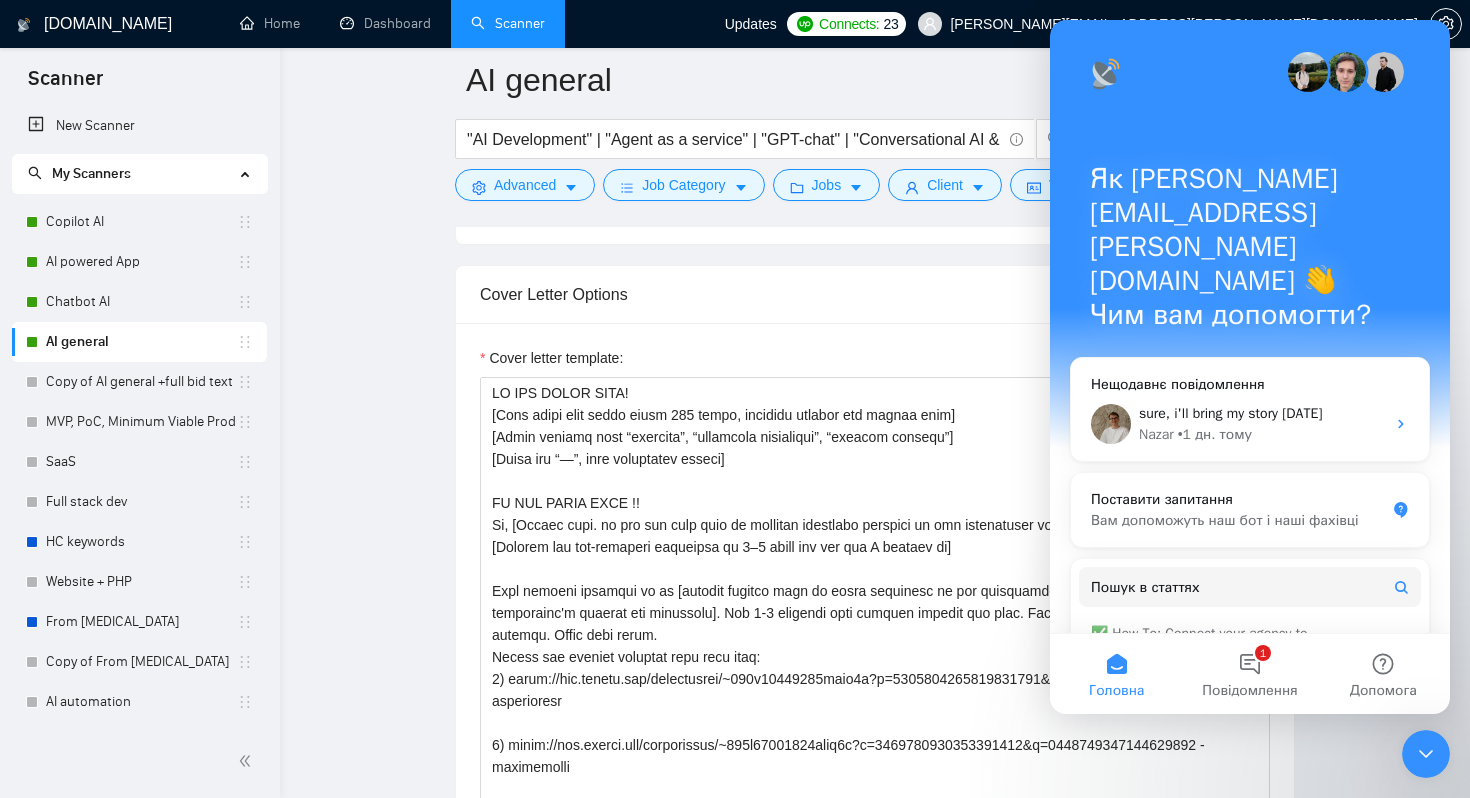 click on "Як marta.kruk@areascode.com 👋 Чим вам допомогти?" at bounding box center [1250, 251] 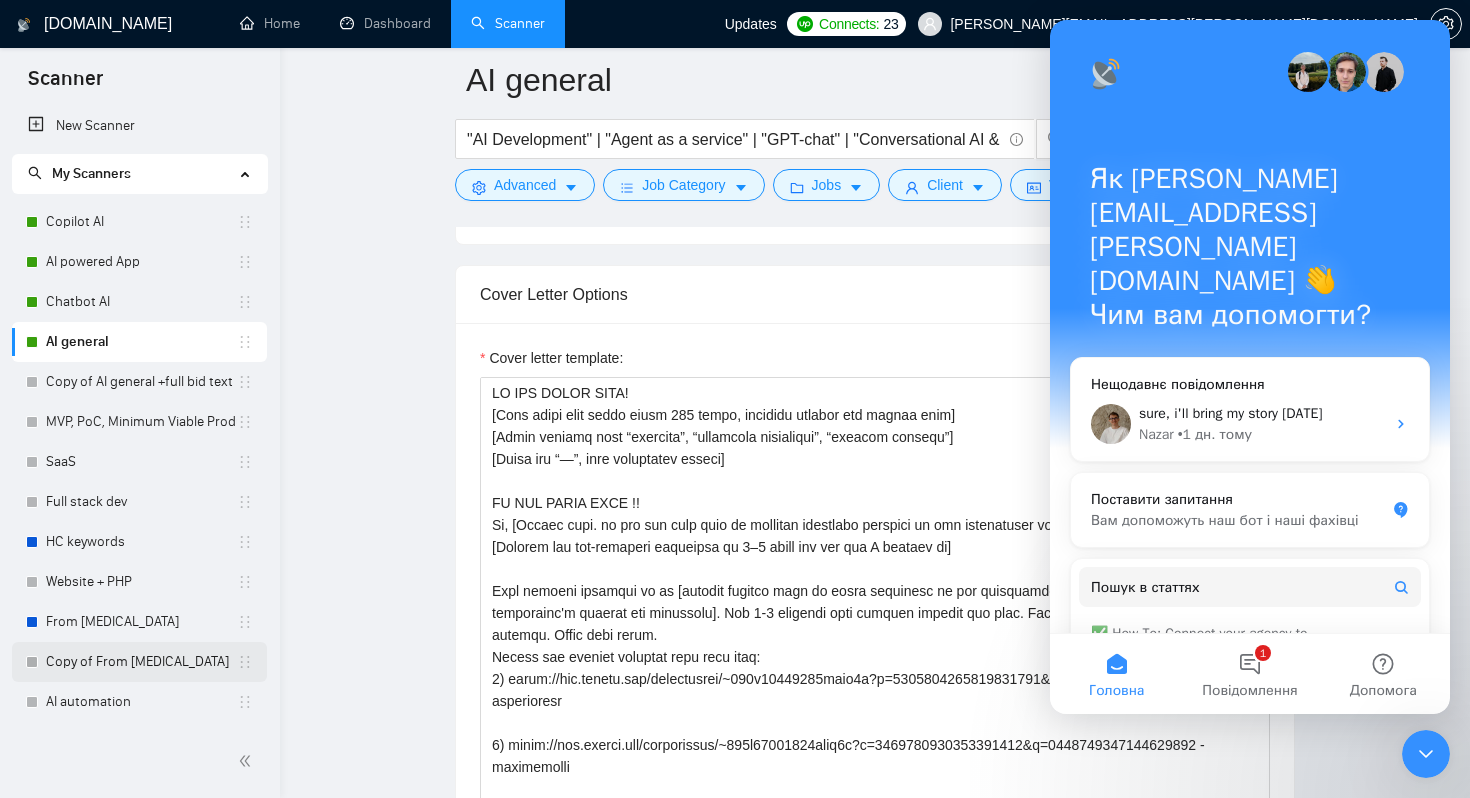 click on "Copy of From [MEDICAL_DATA]" at bounding box center [141, 662] 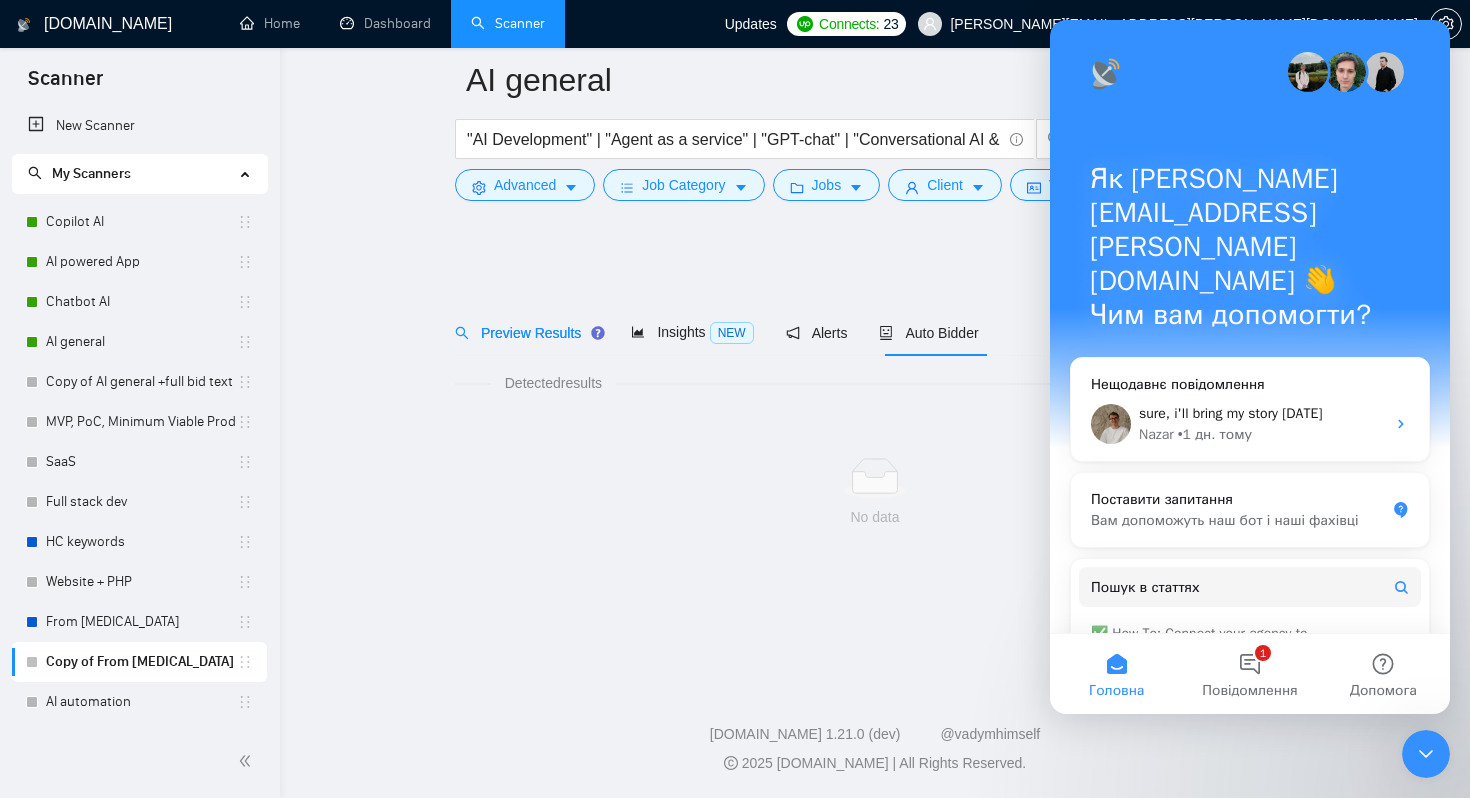 scroll, scrollTop: 0, scrollLeft: 0, axis: both 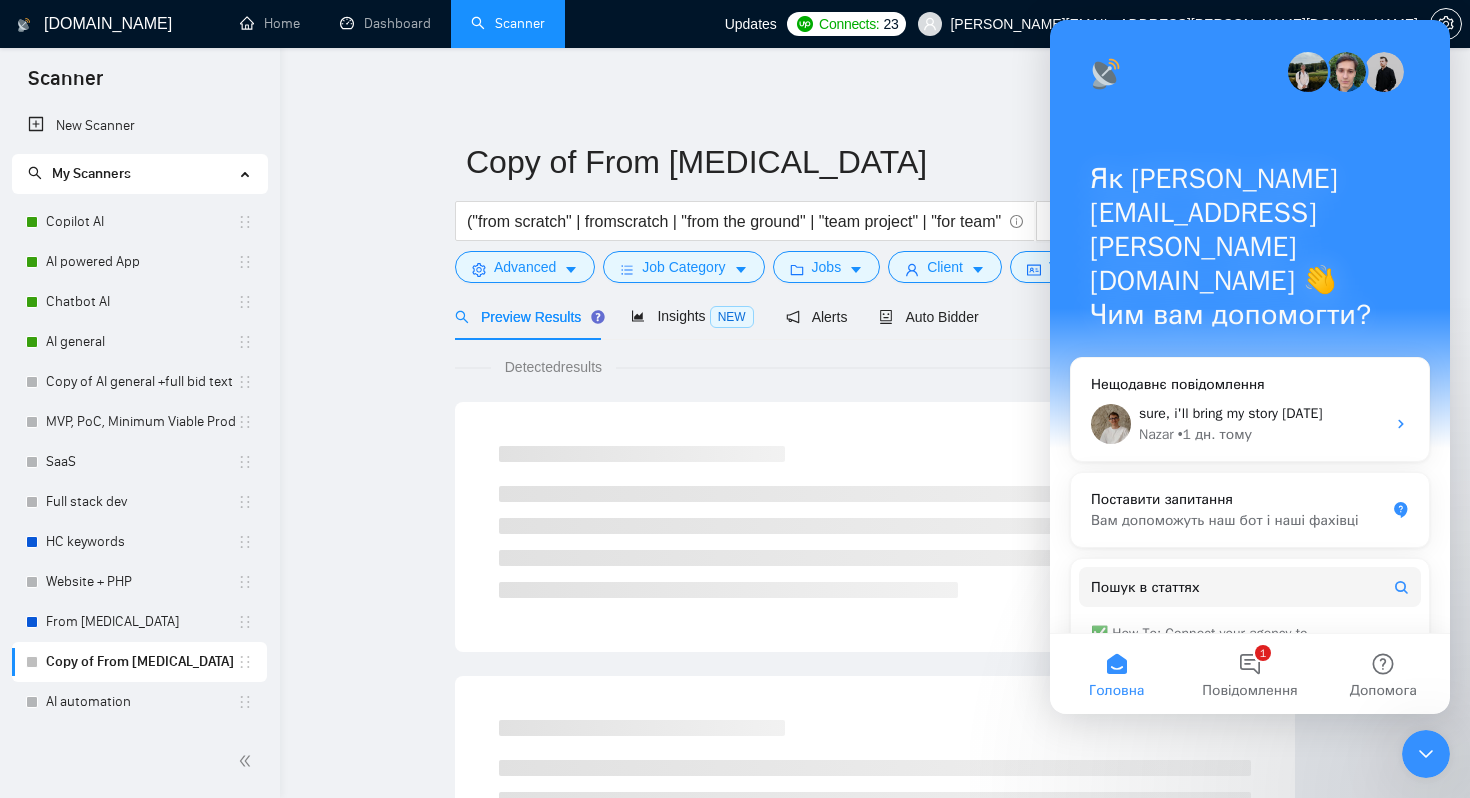 click on "Як marta.kruk@areascode.com 👋 Чим вам допомогти?" at bounding box center [1250, 251] 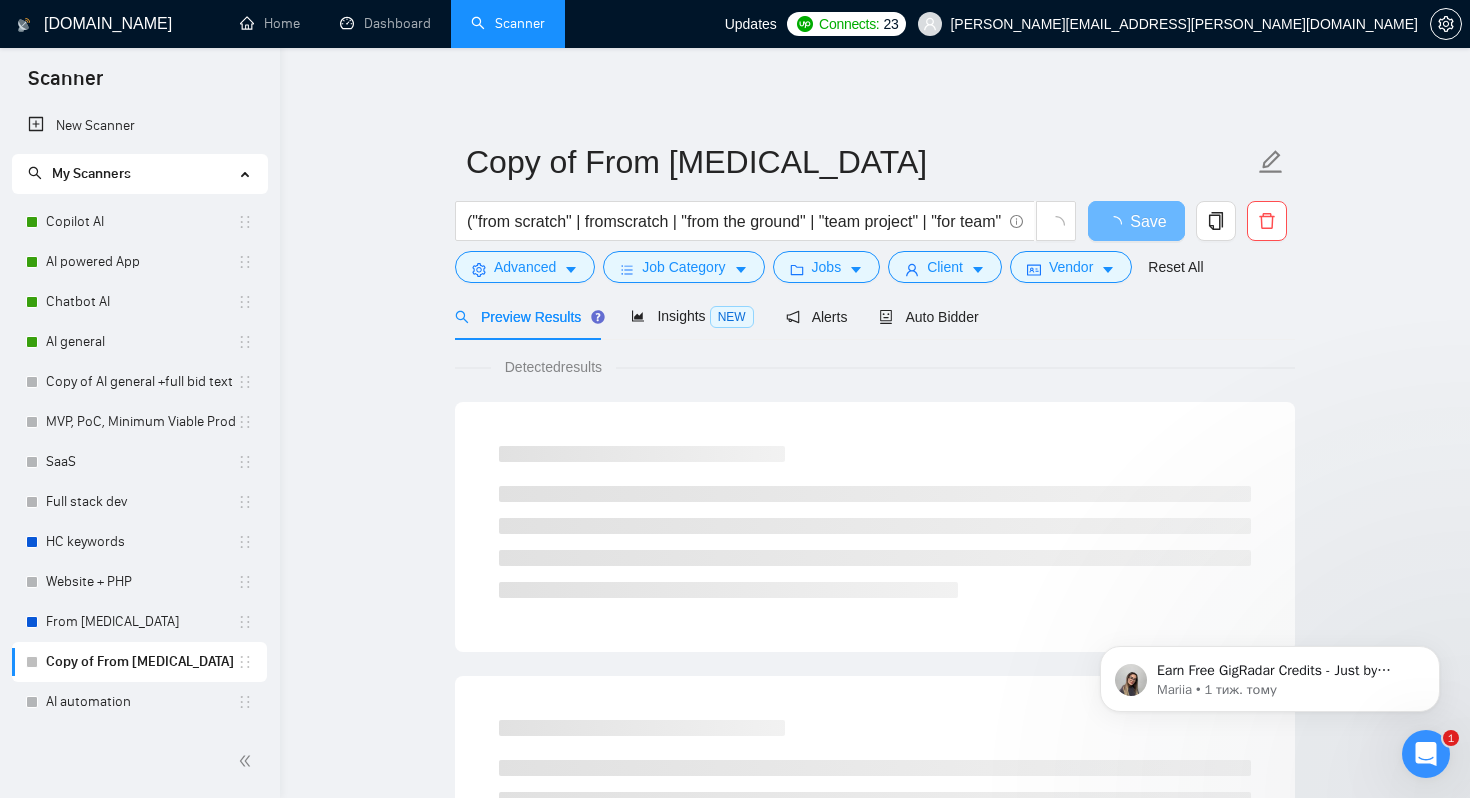 scroll, scrollTop: 0, scrollLeft: 0, axis: both 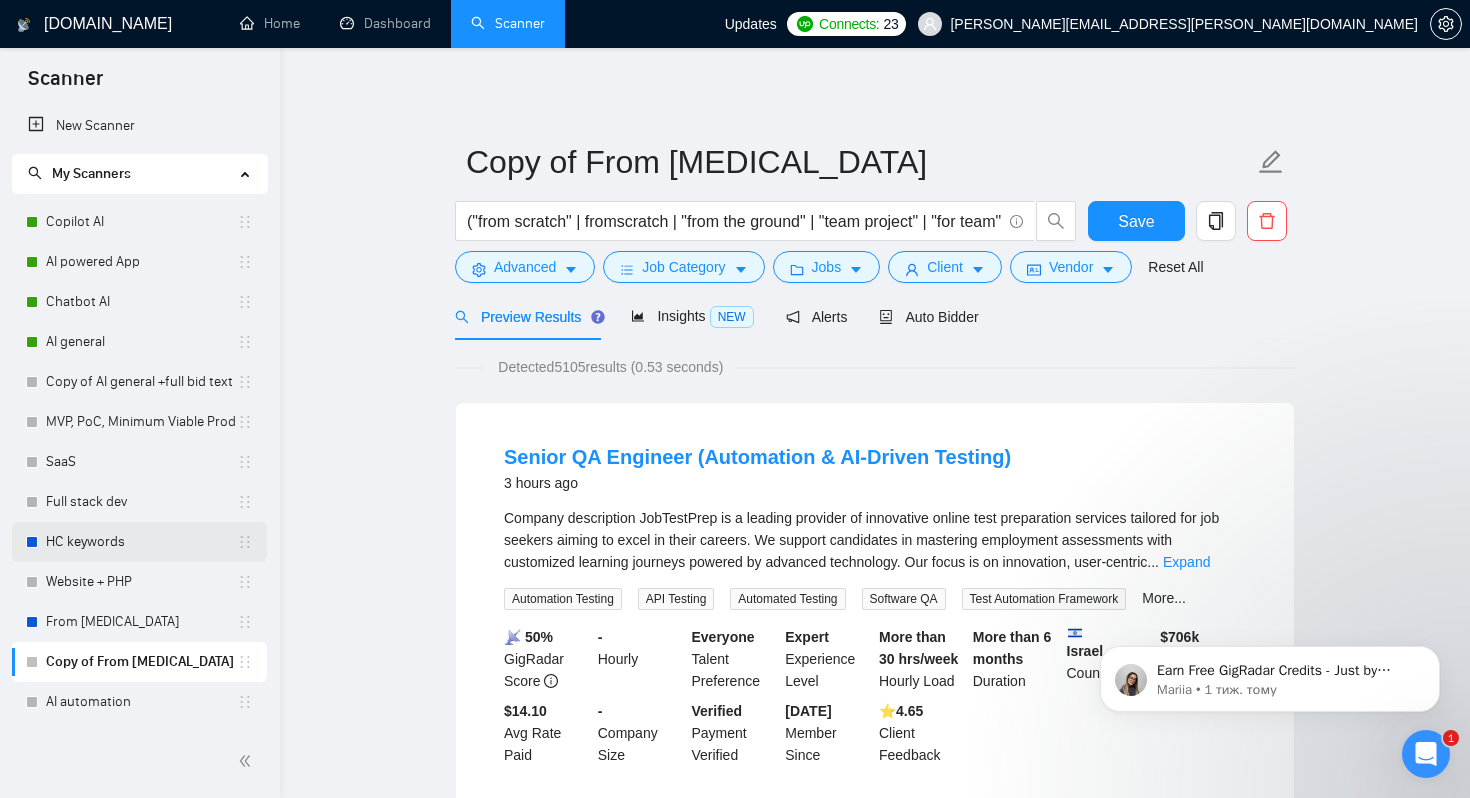 click on "HC keywords" at bounding box center (141, 542) 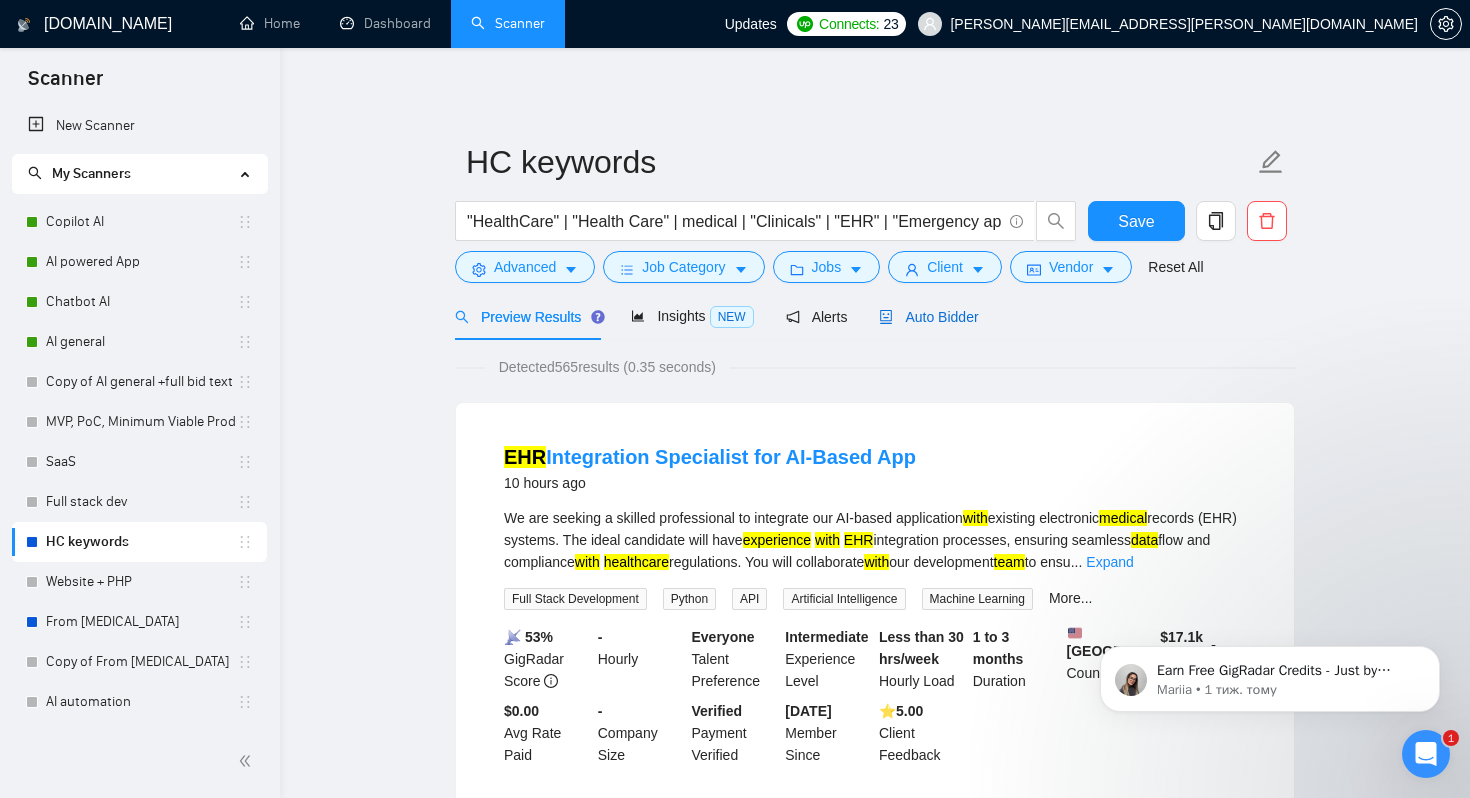 click on "Auto Bidder" at bounding box center (928, 317) 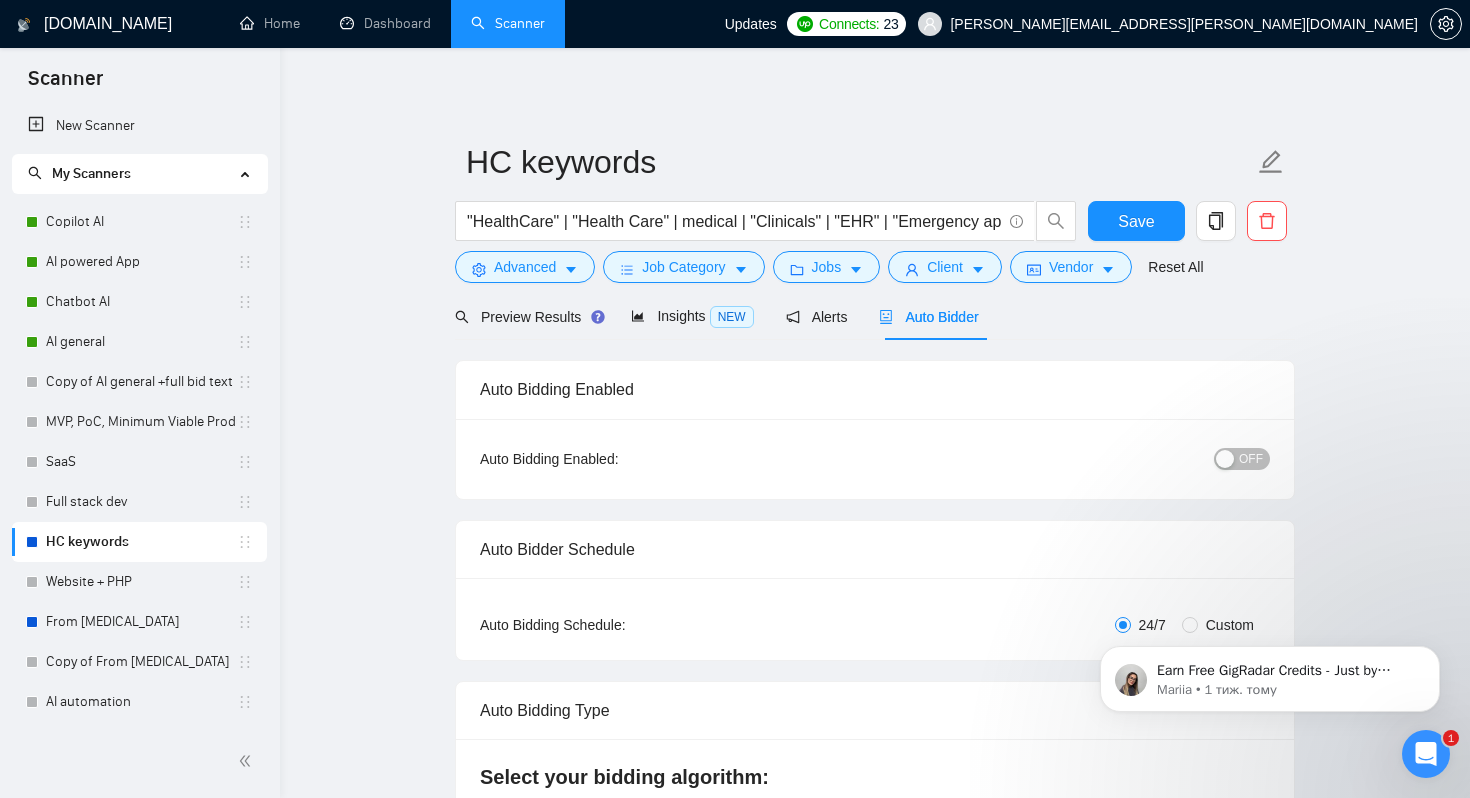 click on "OFF" at bounding box center (1242, 459) 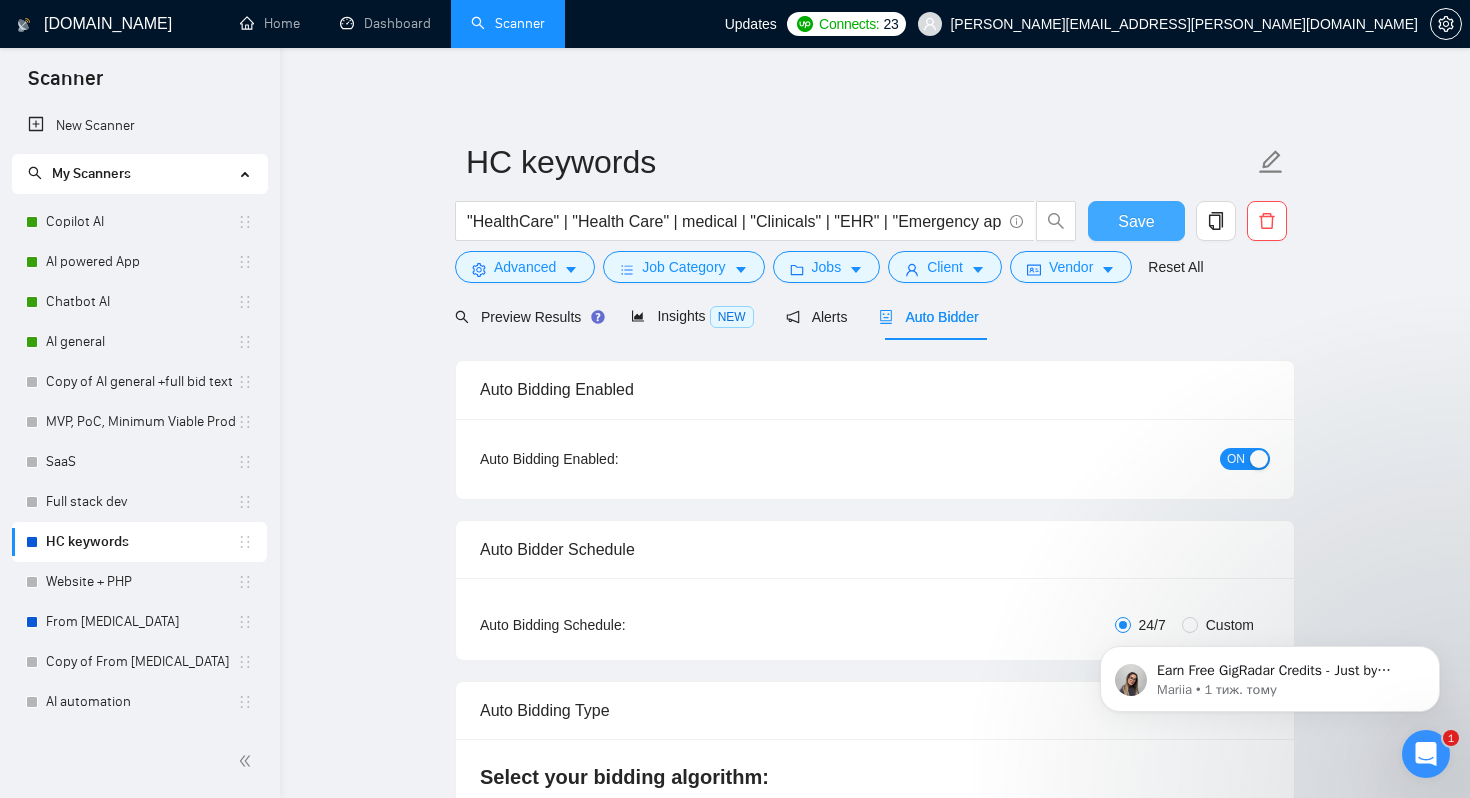 click on "Save" at bounding box center [1136, 221] 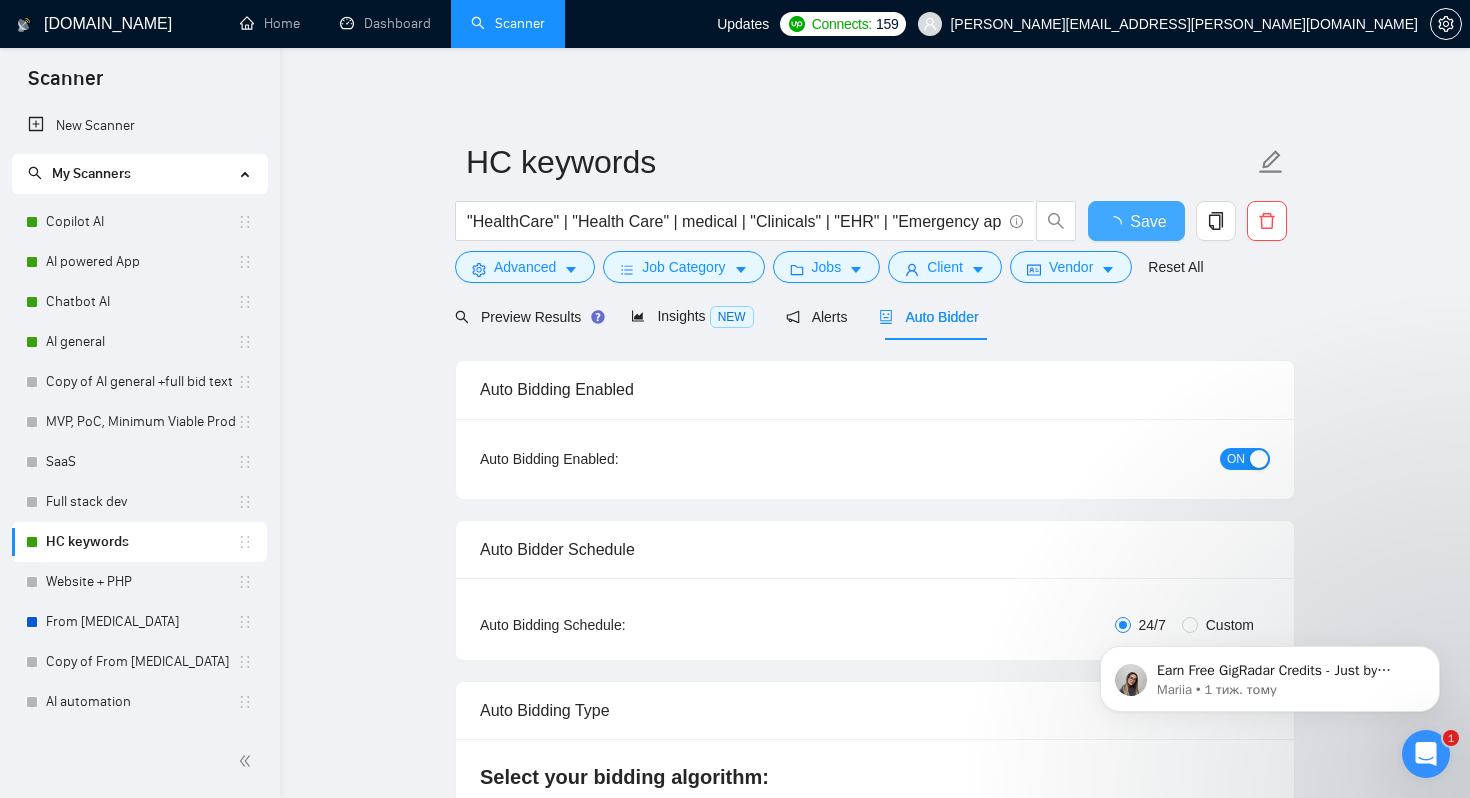 type 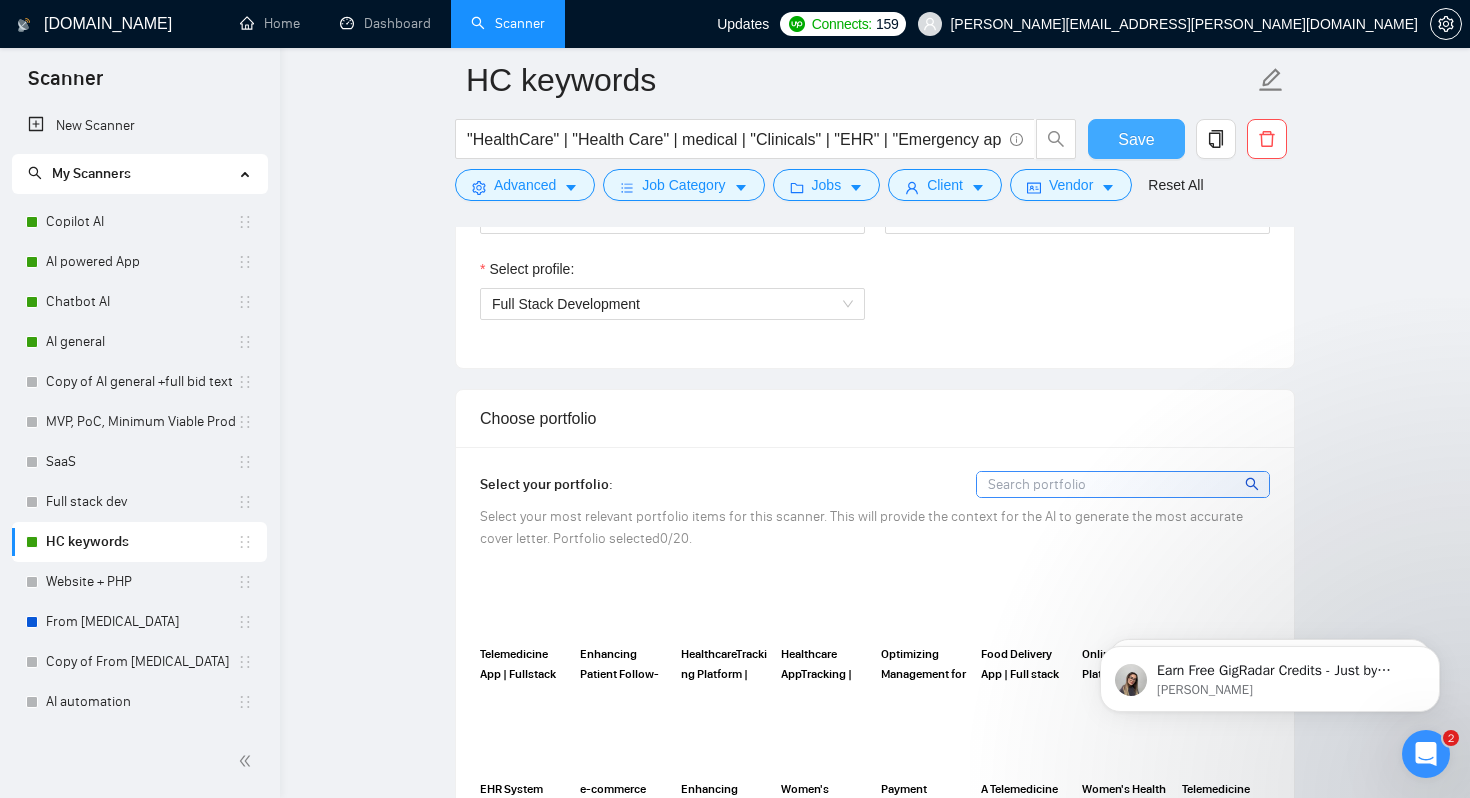 scroll, scrollTop: 1151, scrollLeft: 0, axis: vertical 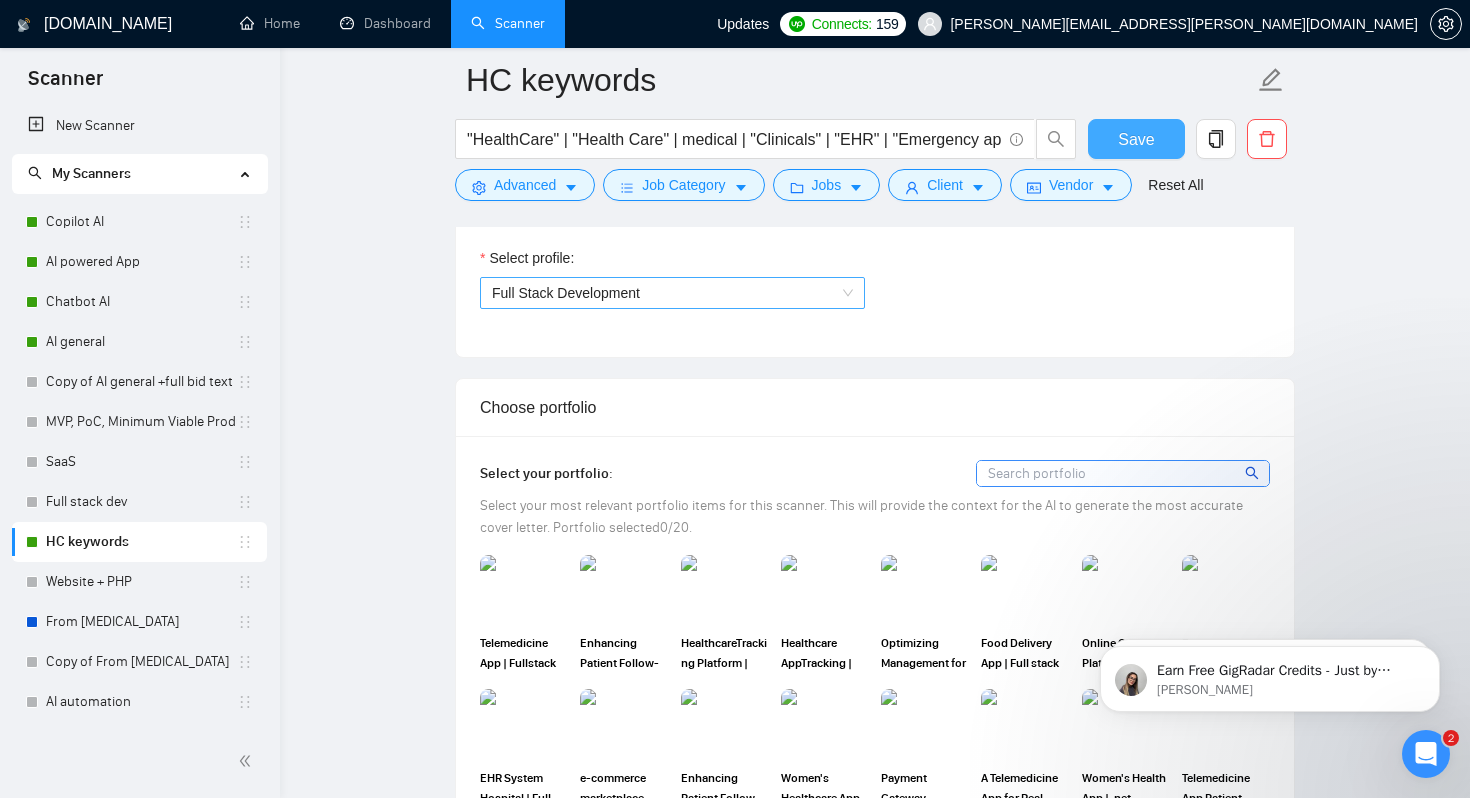 click on "Full Stack Development" at bounding box center [672, 293] 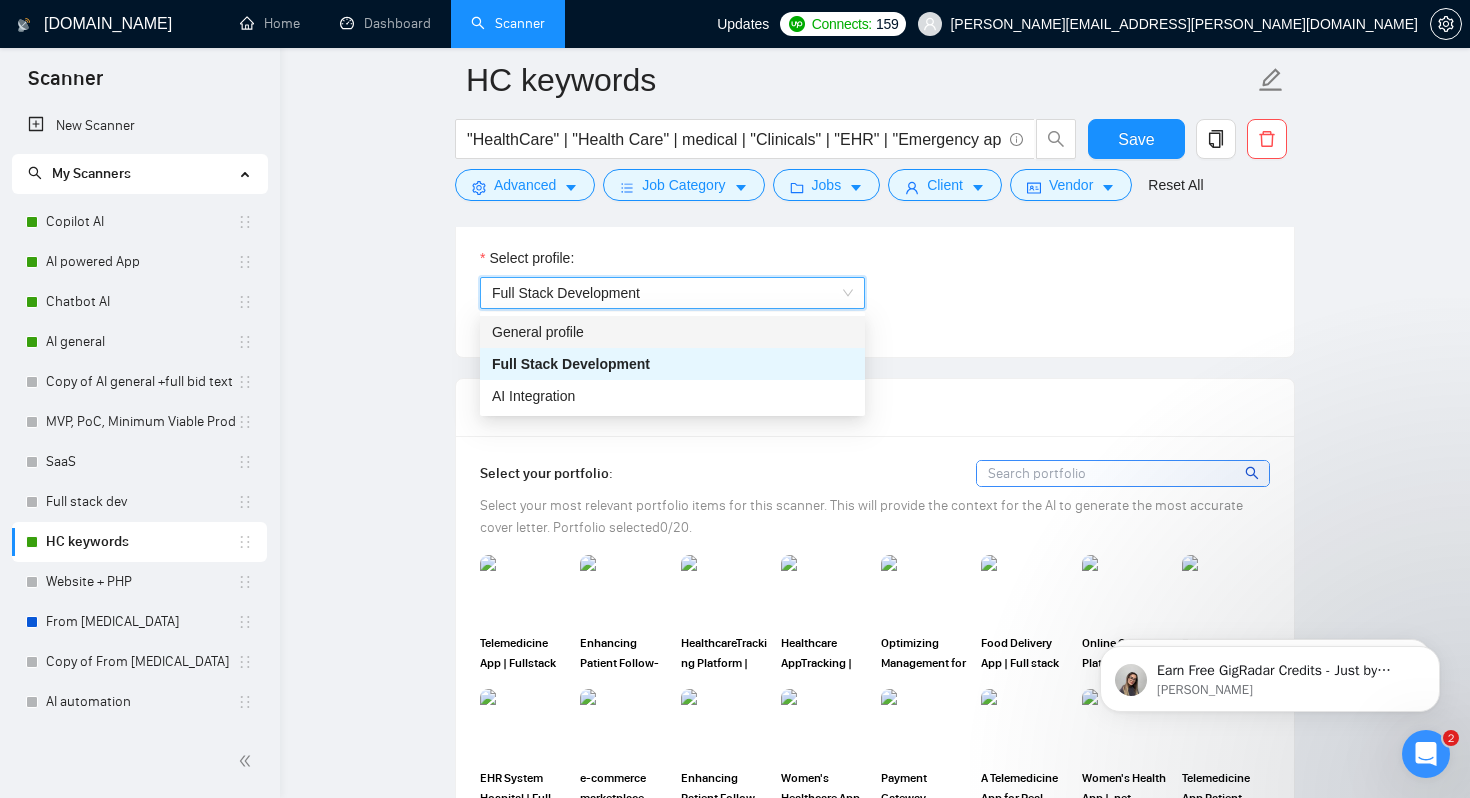 click on "Select profile: 1110580755107926016 Full Stack Development" at bounding box center [875, 290] 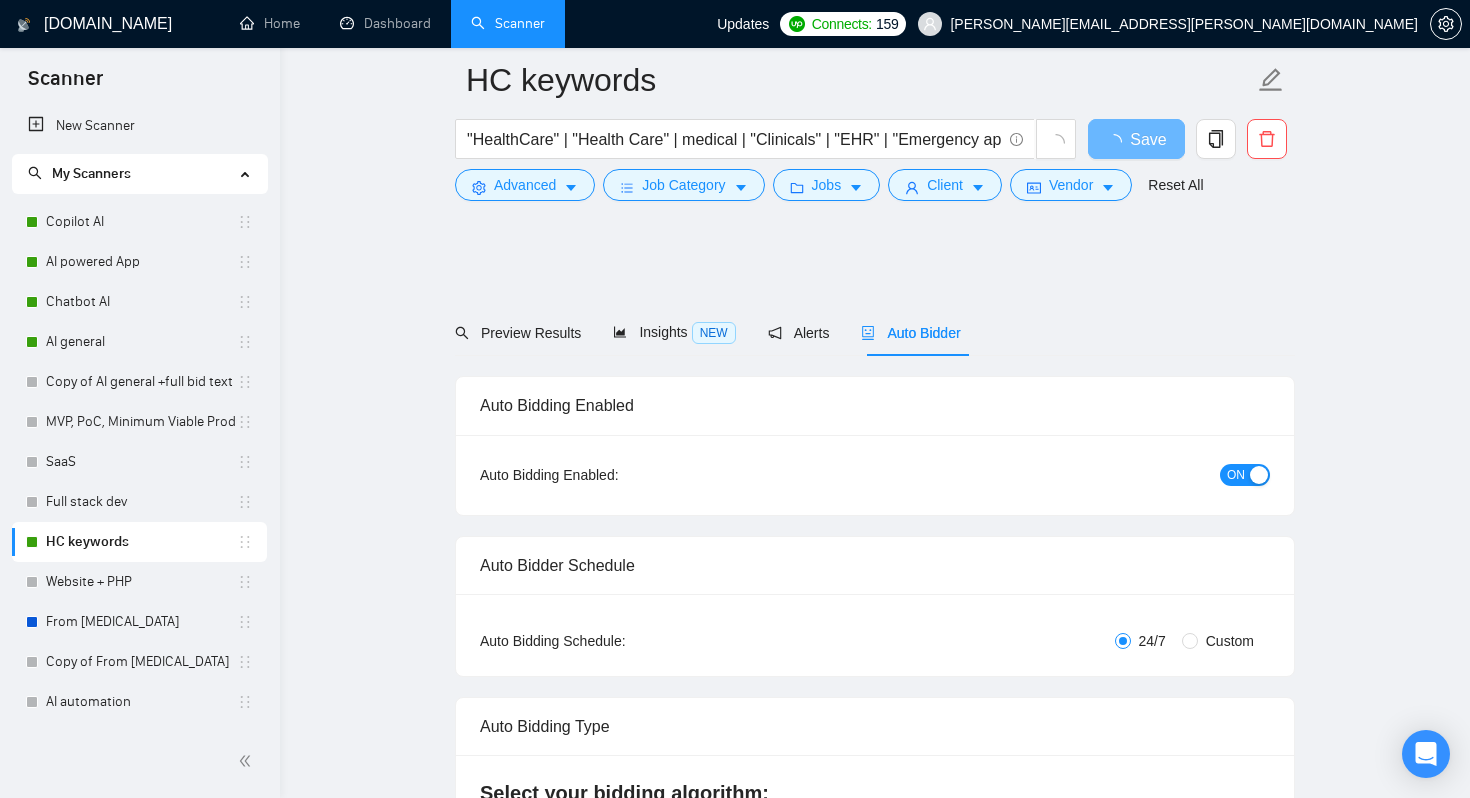 scroll, scrollTop: 1151, scrollLeft: 0, axis: vertical 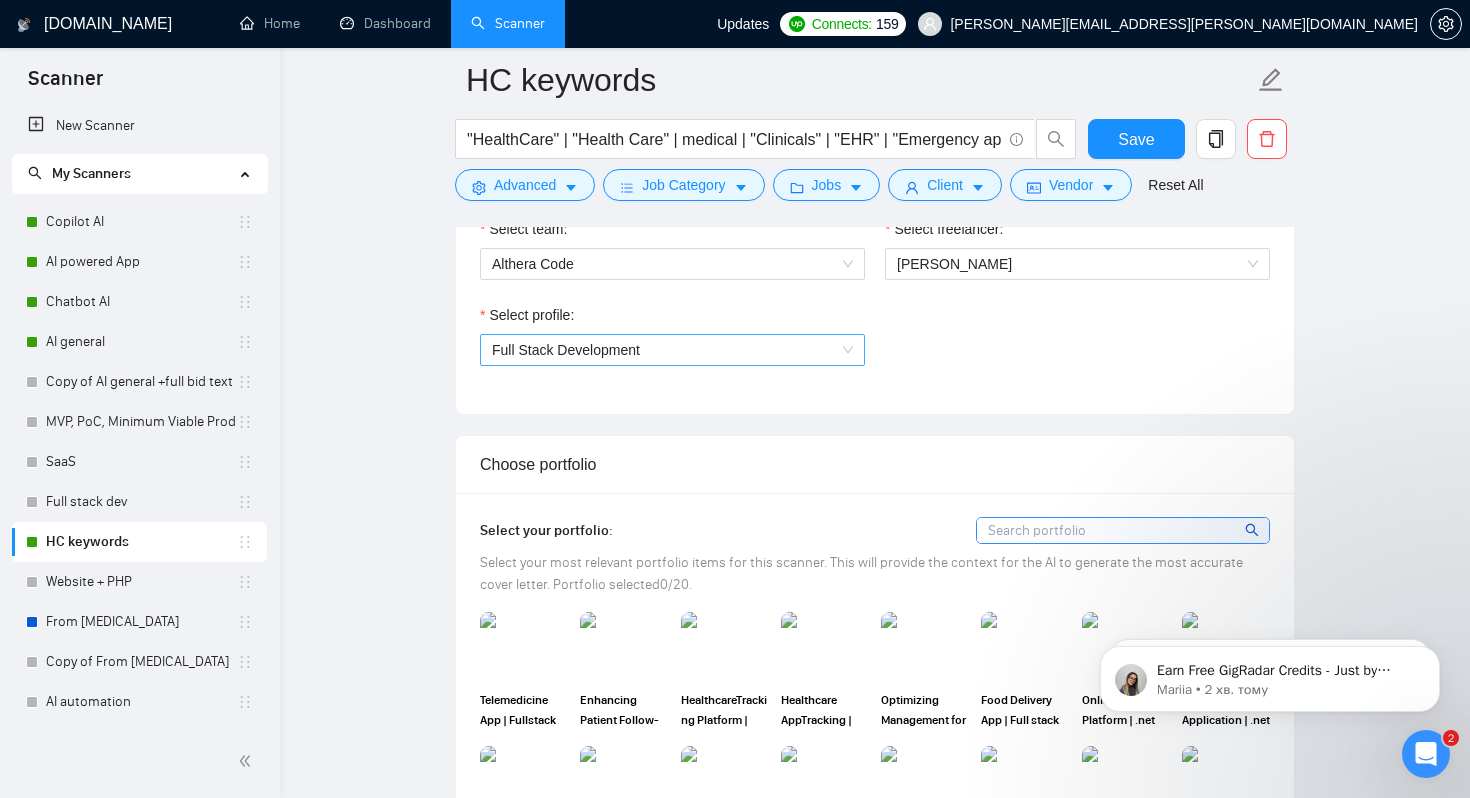 click on "Full Stack Development" at bounding box center (672, 350) 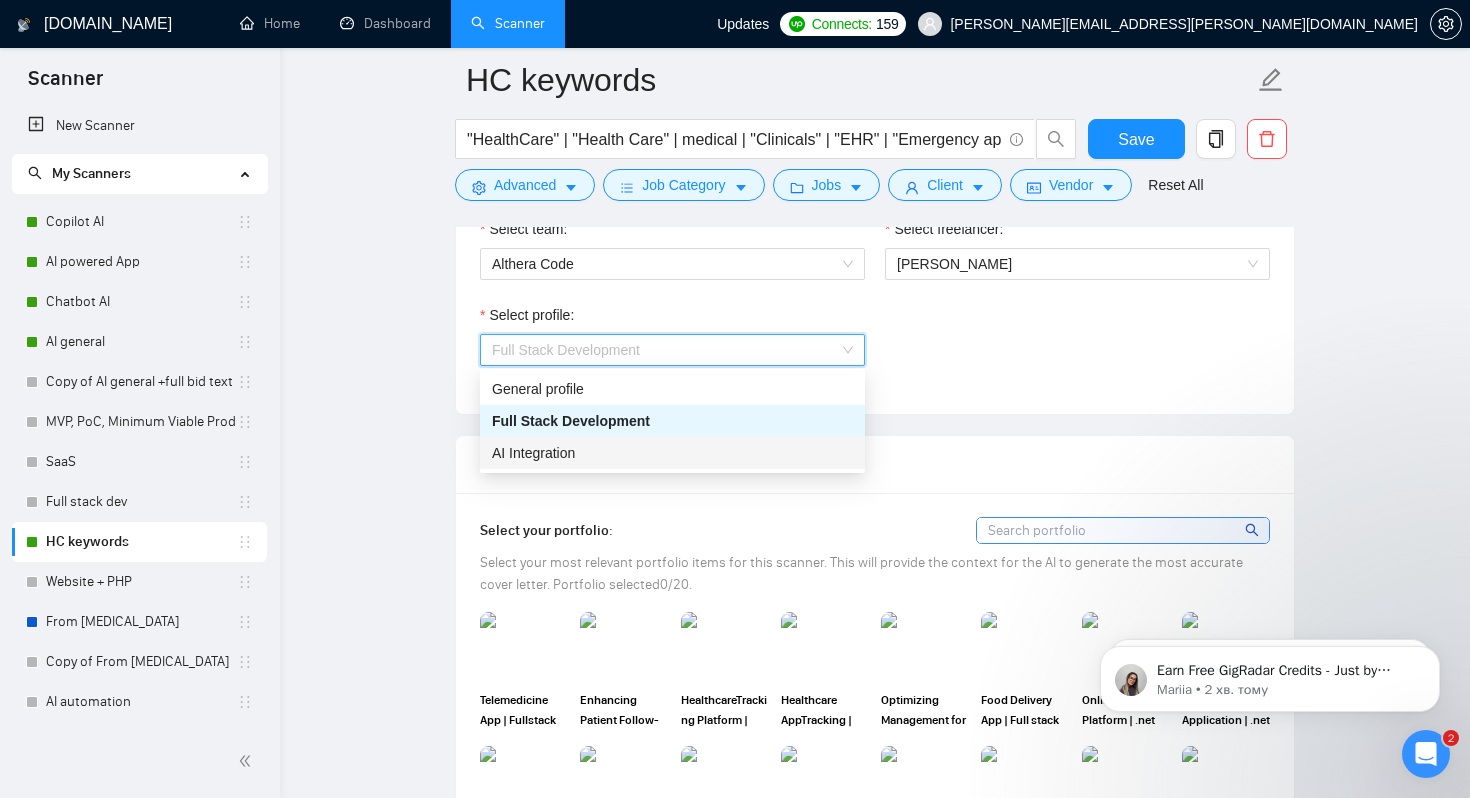 click on "AI Integration" at bounding box center [533, 453] 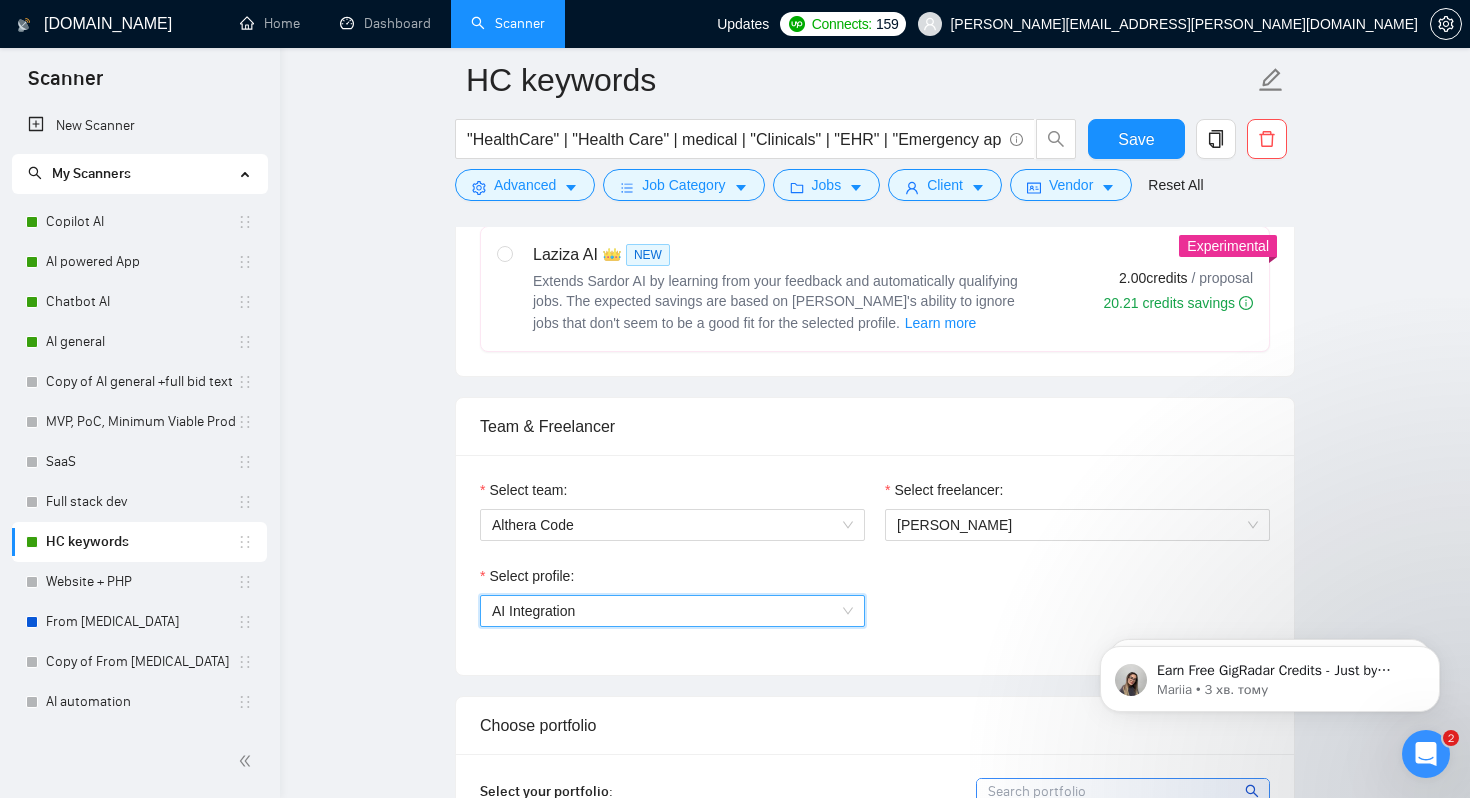 scroll, scrollTop: 1062, scrollLeft: 0, axis: vertical 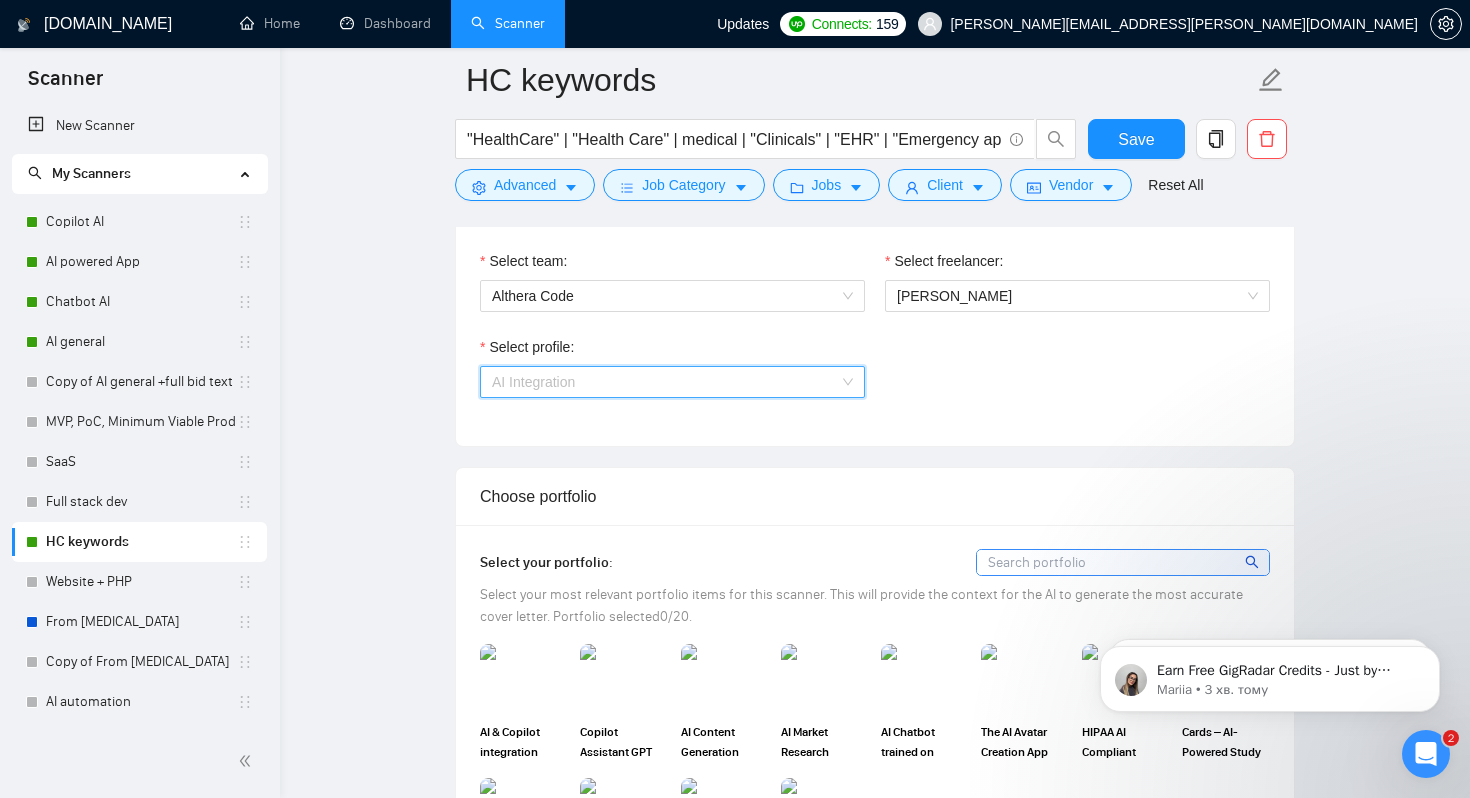 click on "AI Integration" at bounding box center [672, 382] 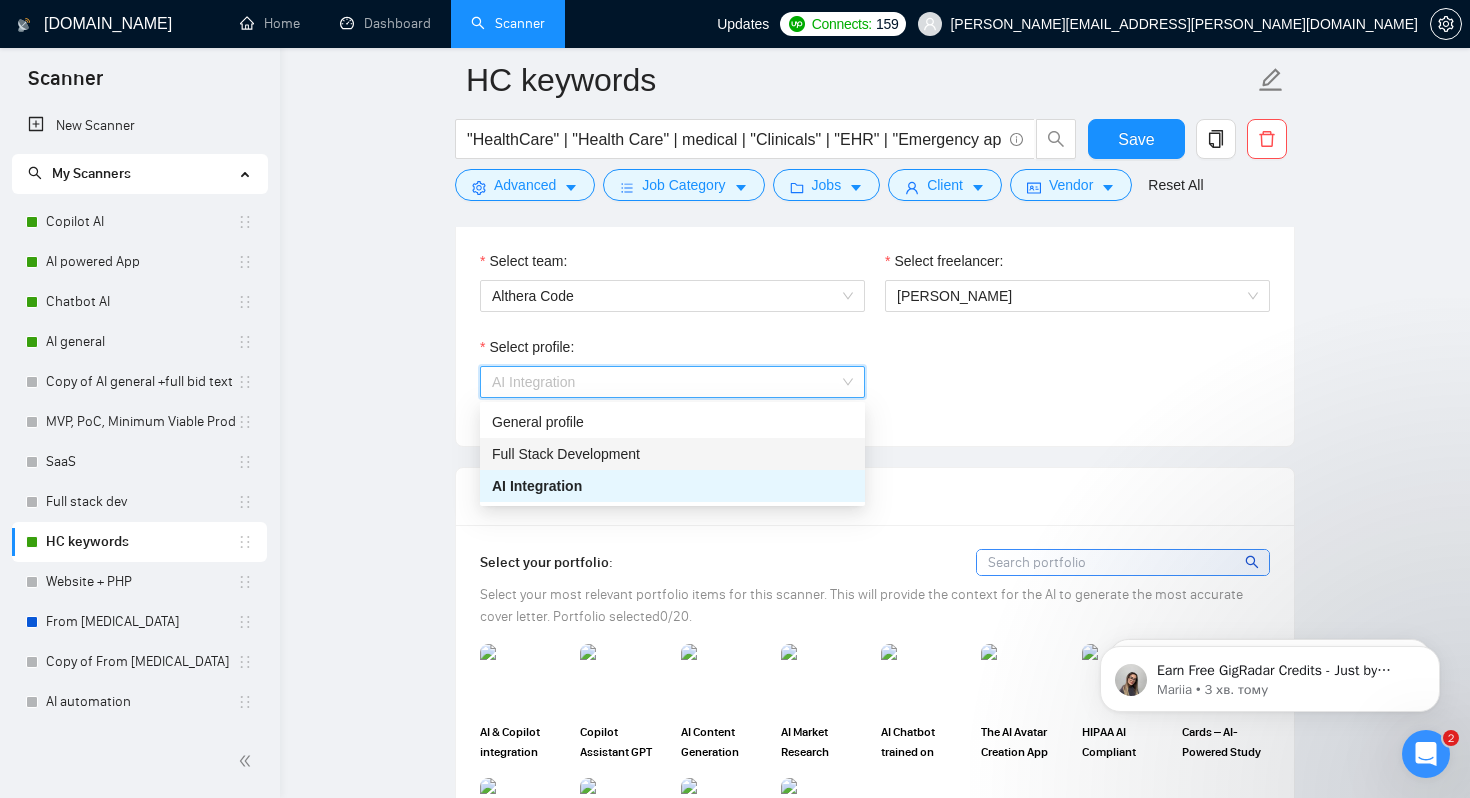 click on "Full Stack Development" at bounding box center [566, 454] 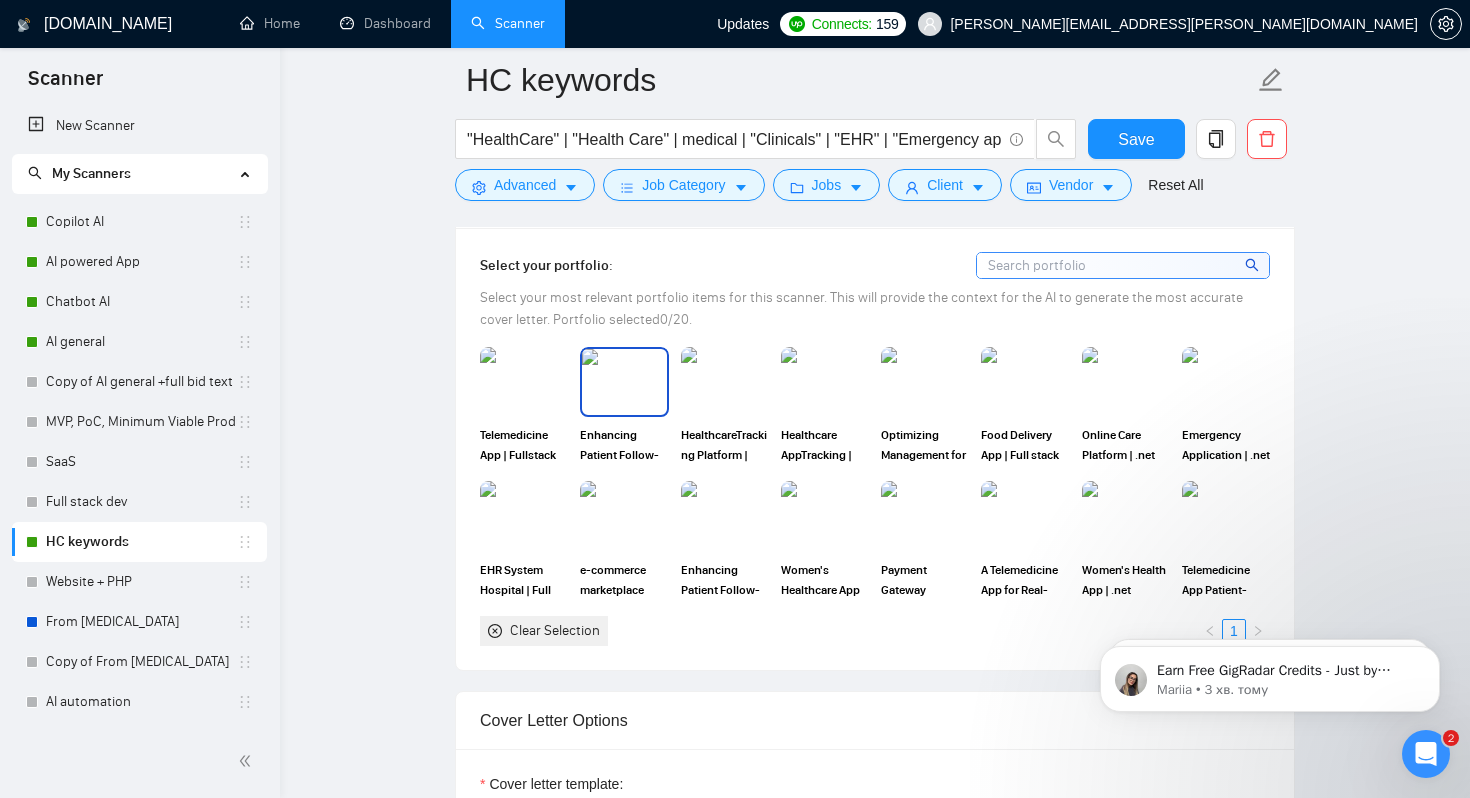scroll, scrollTop: 1365, scrollLeft: 0, axis: vertical 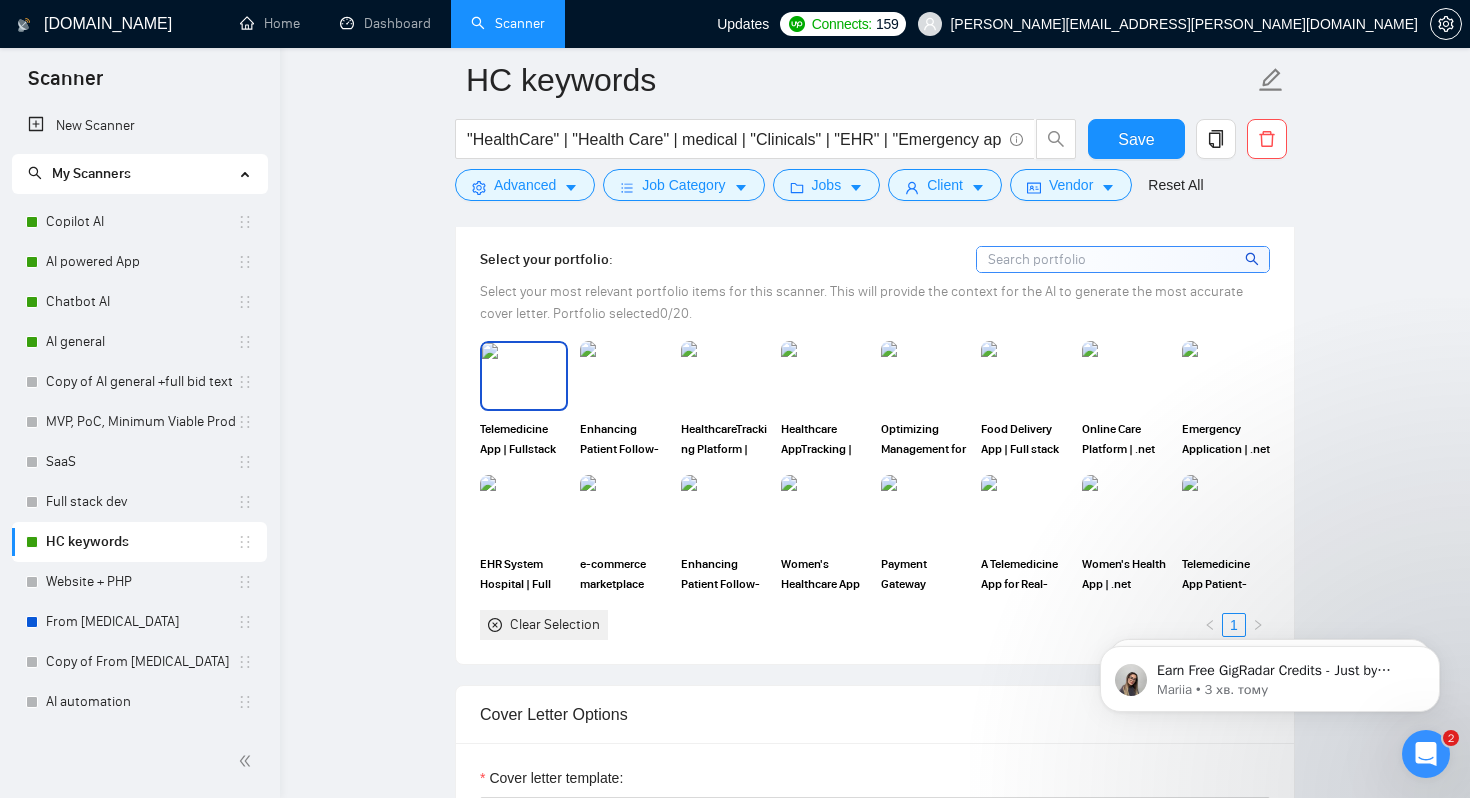 click at bounding box center (524, 376) 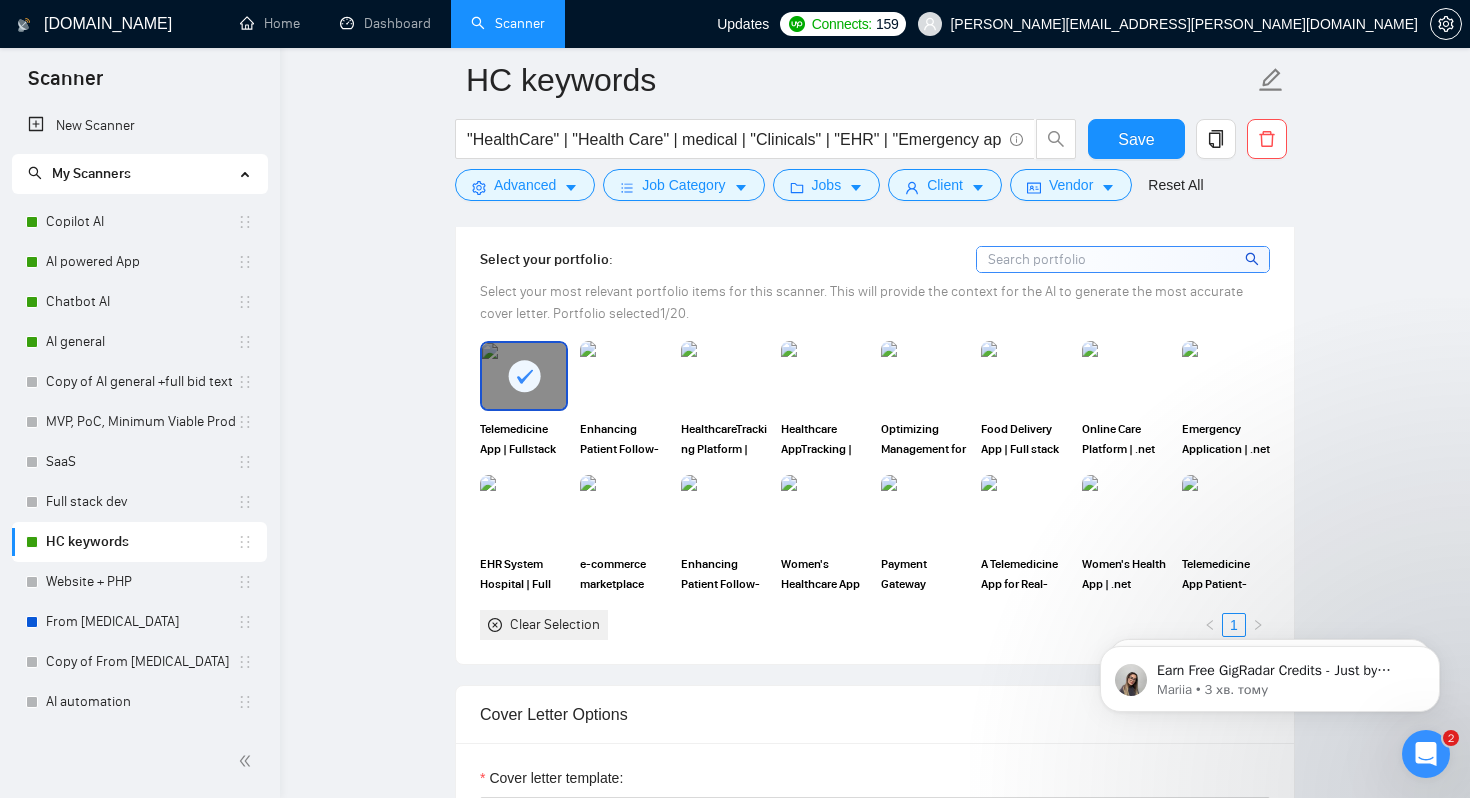 click 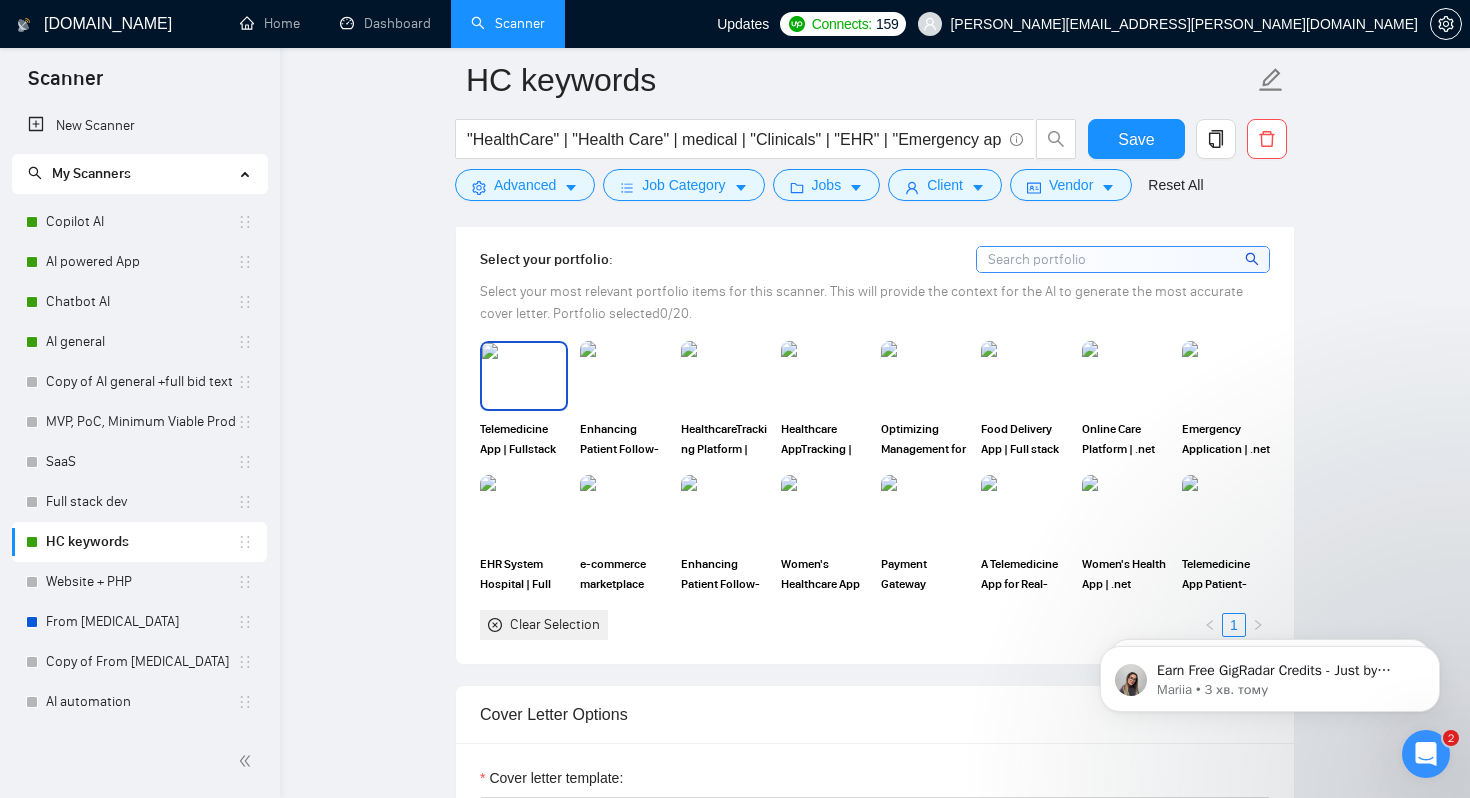 click at bounding box center [524, 376] 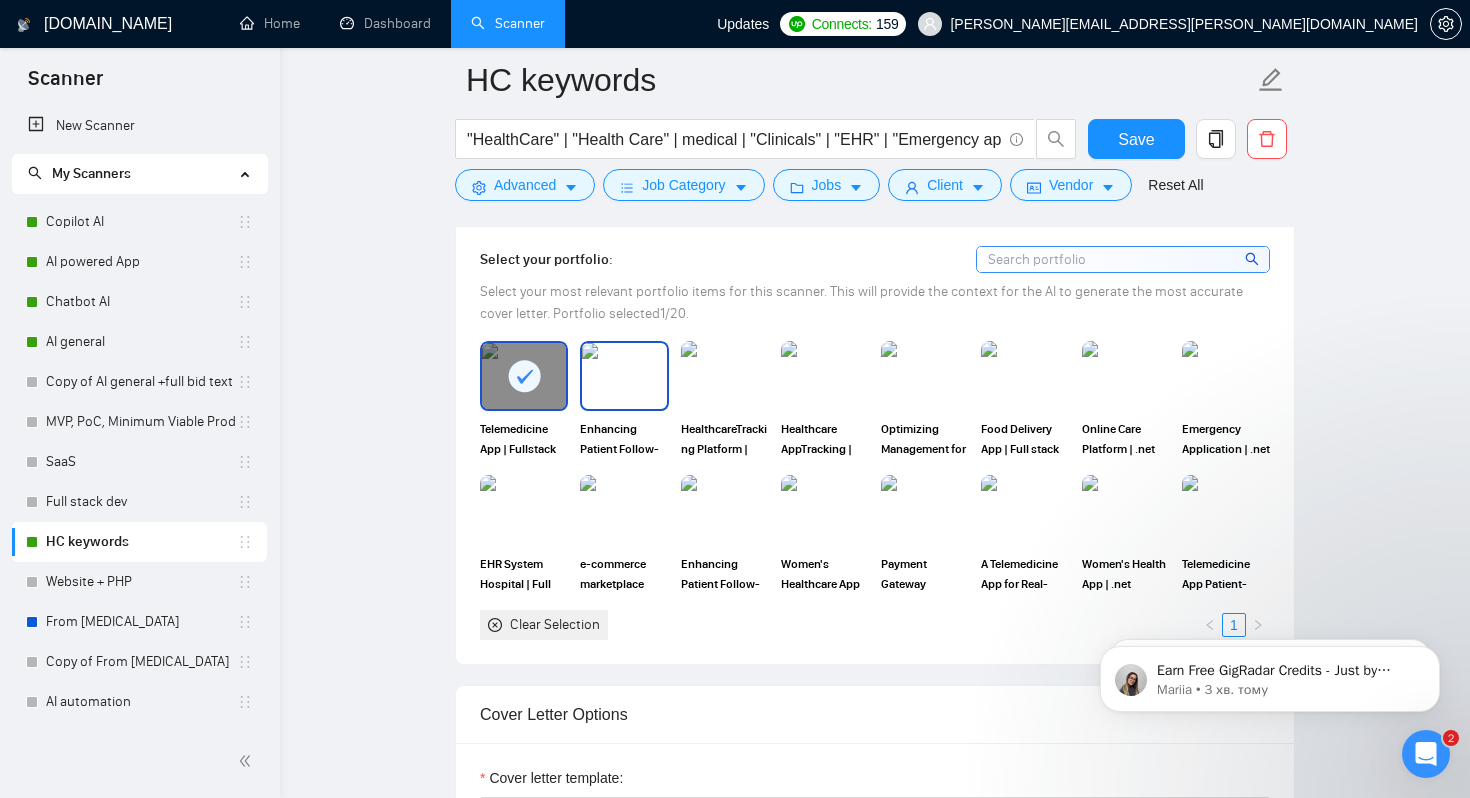 click at bounding box center [624, 376] 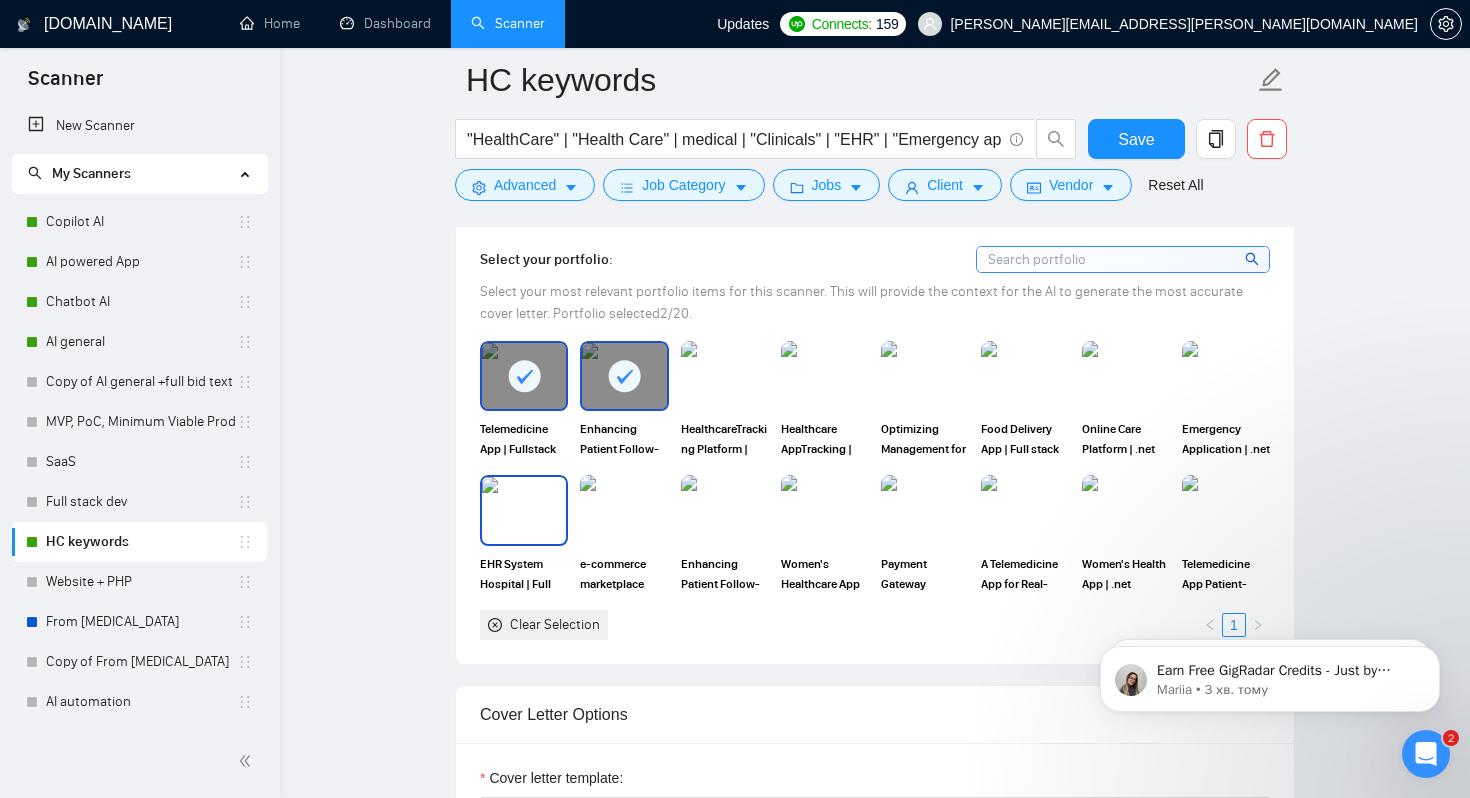 click at bounding box center [524, 510] 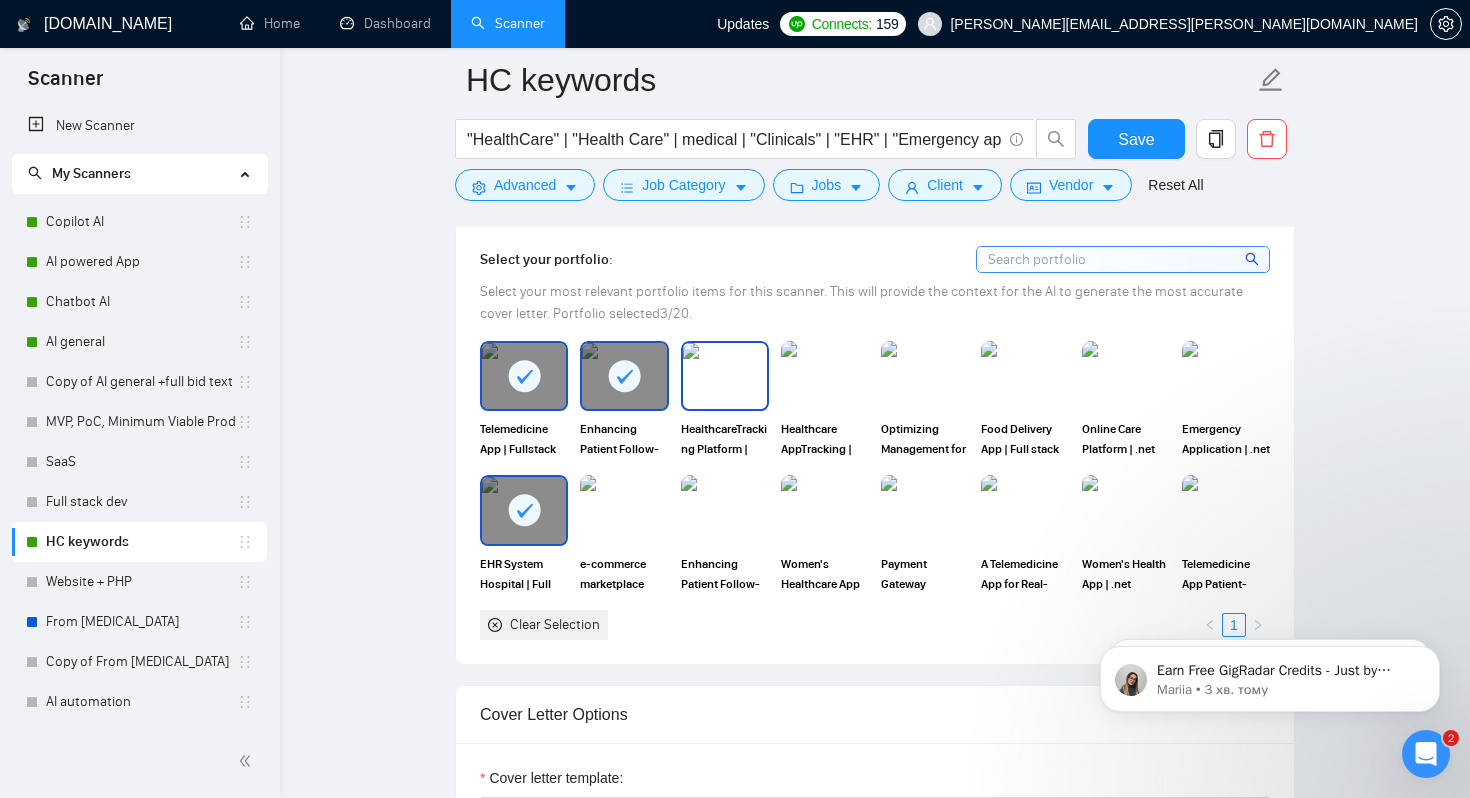 click at bounding box center (725, 376) 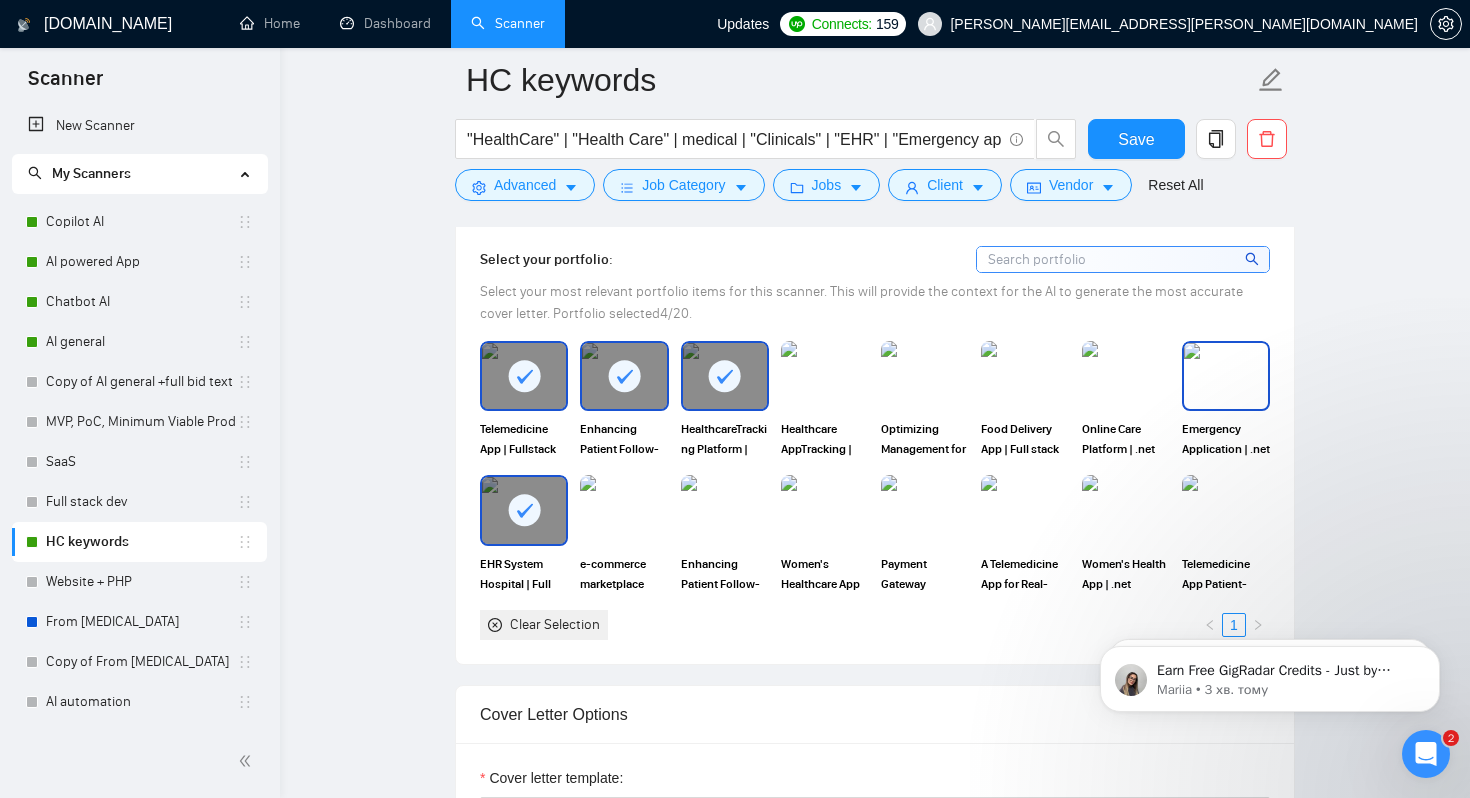 click at bounding box center (1226, 376) 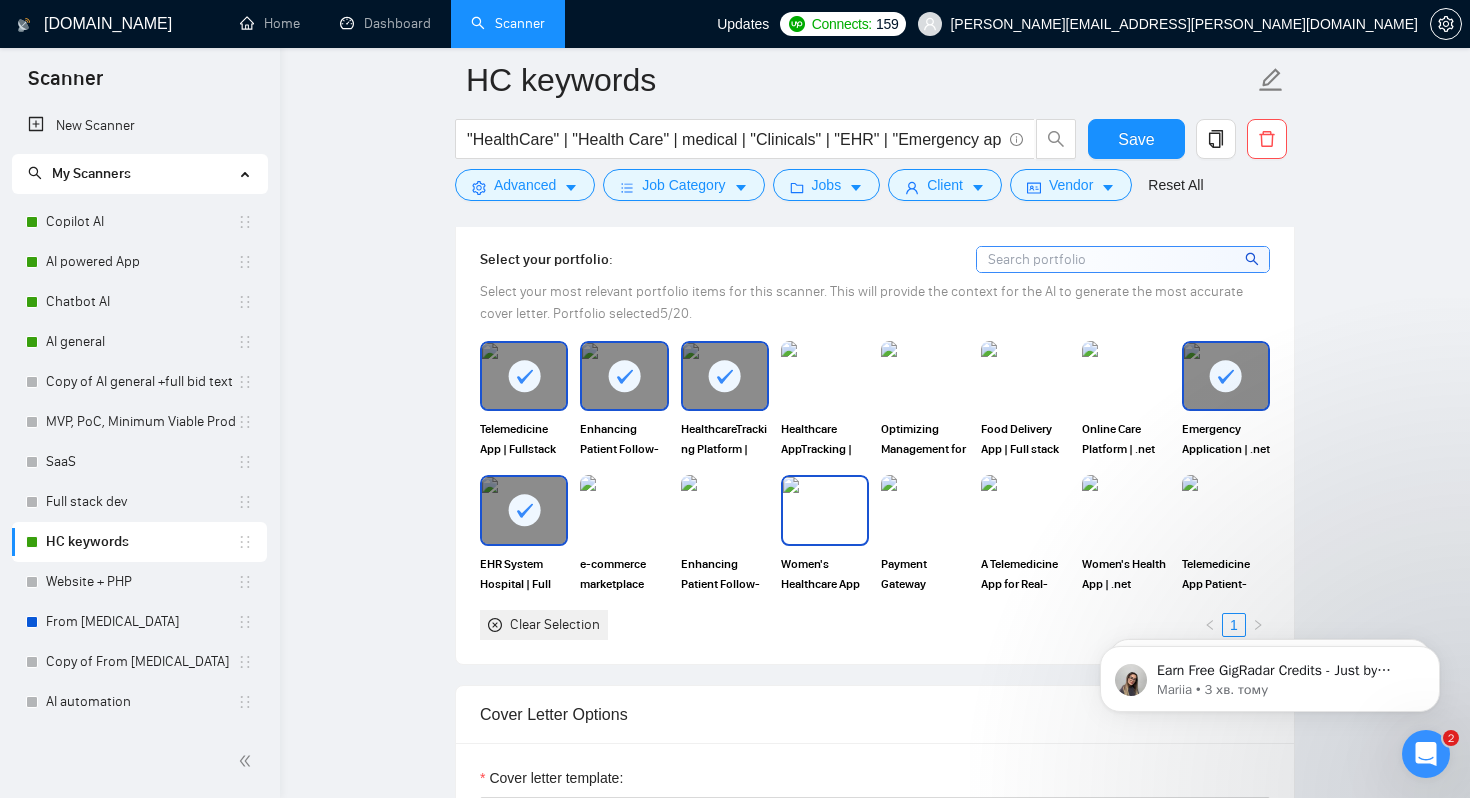 click at bounding box center (825, 510) 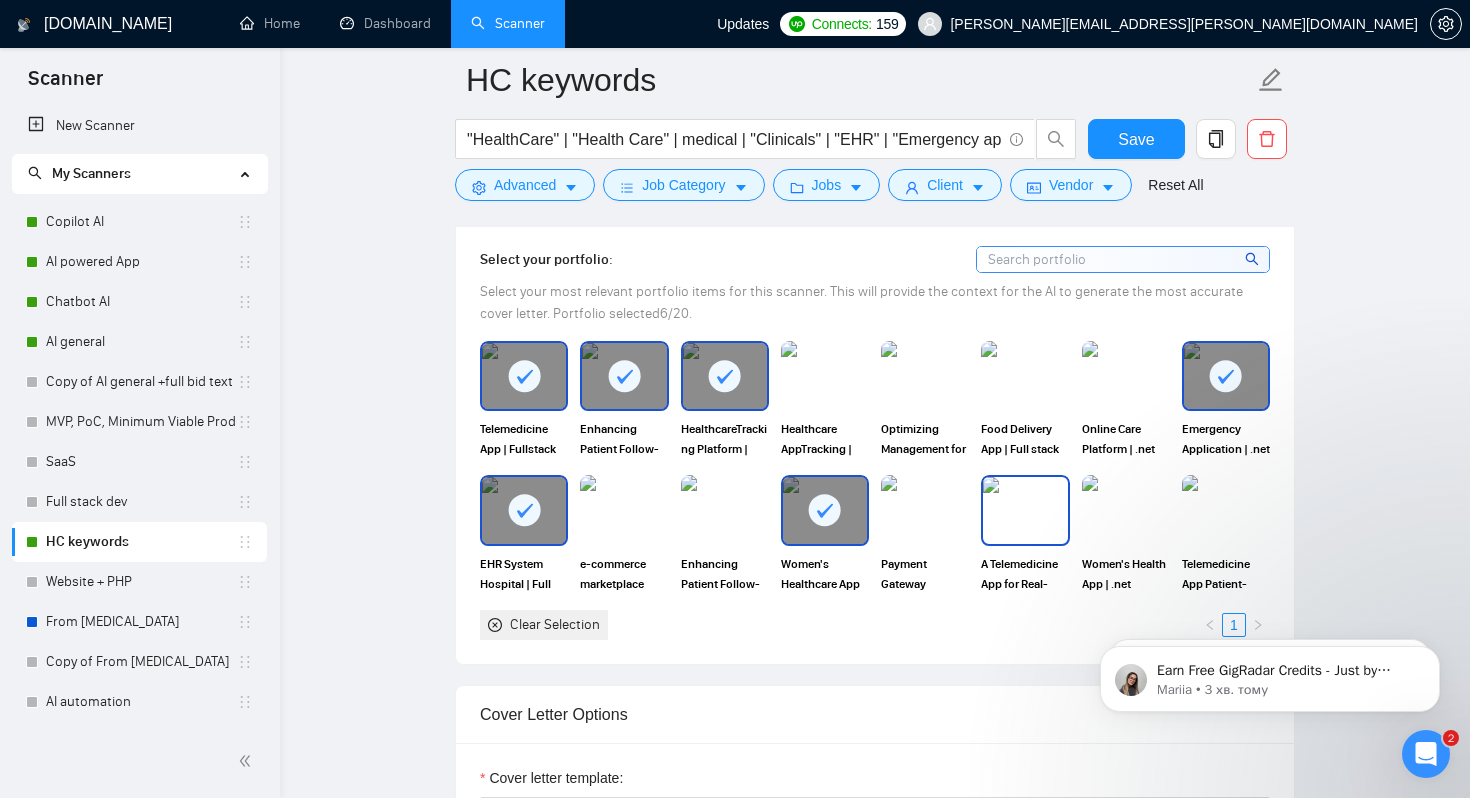 click at bounding box center [1025, 510] 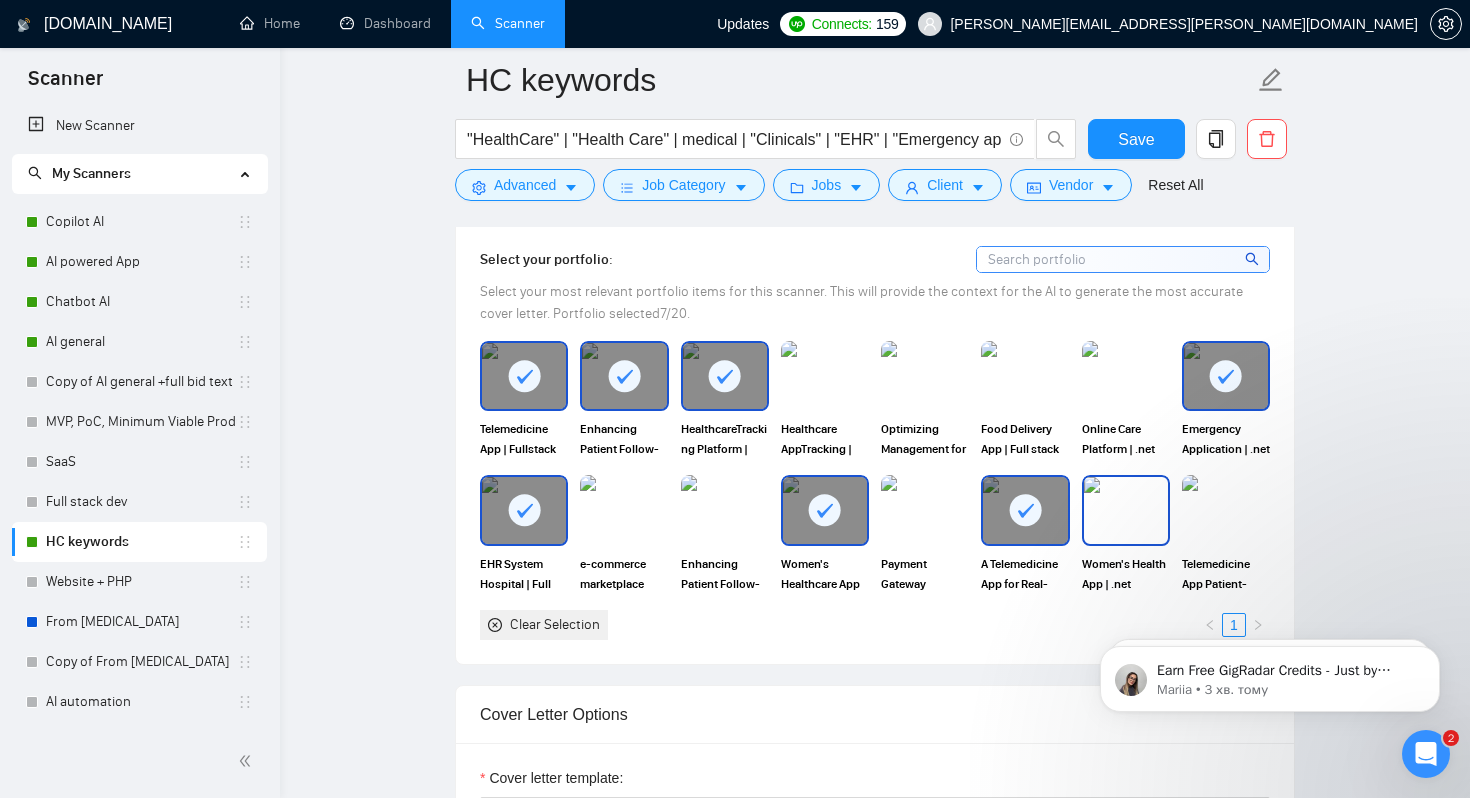 click at bounding box center (1126, 510) 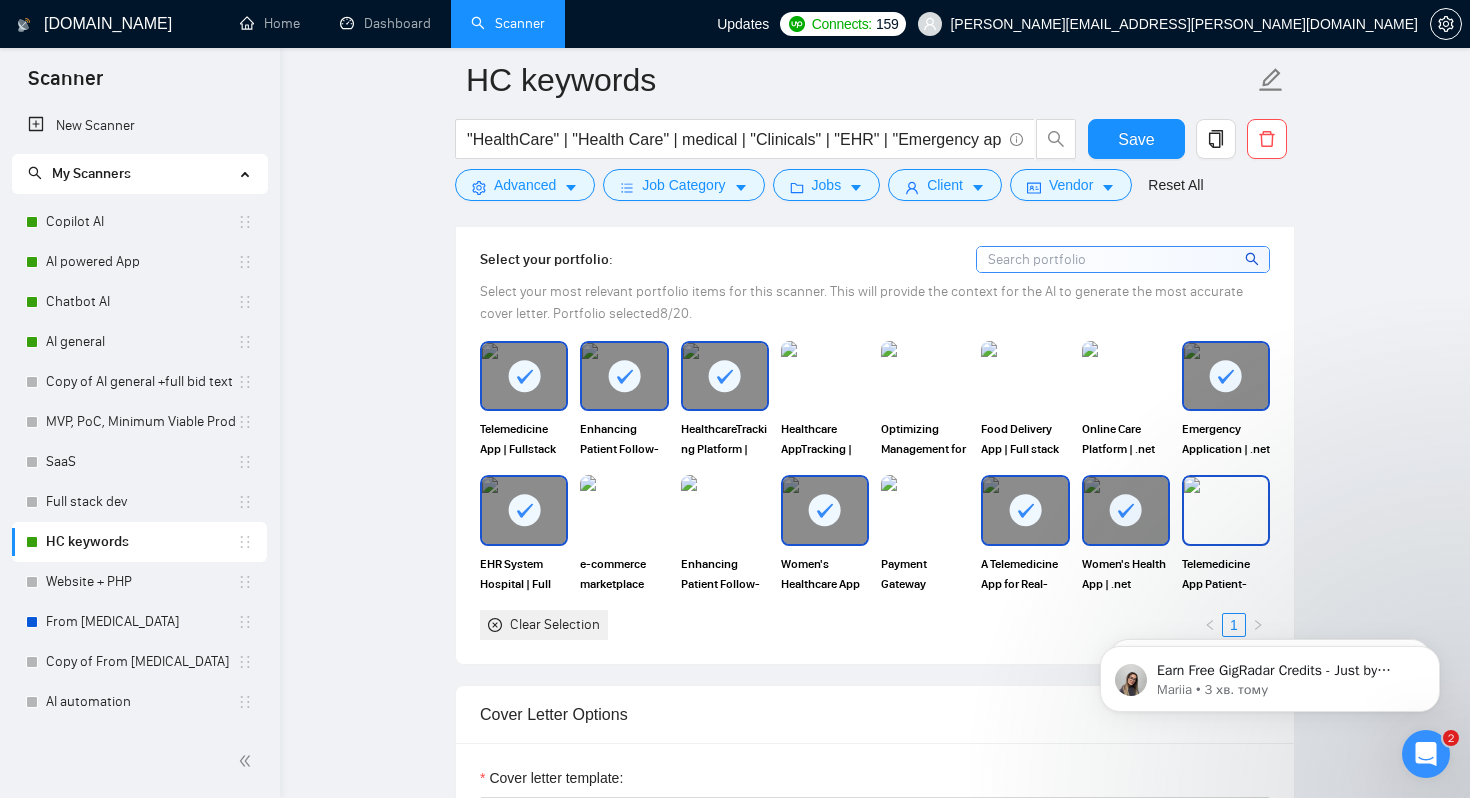 click at bounding box center (1226, 510) 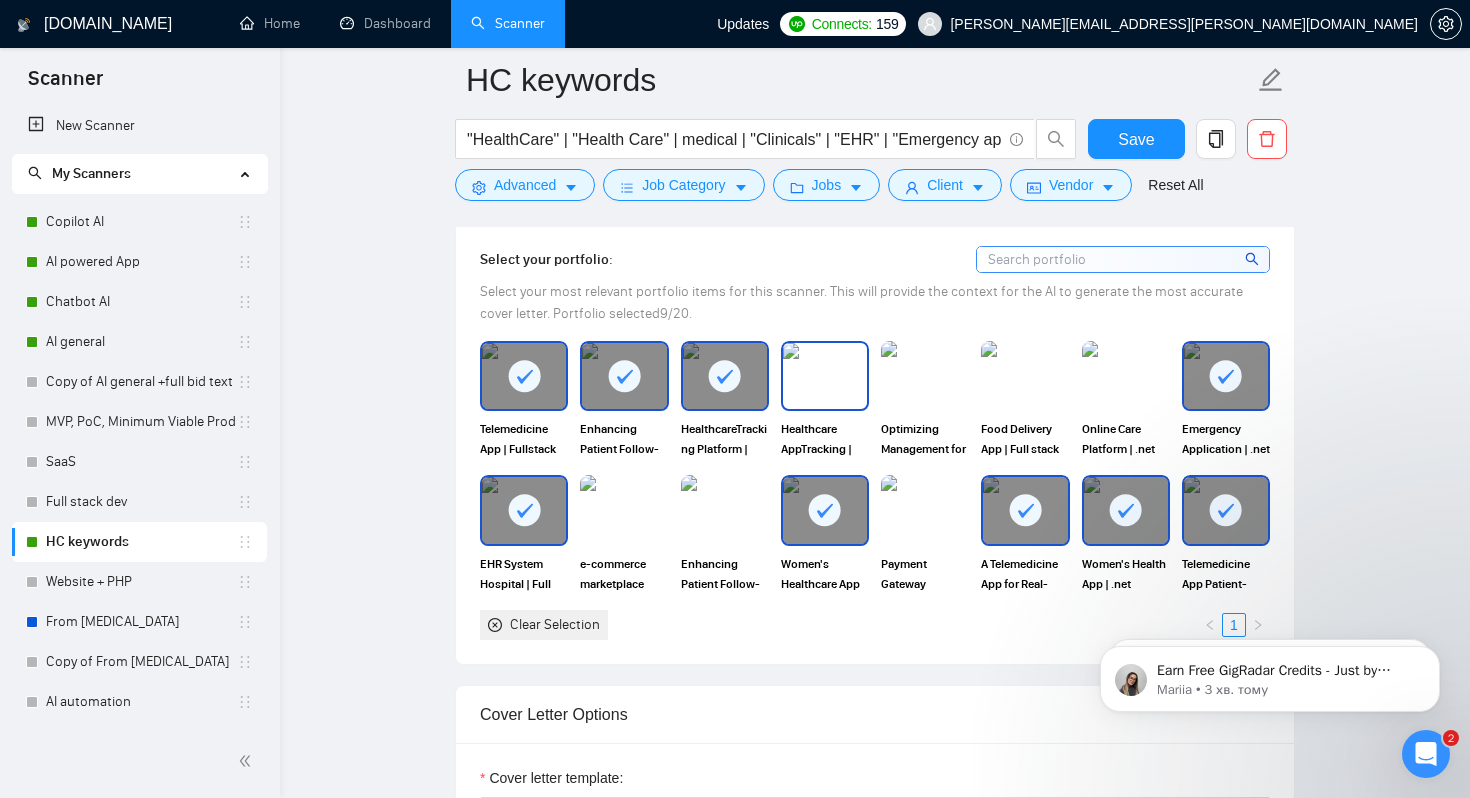 click at bounding box center (825, 376) 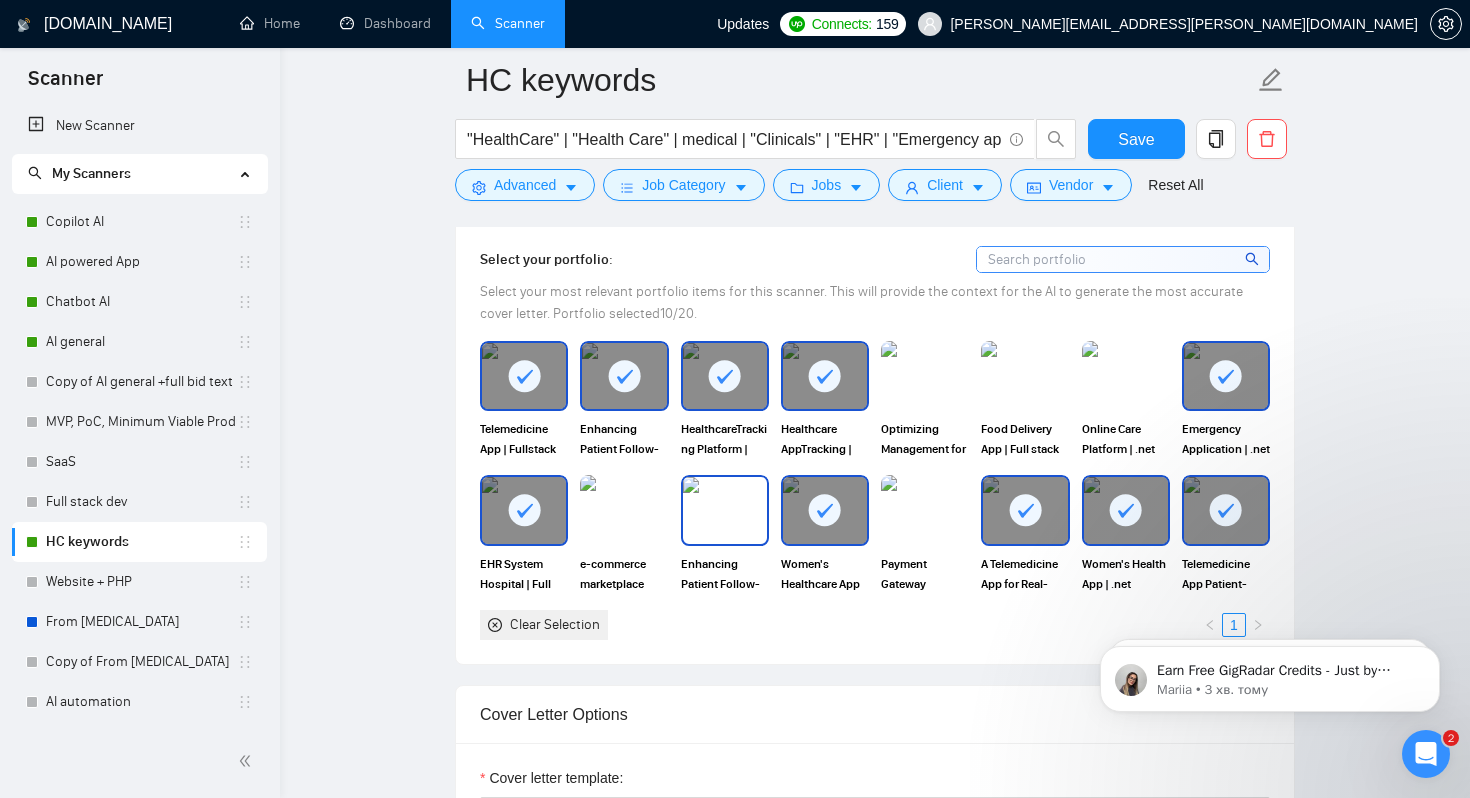 click at bounding box center (725, 510) 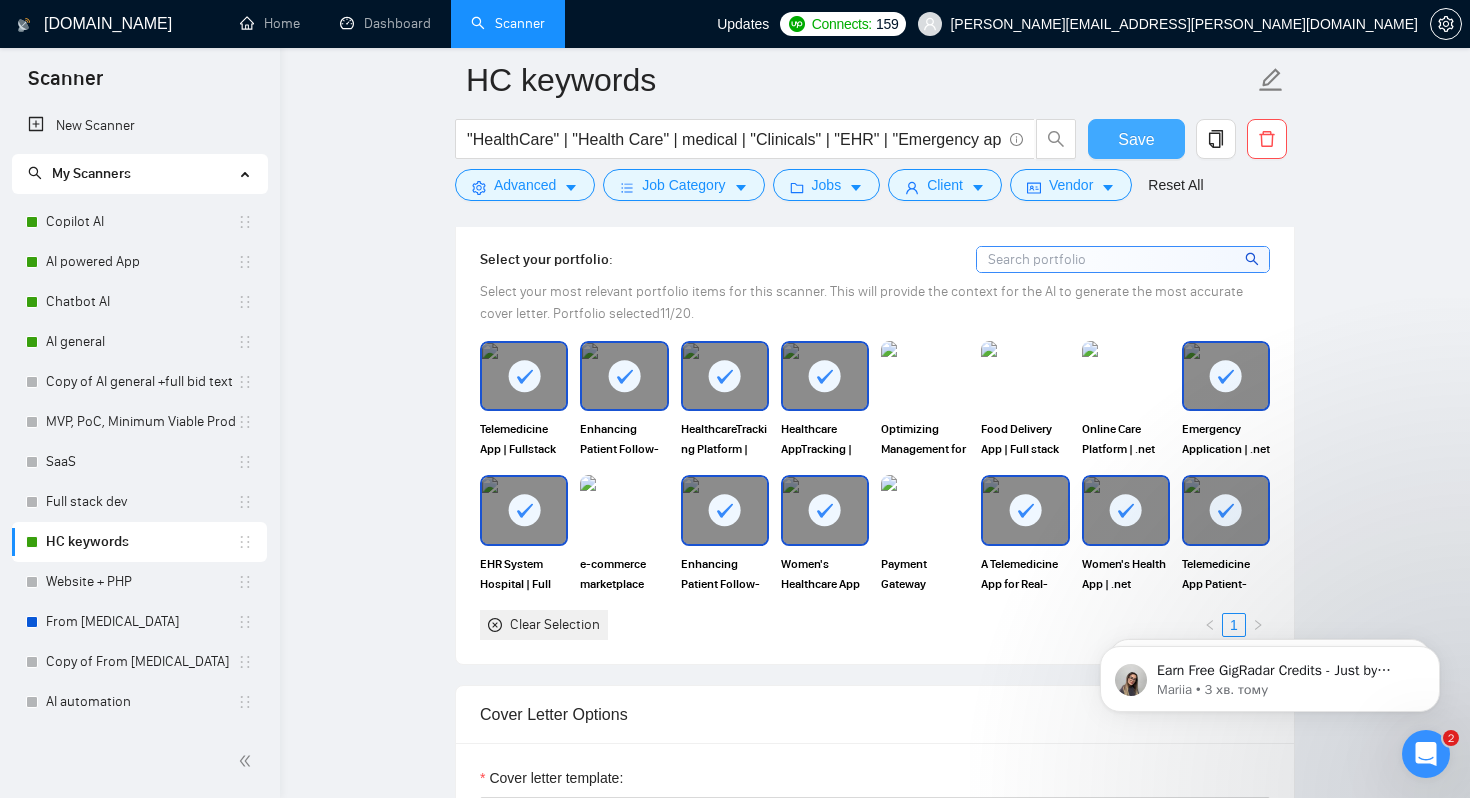 click on "Save" at bounding box center [1136, 139] 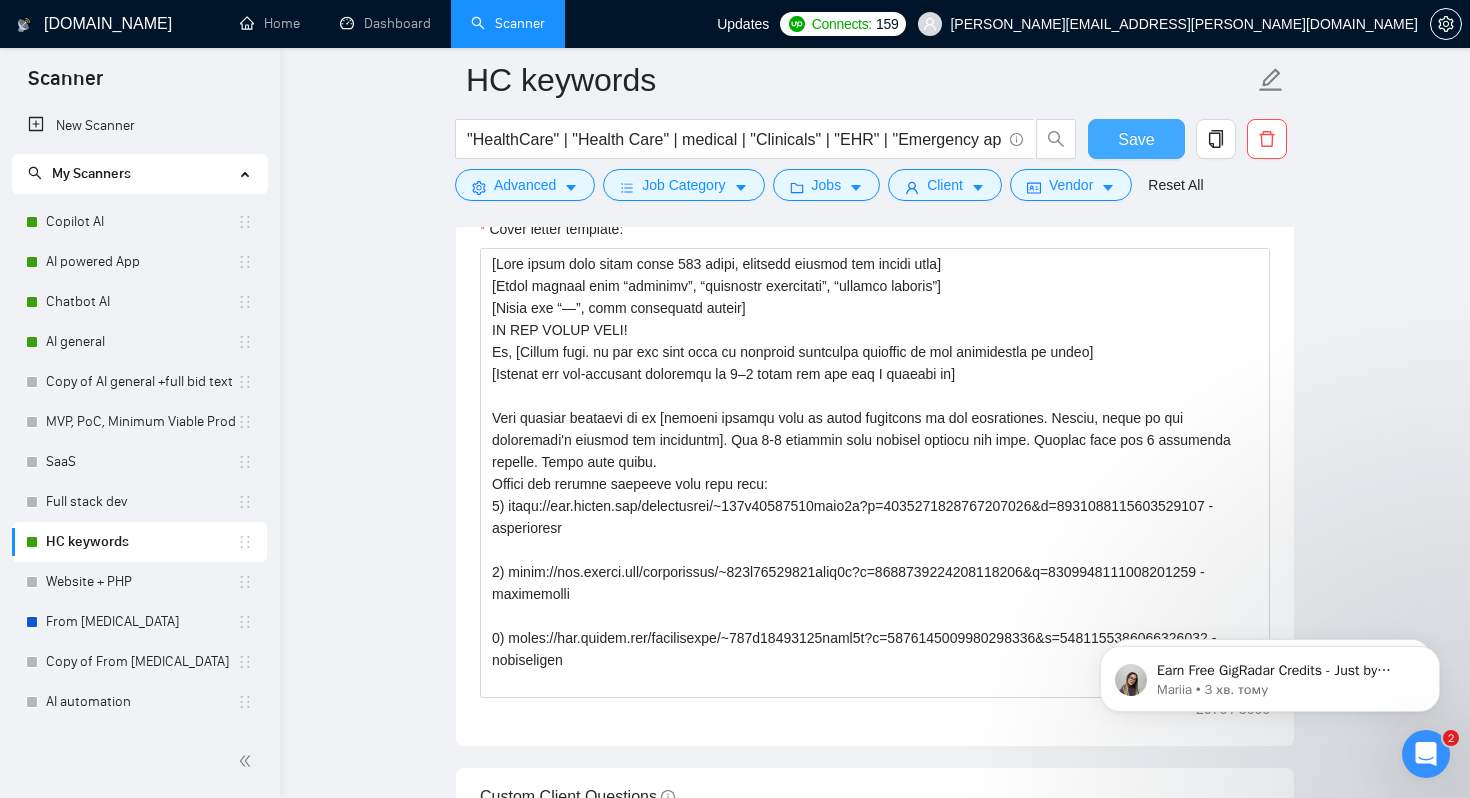 scroll, scrollTop: 1865, scrollLeft: 0, axis: vertical 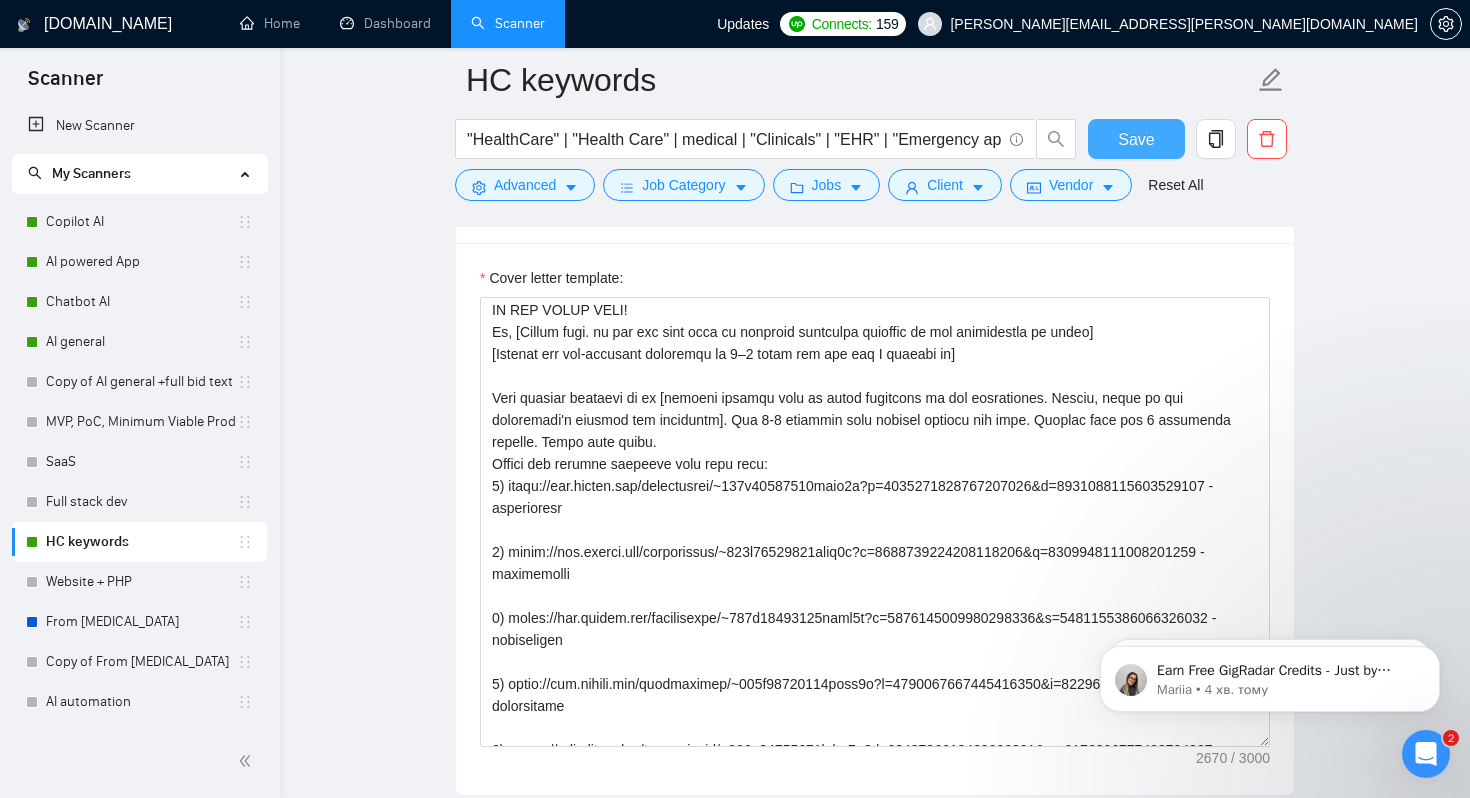 click on "Save" at bounding box center [1136, 139] 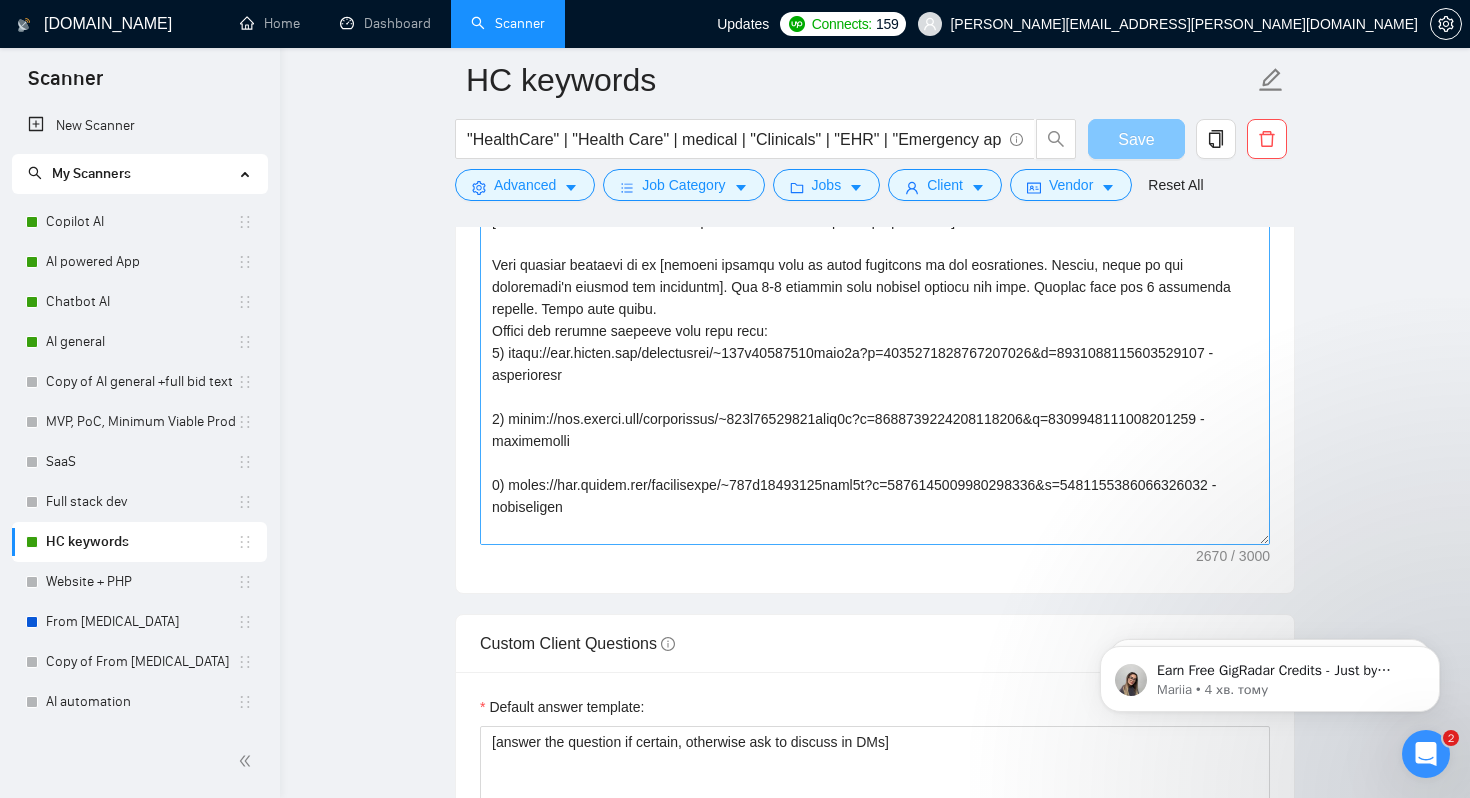 type 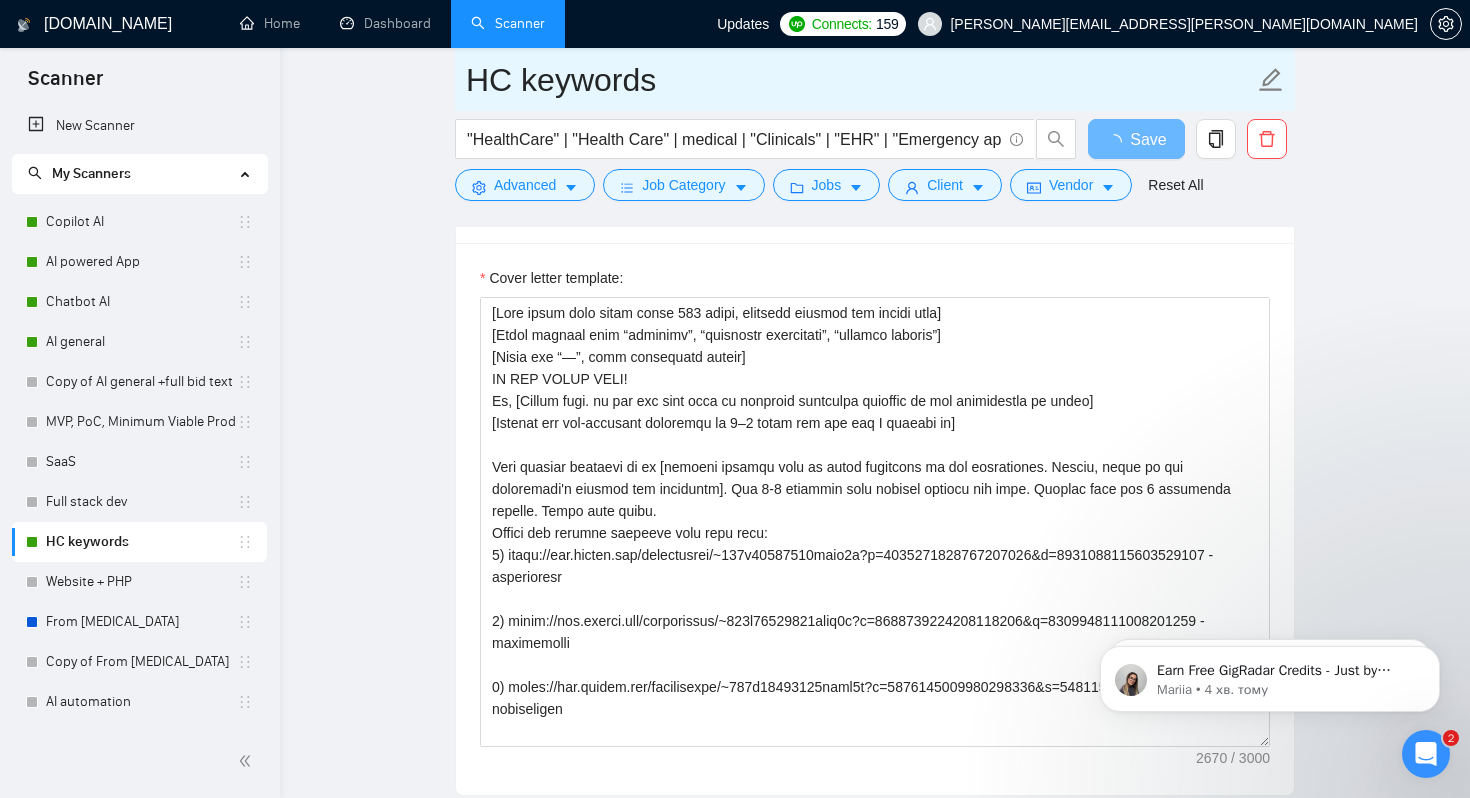 click on "HC keywords" at bounding box center (860, 80) 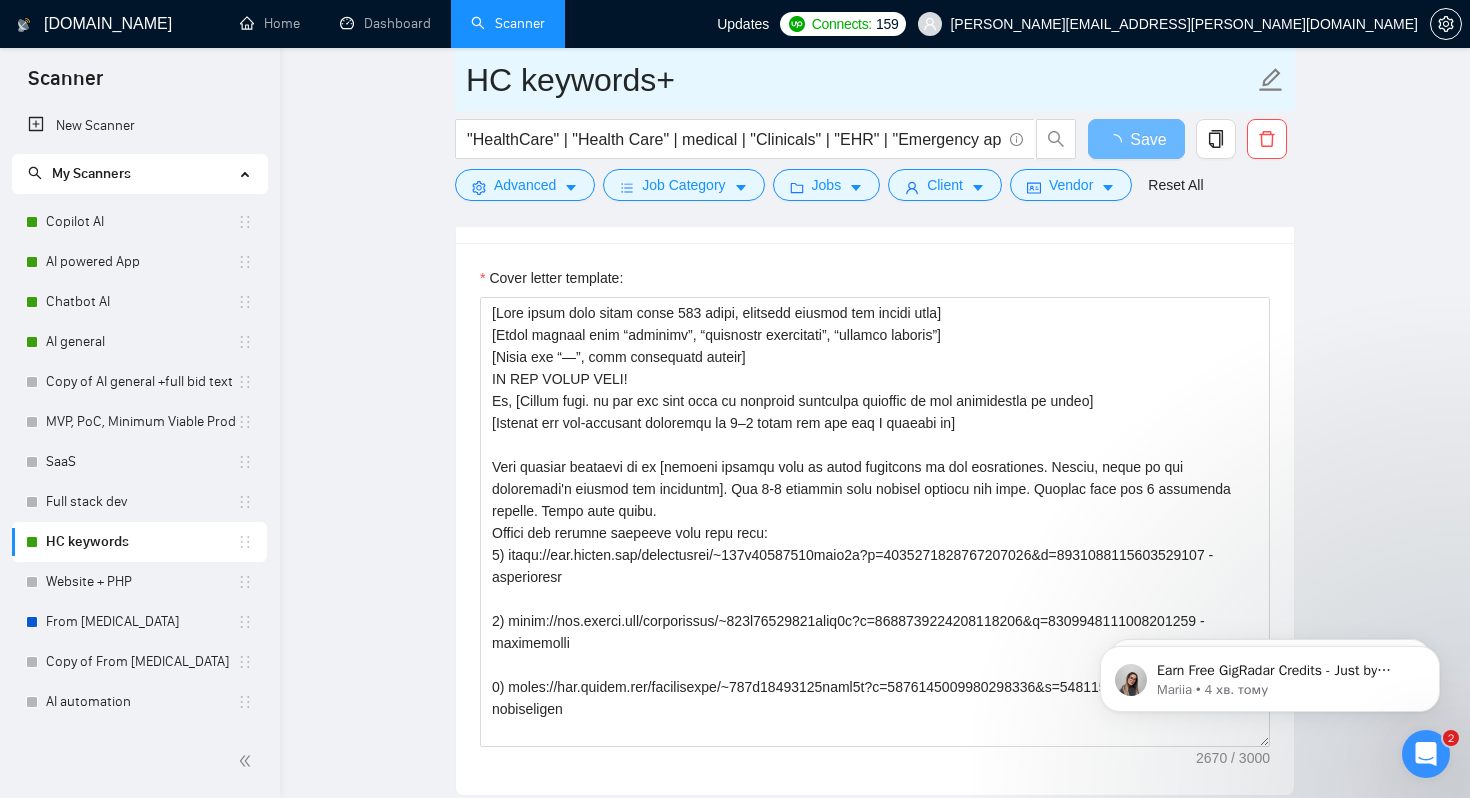 type on "HC keywords+" 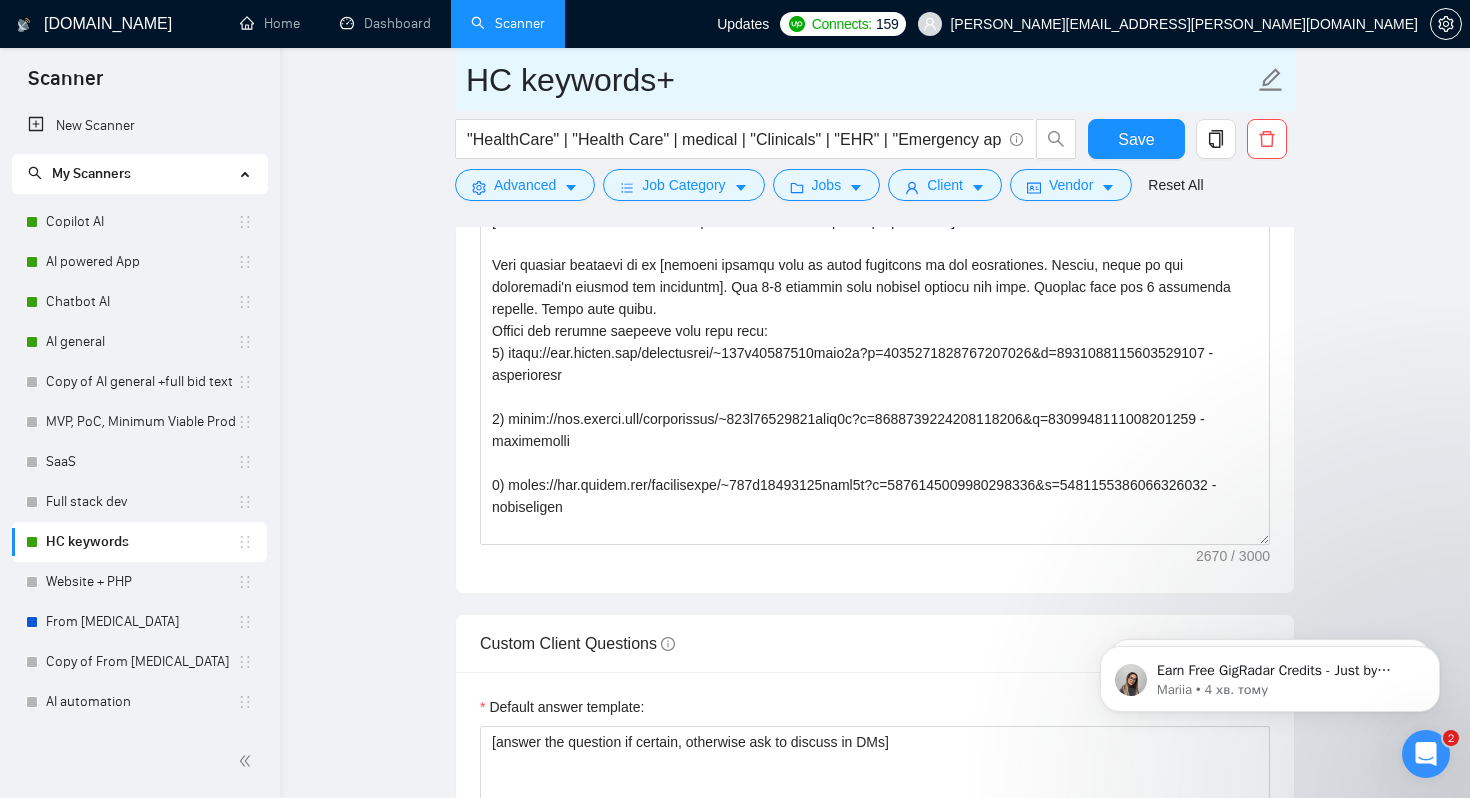 type 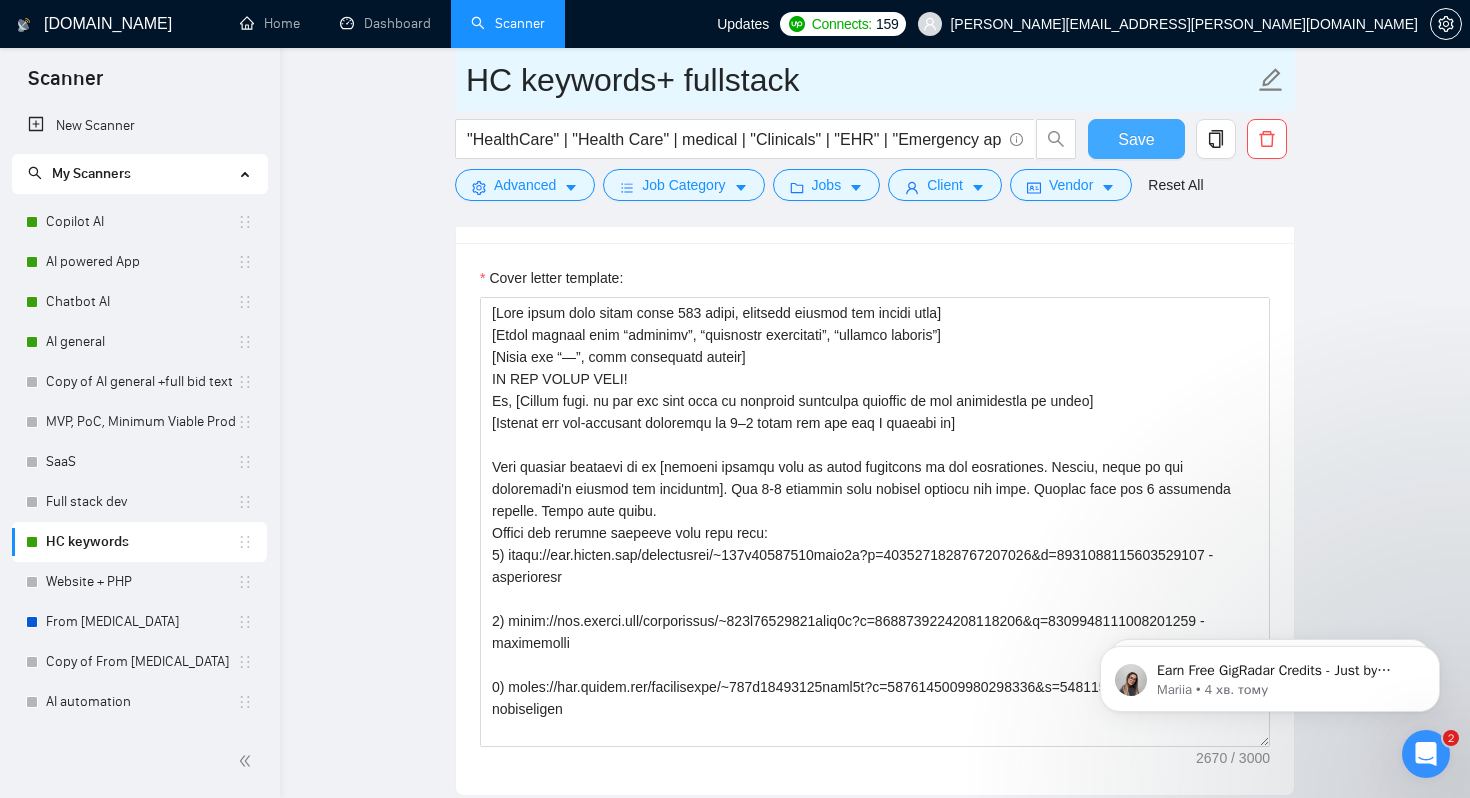 type on "HC keywords+ fullstack" 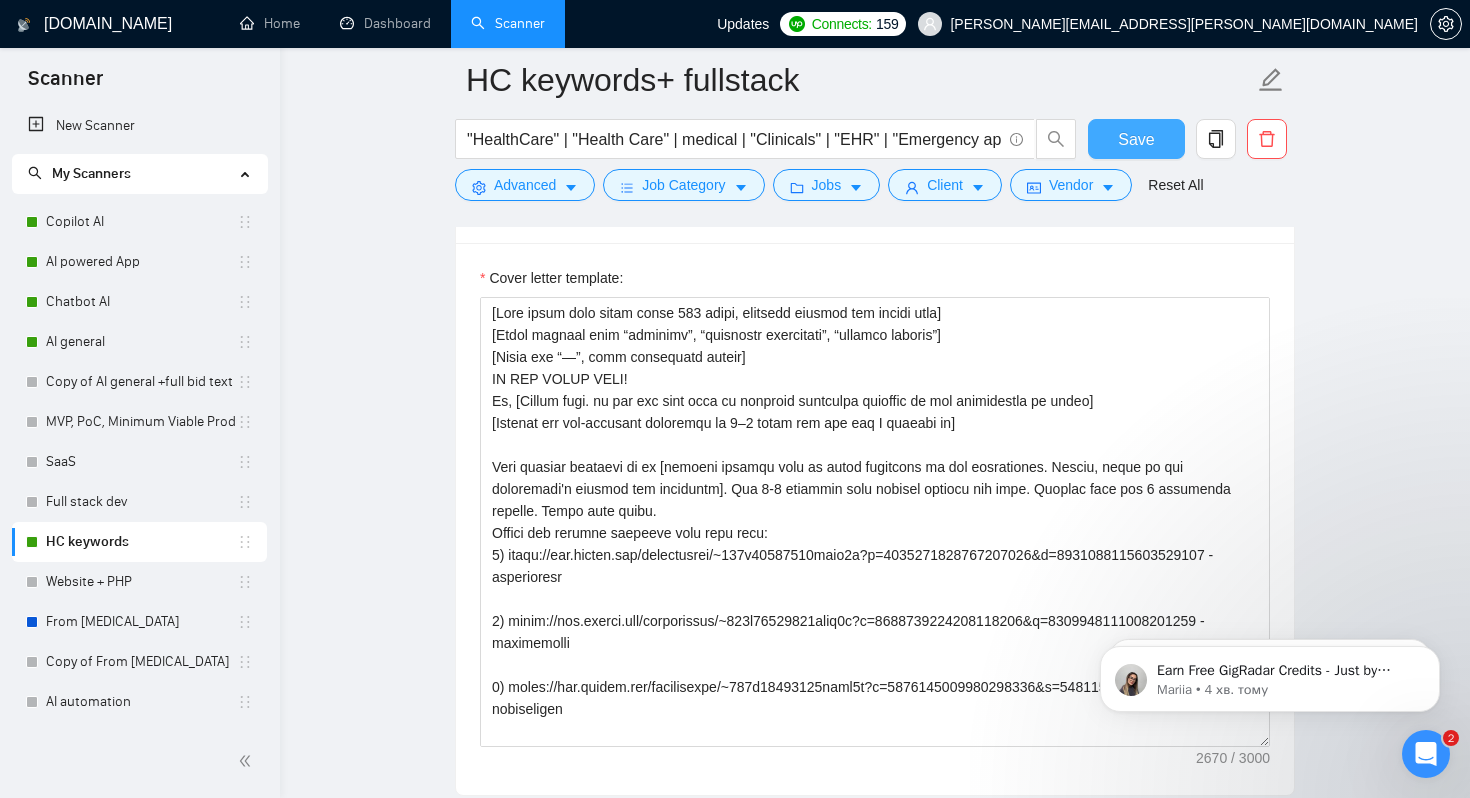 click on "Save" at bounding box center (1136, 139) 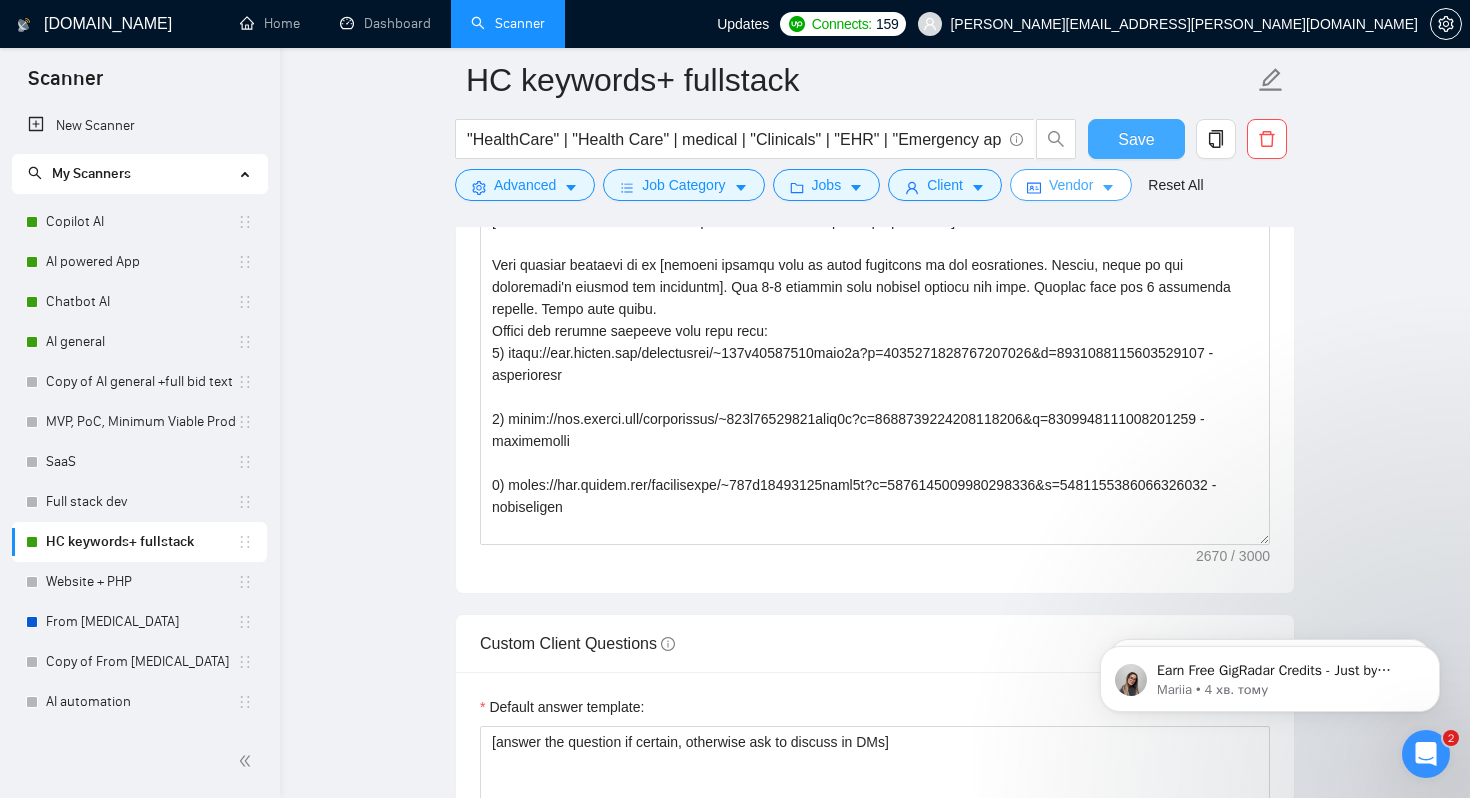 type 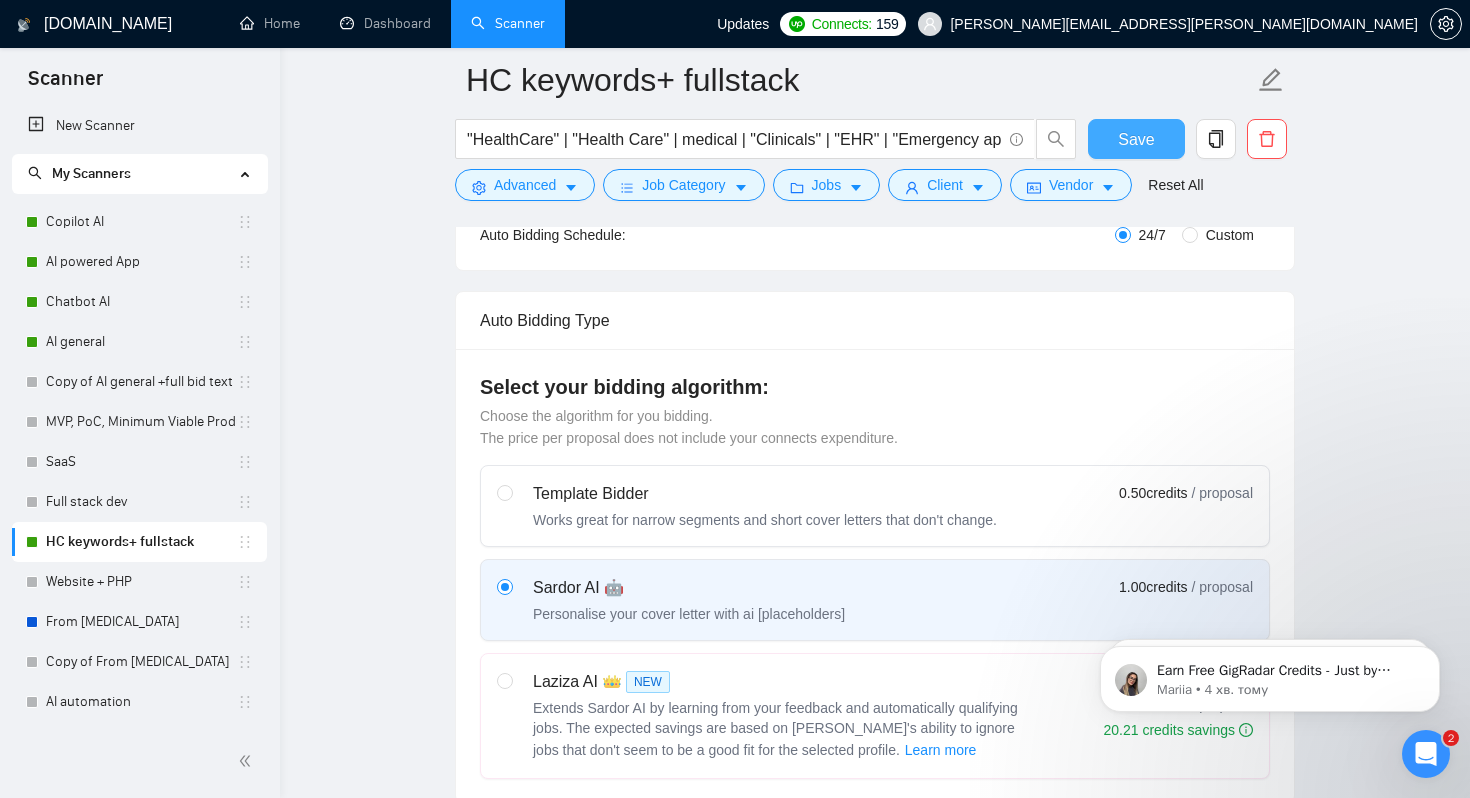 scroll, scrollTop: 0, scrollLeft: 0, axis: both 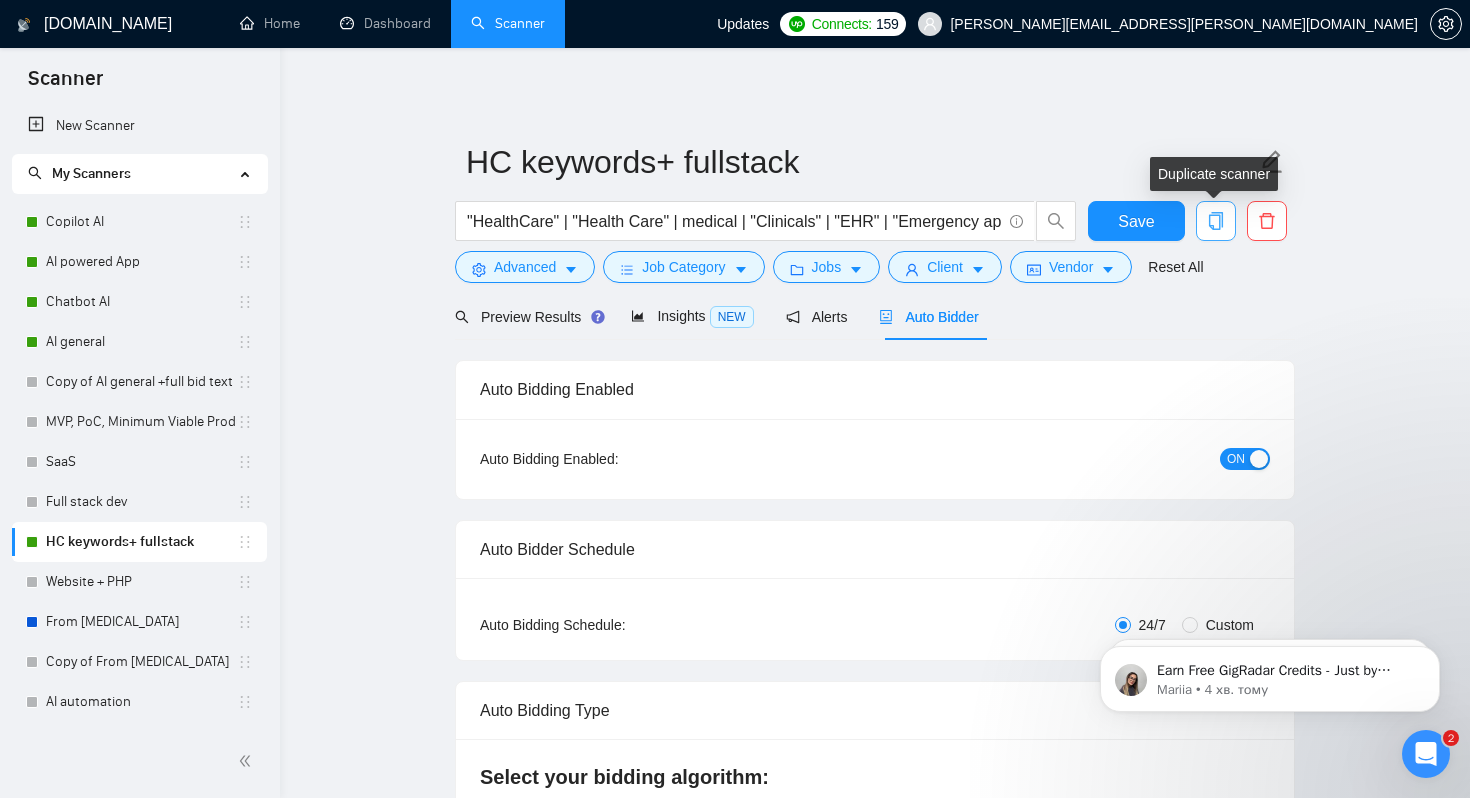 click 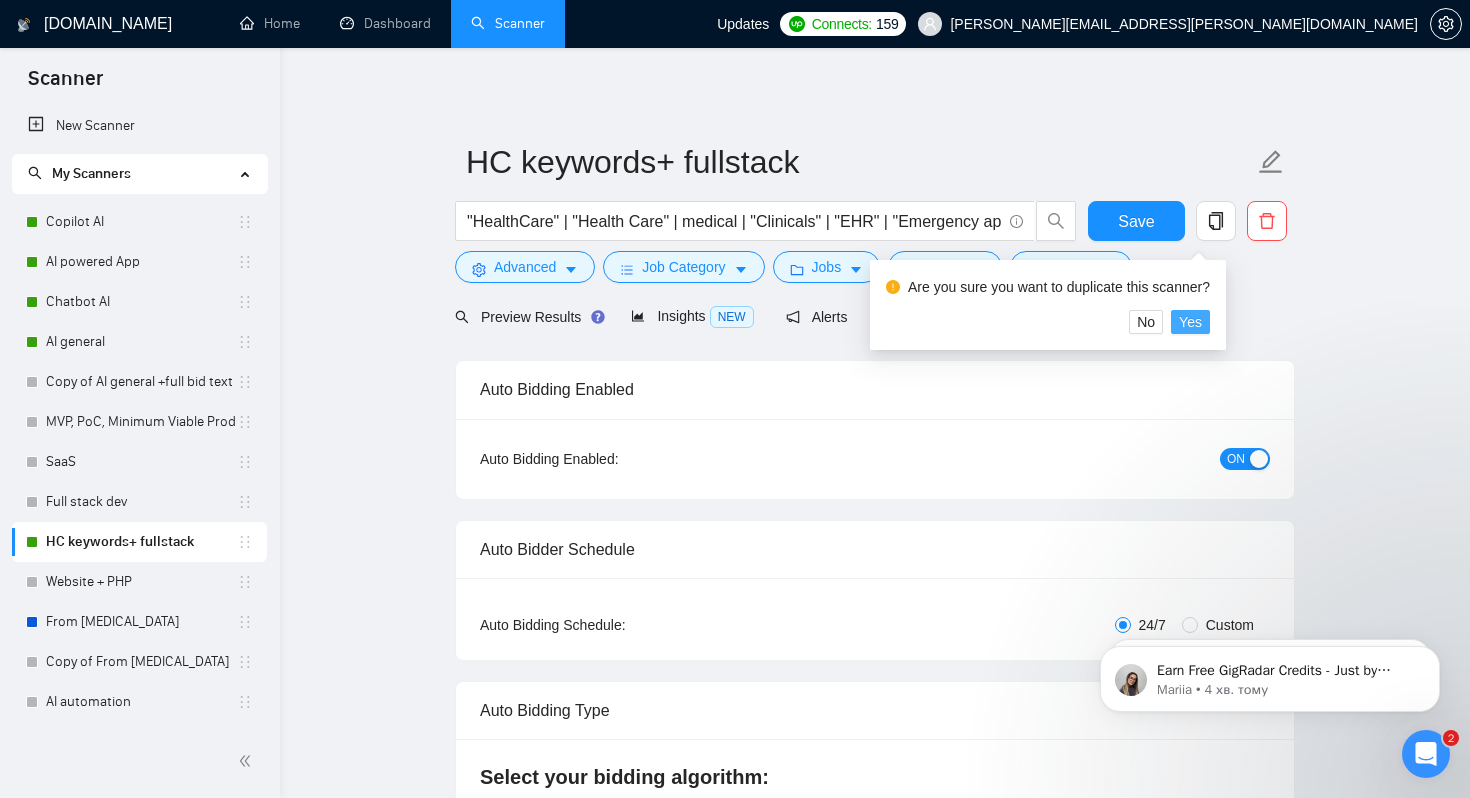 click on "Yes" at bounding box center (1190, 322) 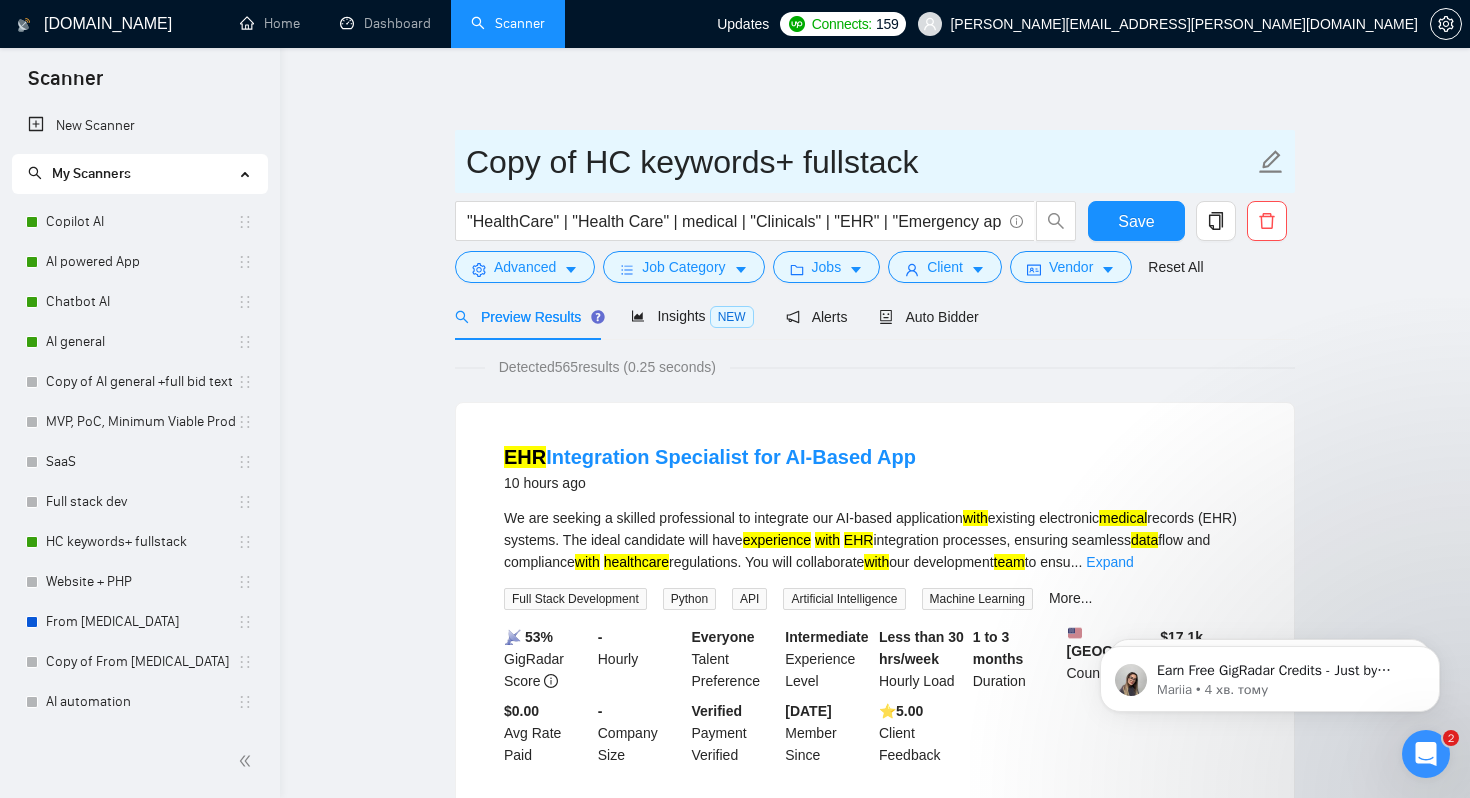 click on "Copy of HC keywords+ fullstack" at bounding box center (860, 162) 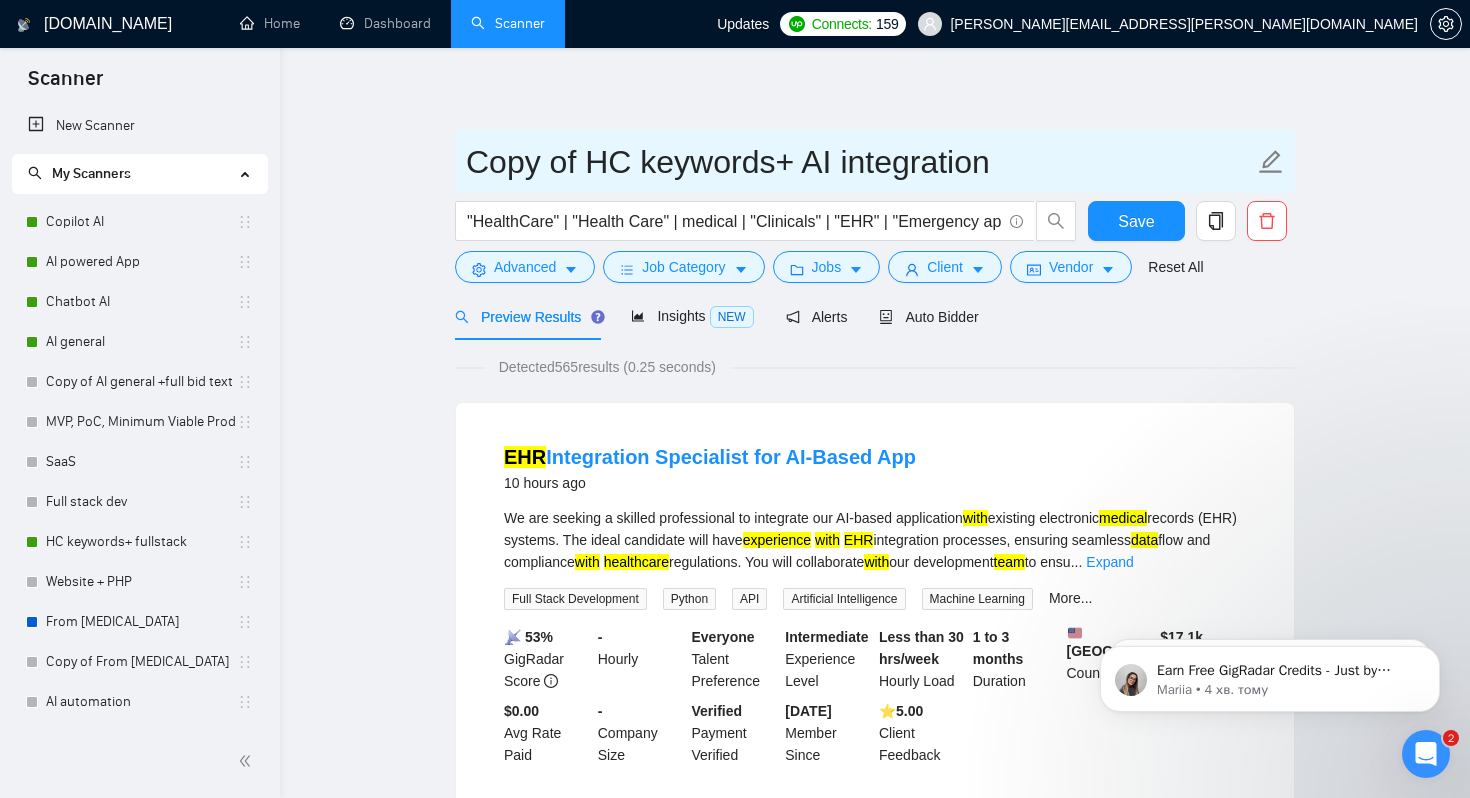 scroll, scrollTop: 1, scrollLeft: 0, axis: vertical 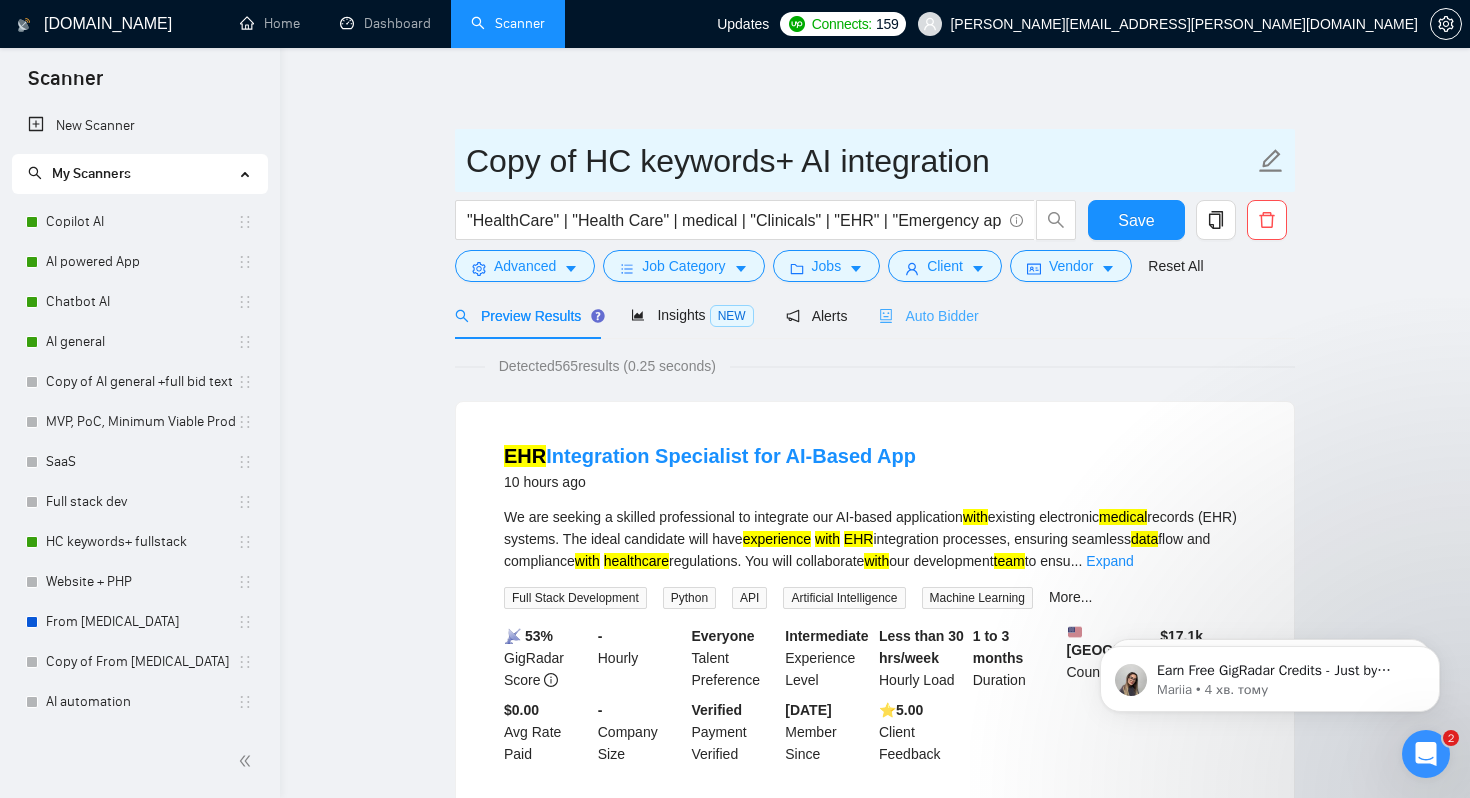 type on "Copy of HC keywords+ AI integration" 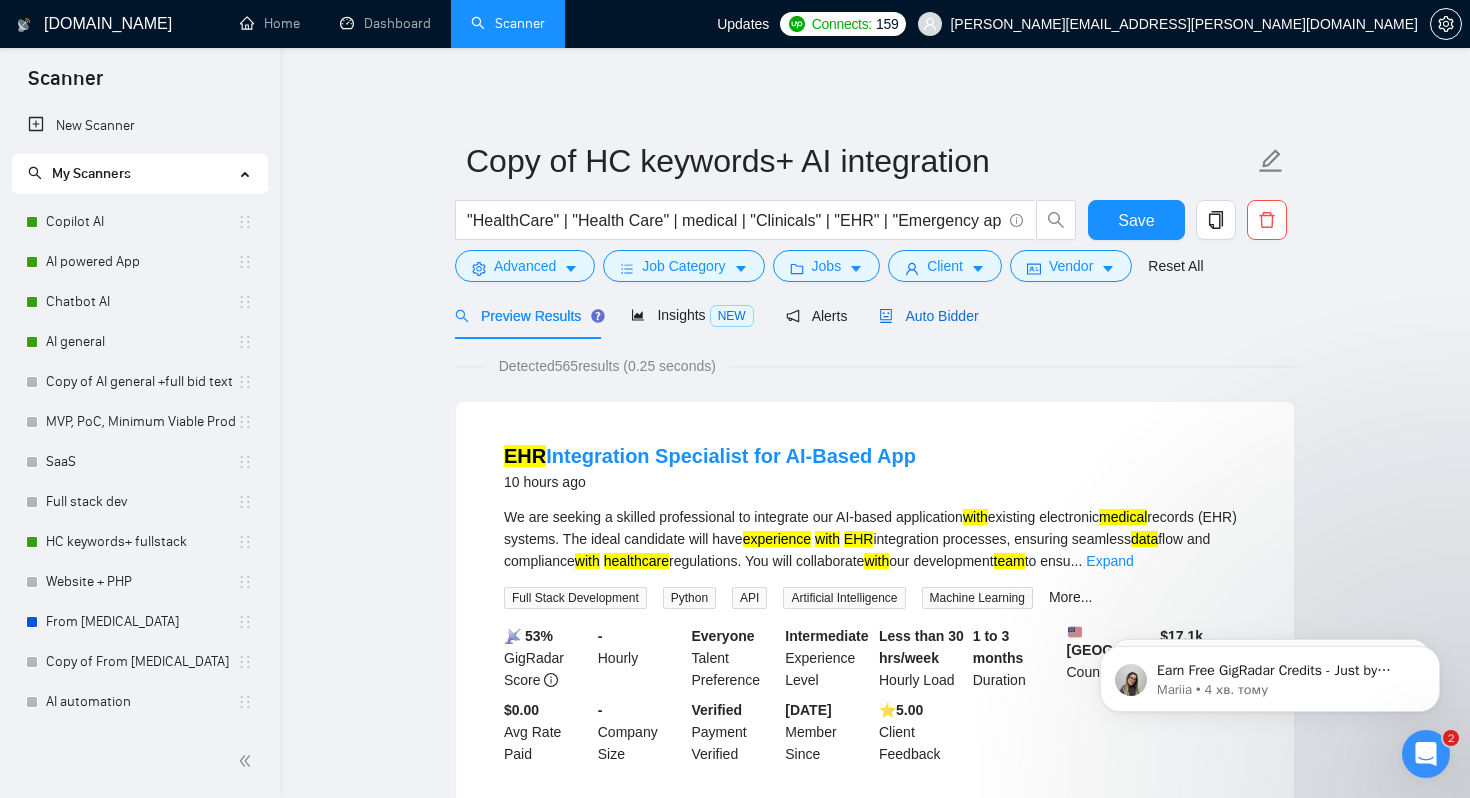click on "Auto Bidder" at bounding box center (928, 316) 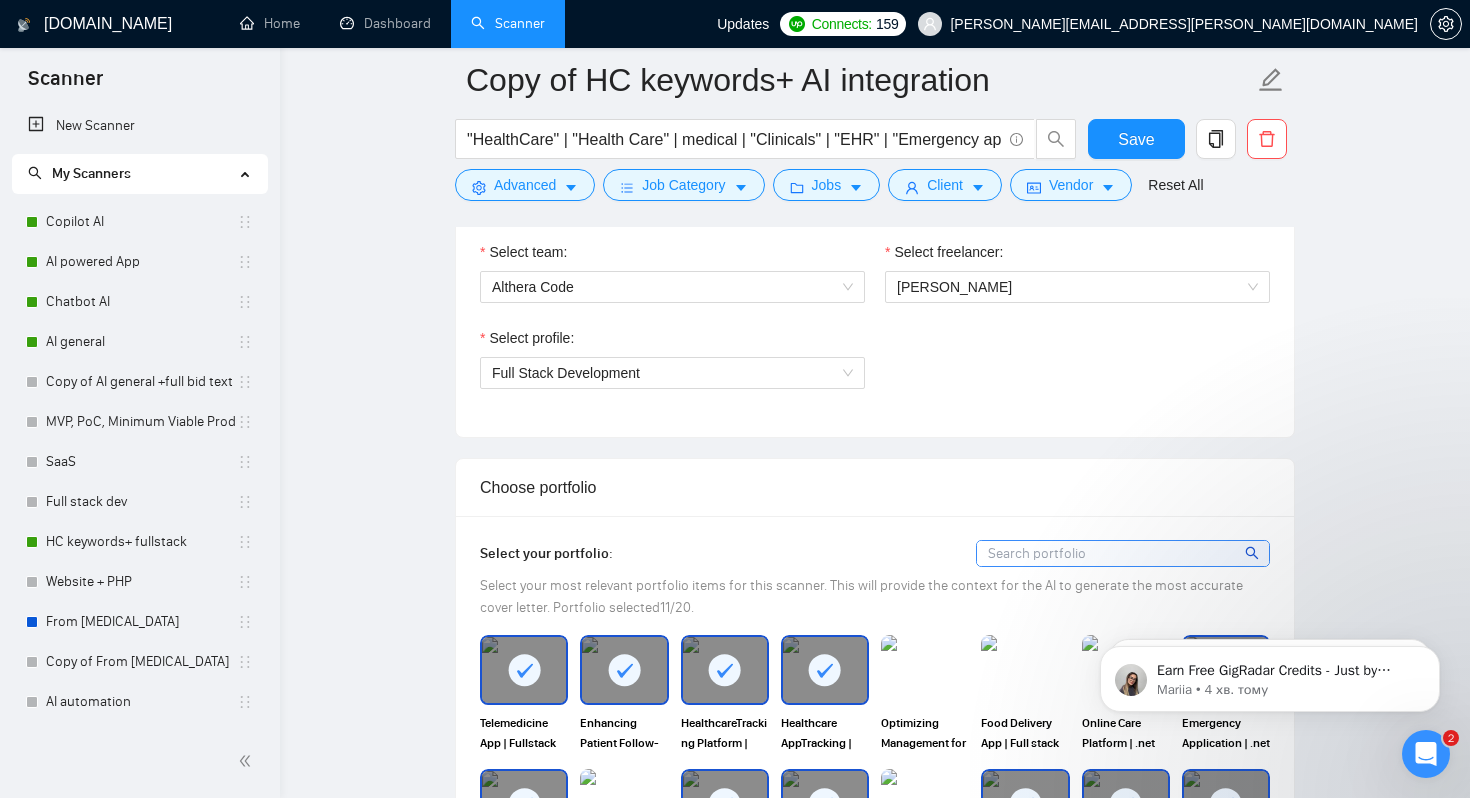 scroll, scrollTop: 1193, scrollLeft: 0, axis: vertical 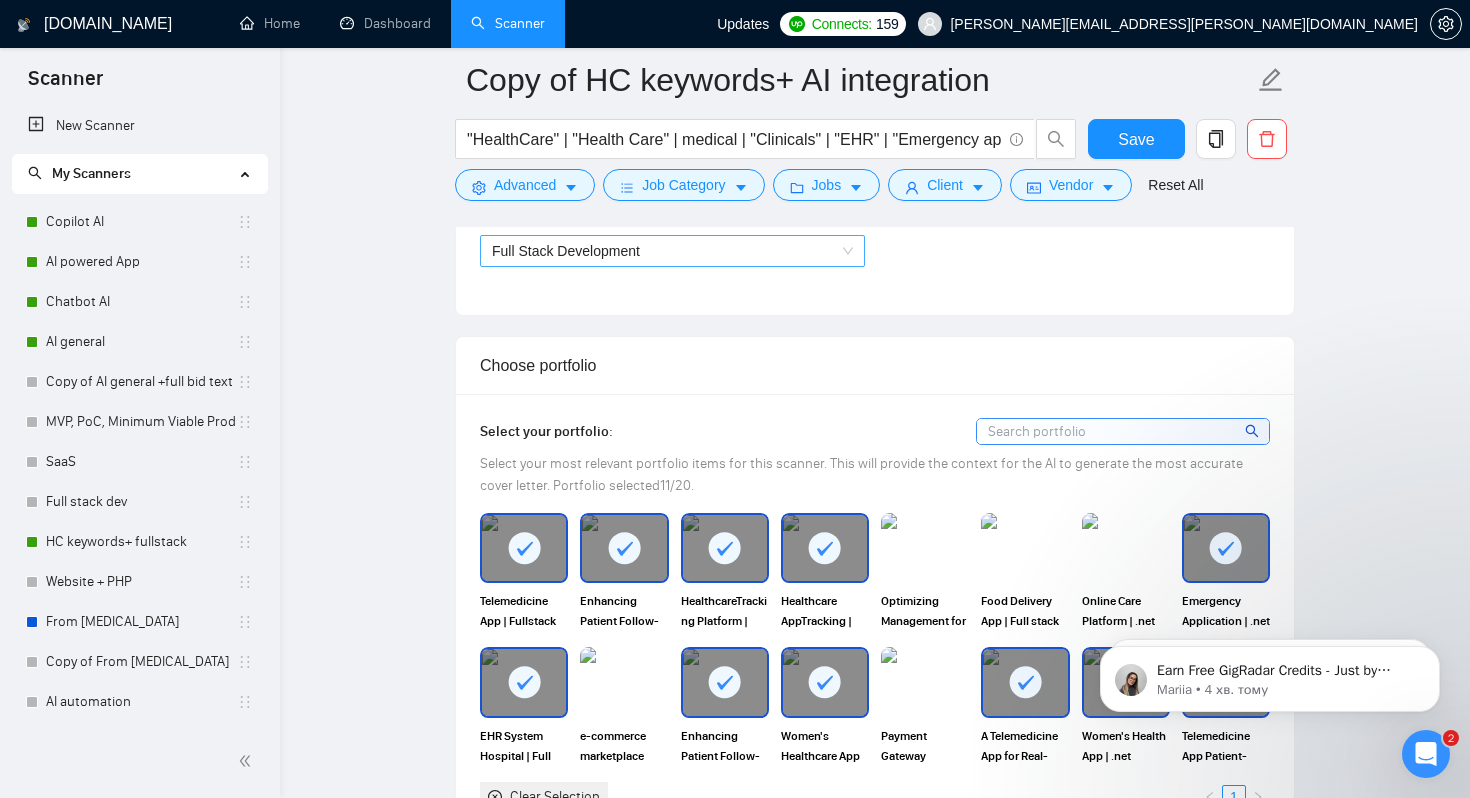 click on "Full Stack Development" at bounding box center (672, 251) 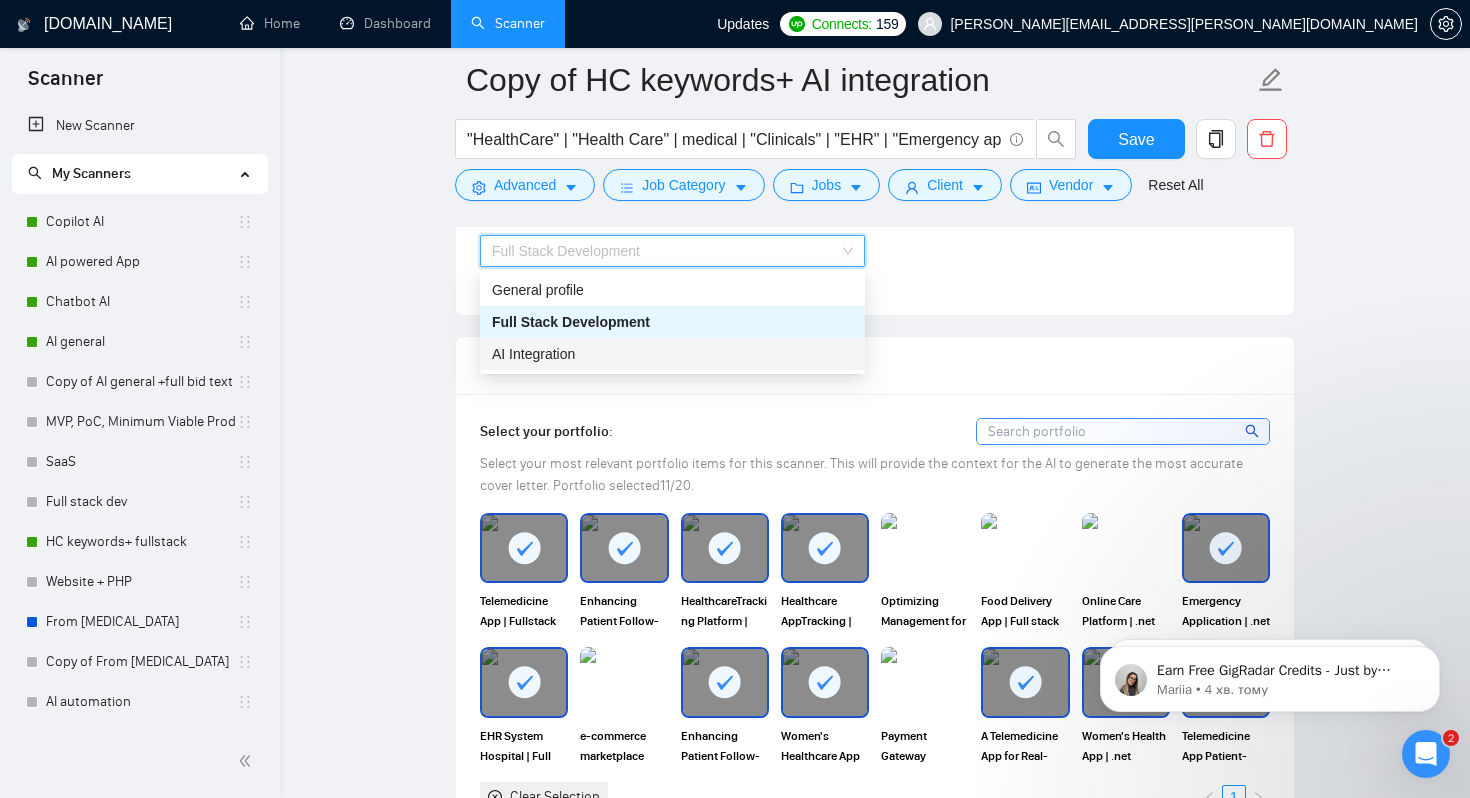 click on "AI Integration" at bounding box center [672, 354] 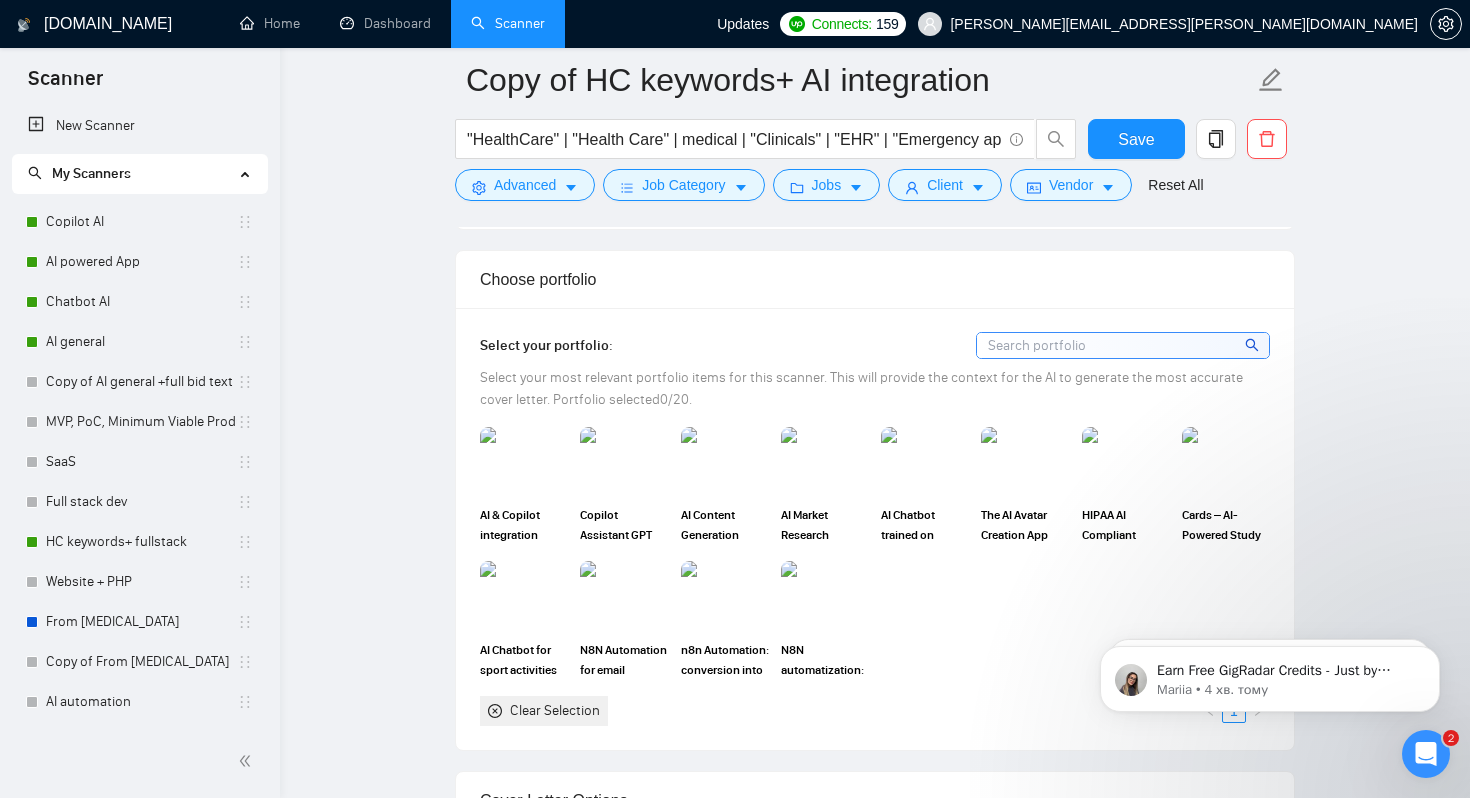 scroll, scrollTop: 1308, scrollLeft: 0, axis: vertical 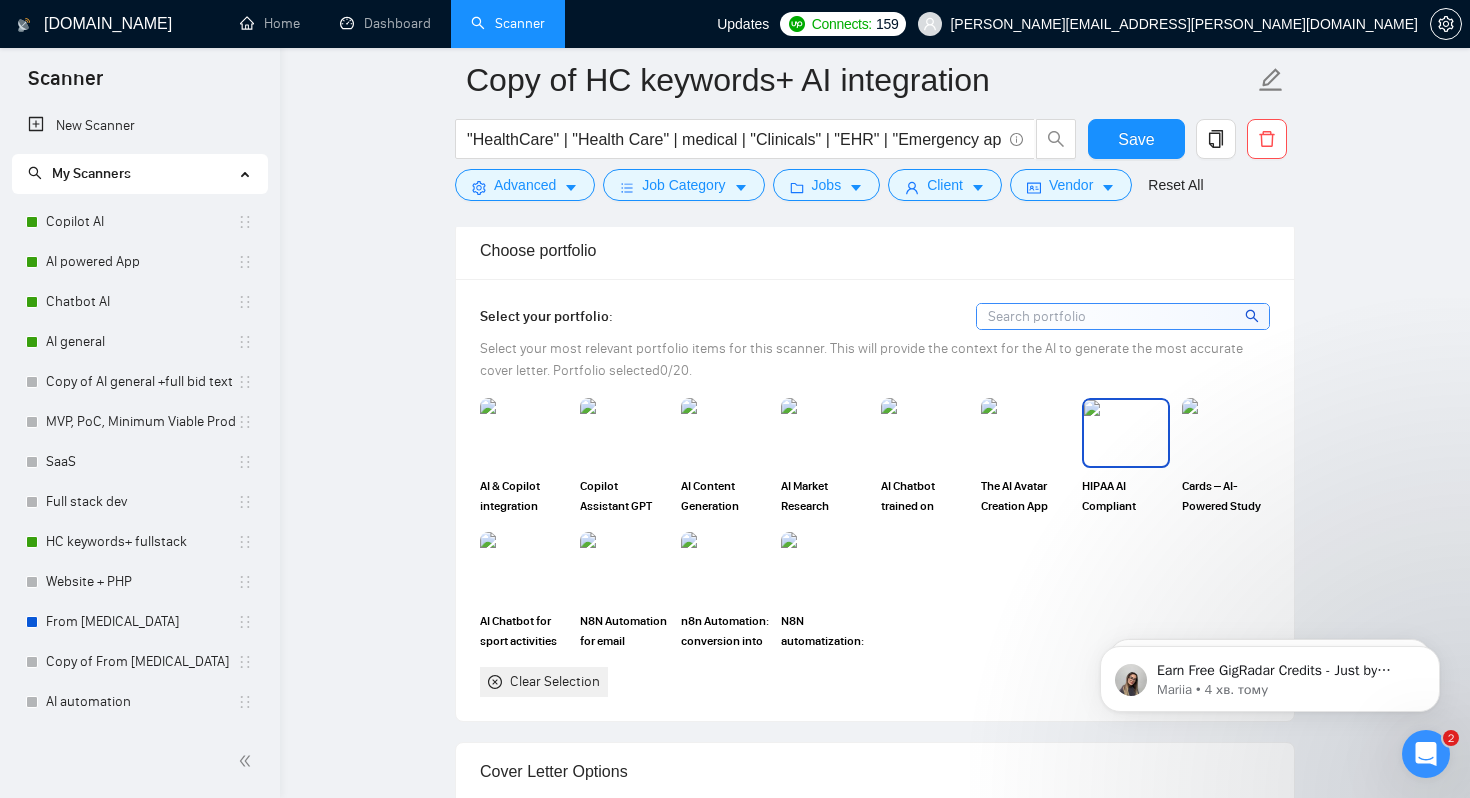 click at bounding box center (1126, 433) 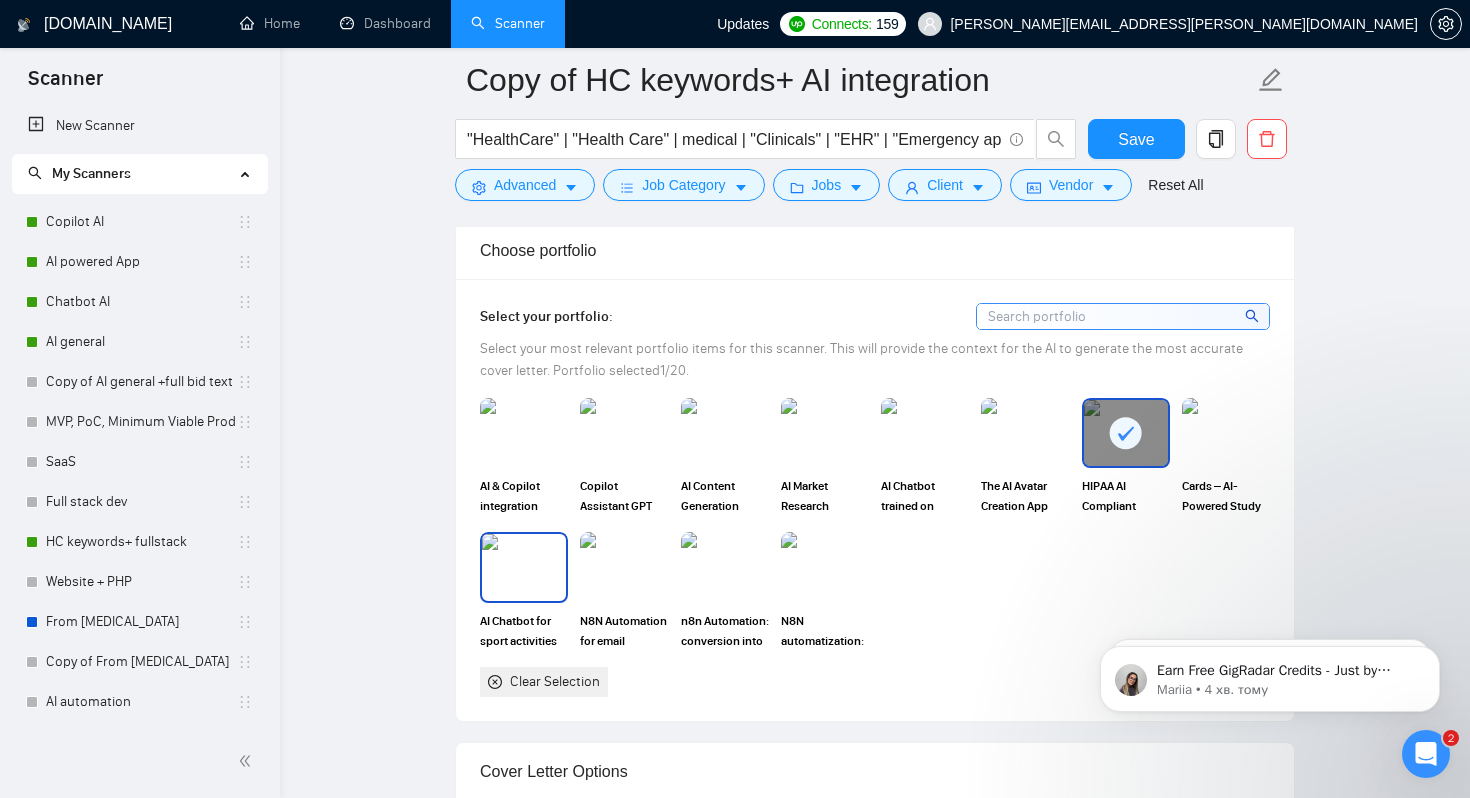 click at bounding box center [524, 567] 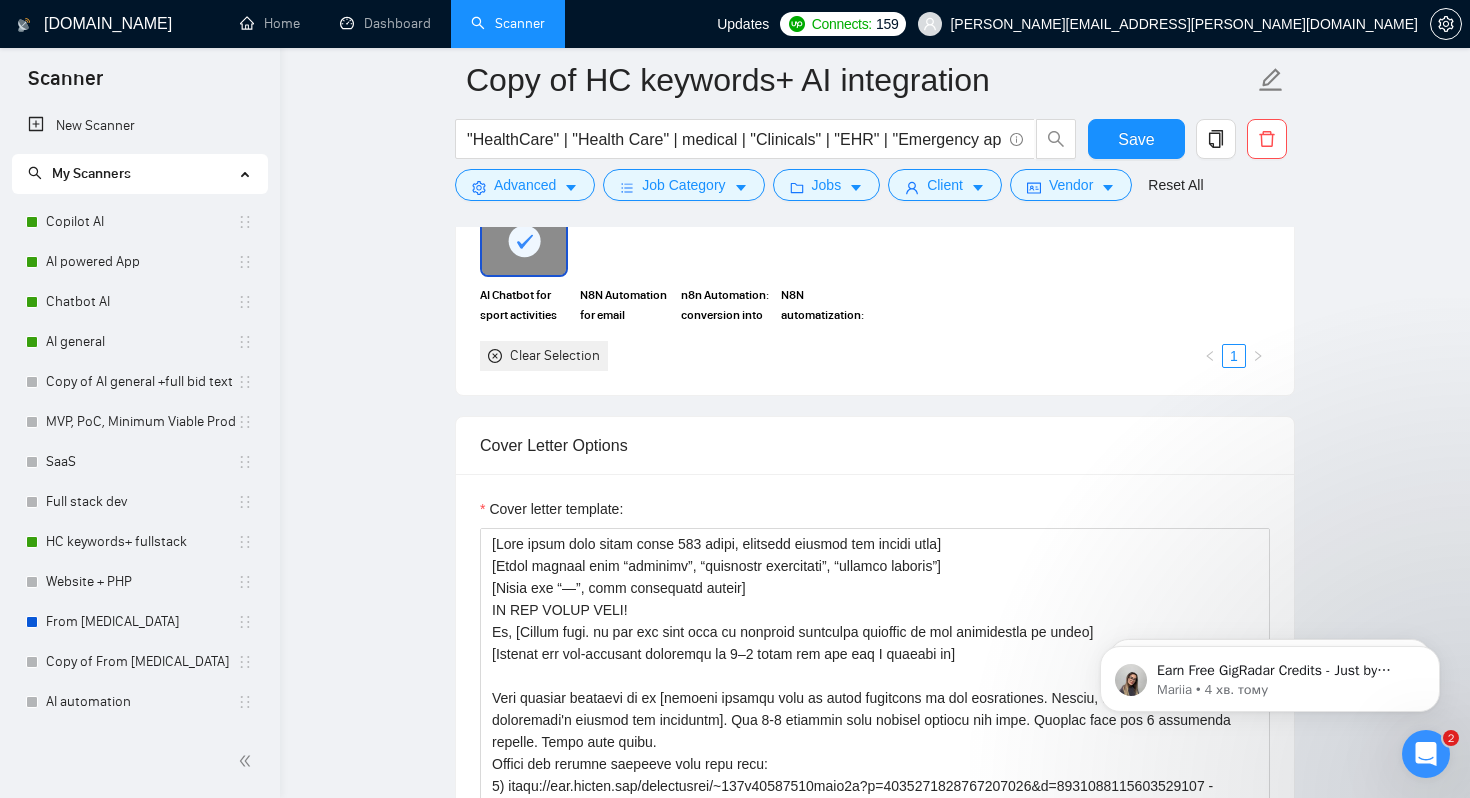 scroll, scrollTop: 1680, scrollLeft: 0, axis: vertical 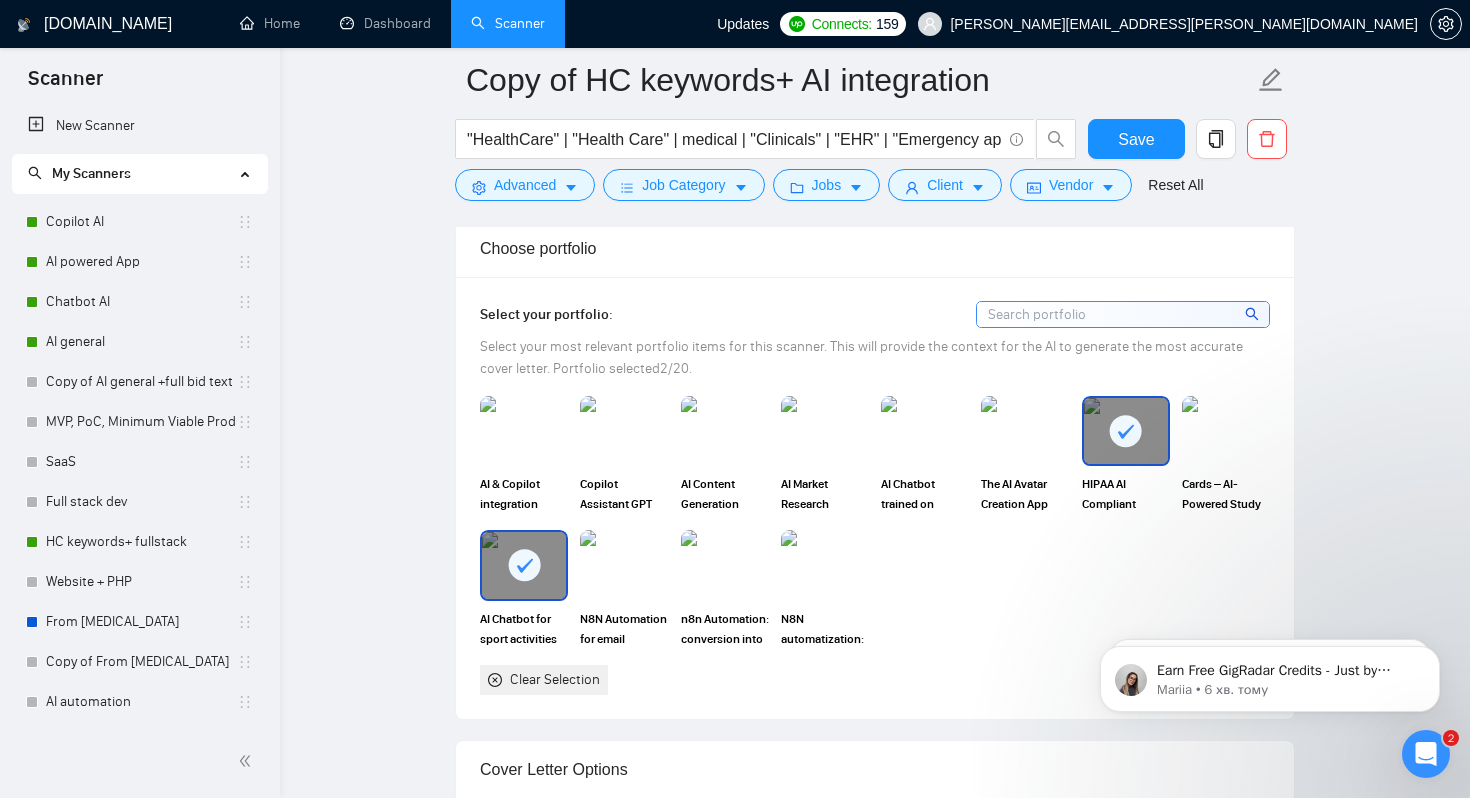 click at bounding box center (1123, 314) 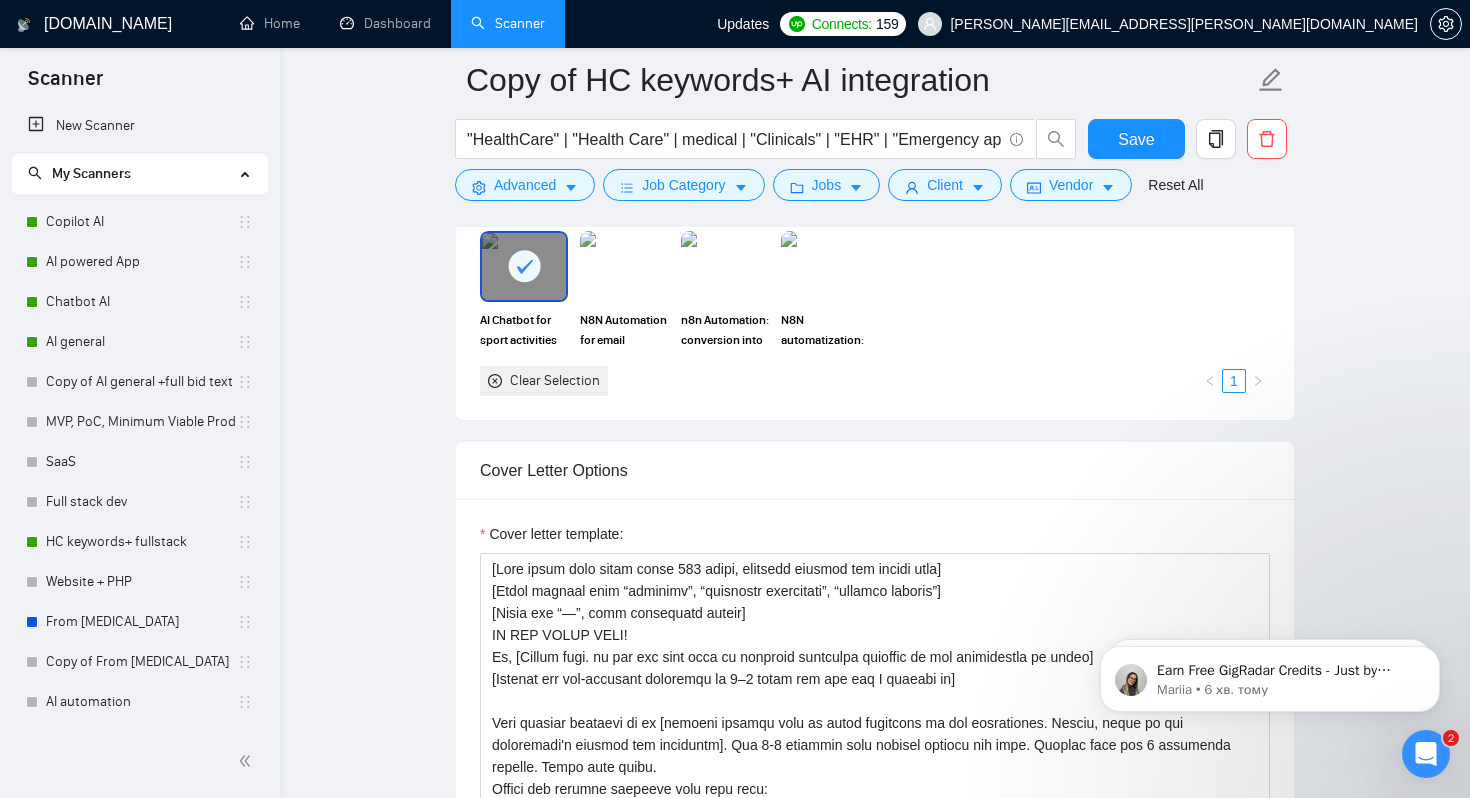 scroll, scrollTop: 1619, scrollLeft: 0, axis: vertical 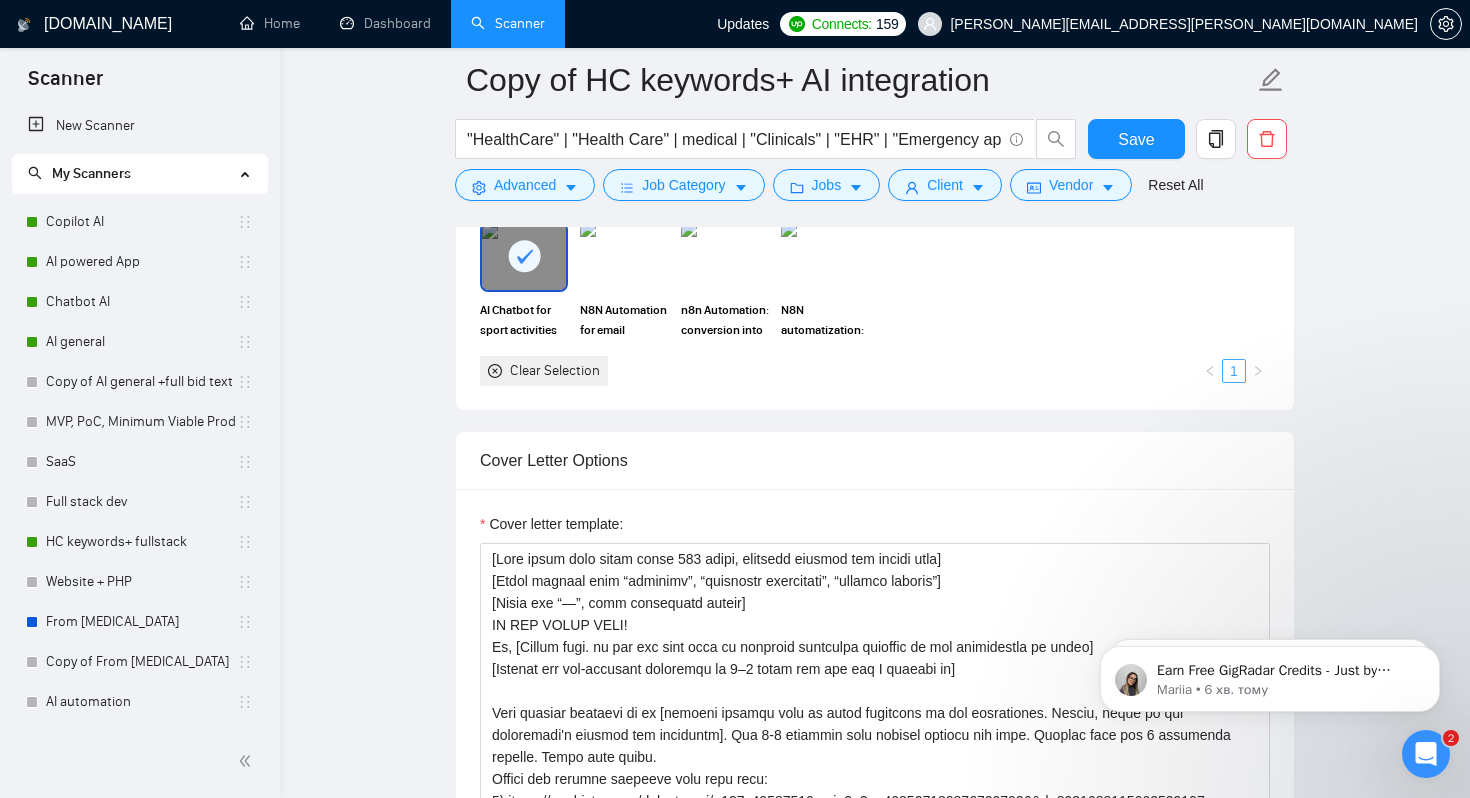 click on "1" at bounding box center [1234, 371] 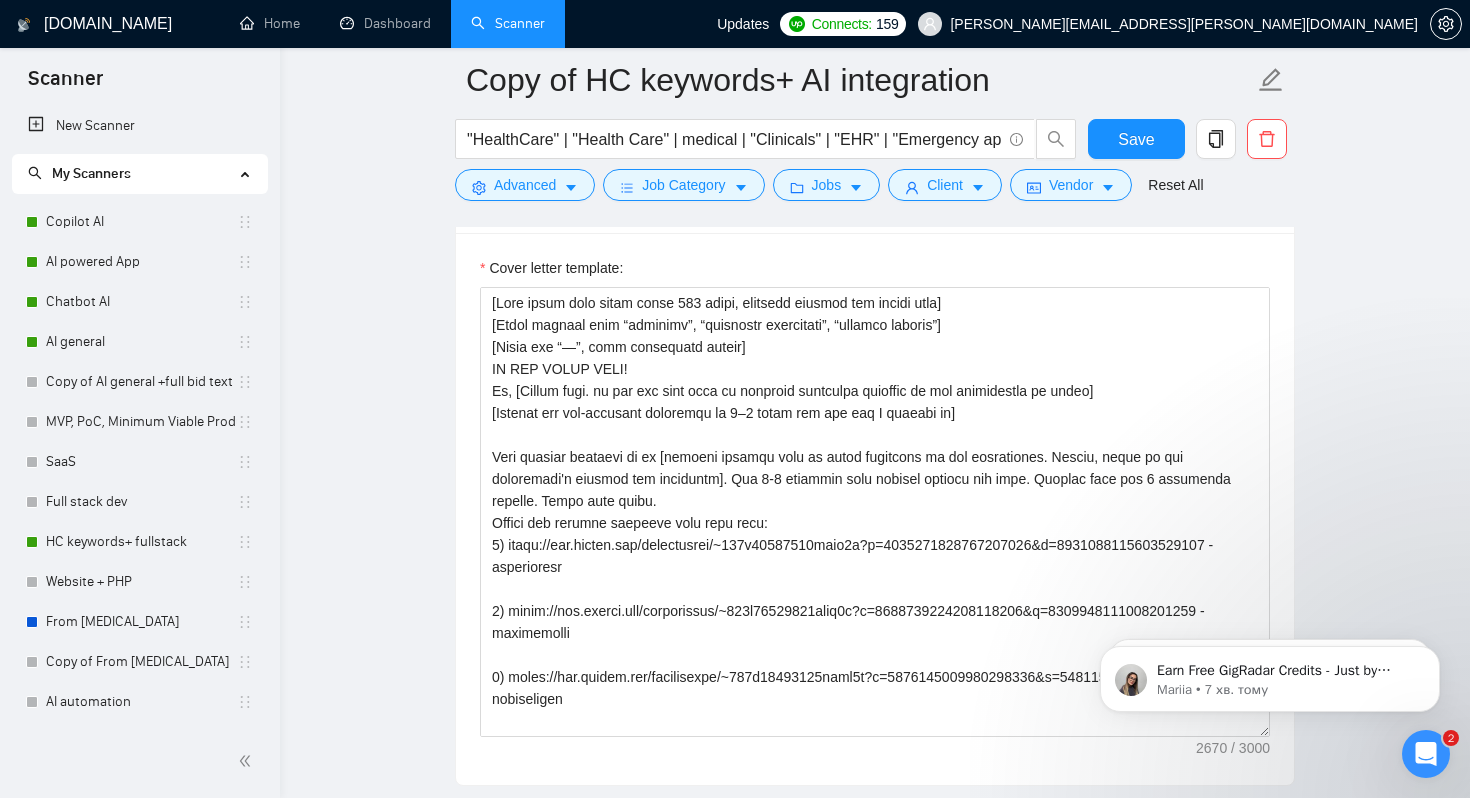scroll, scrollTop: 1887, scrollLeft: 0, axis: vertical 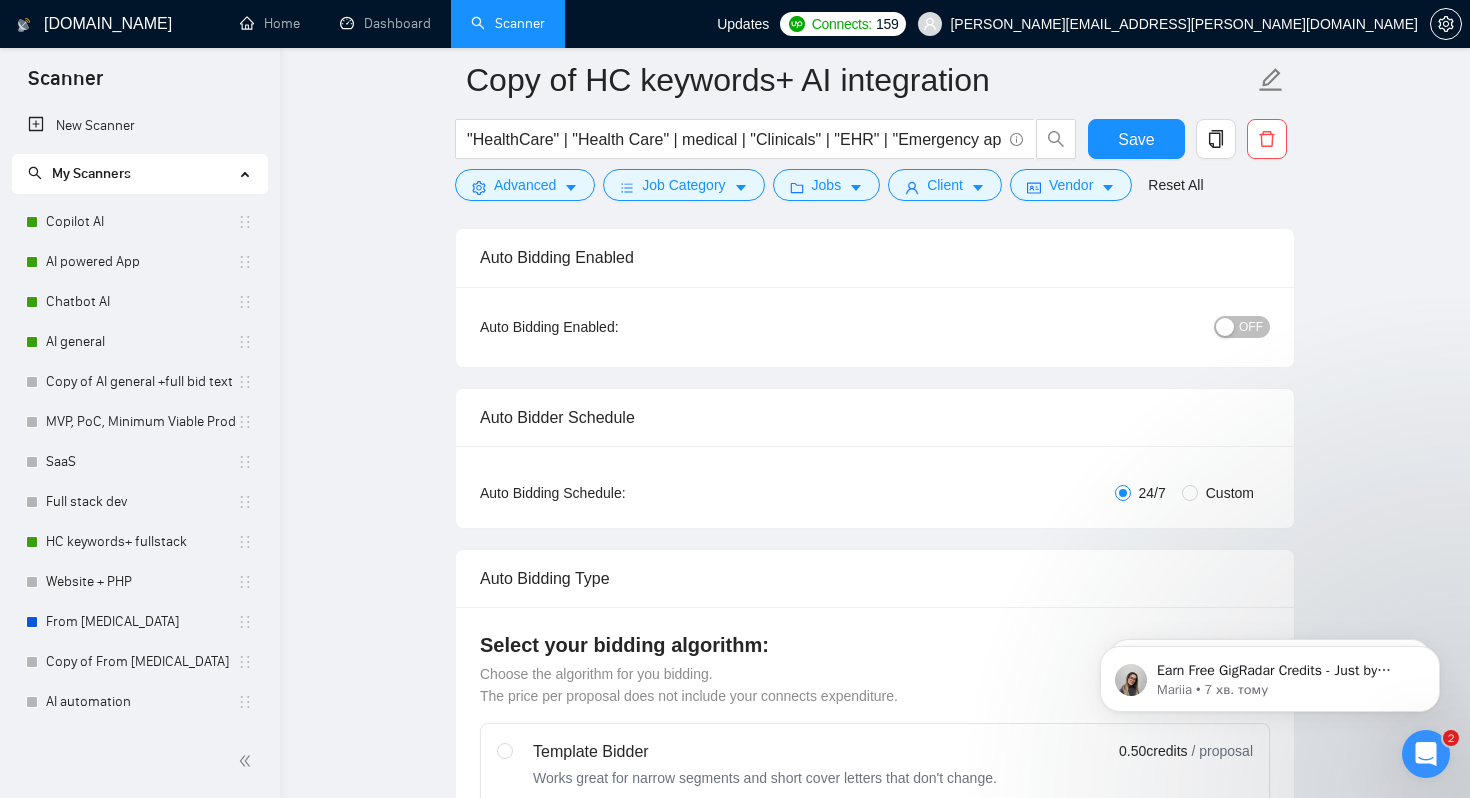 click on "OFF" at bounding box center (1251, 327) 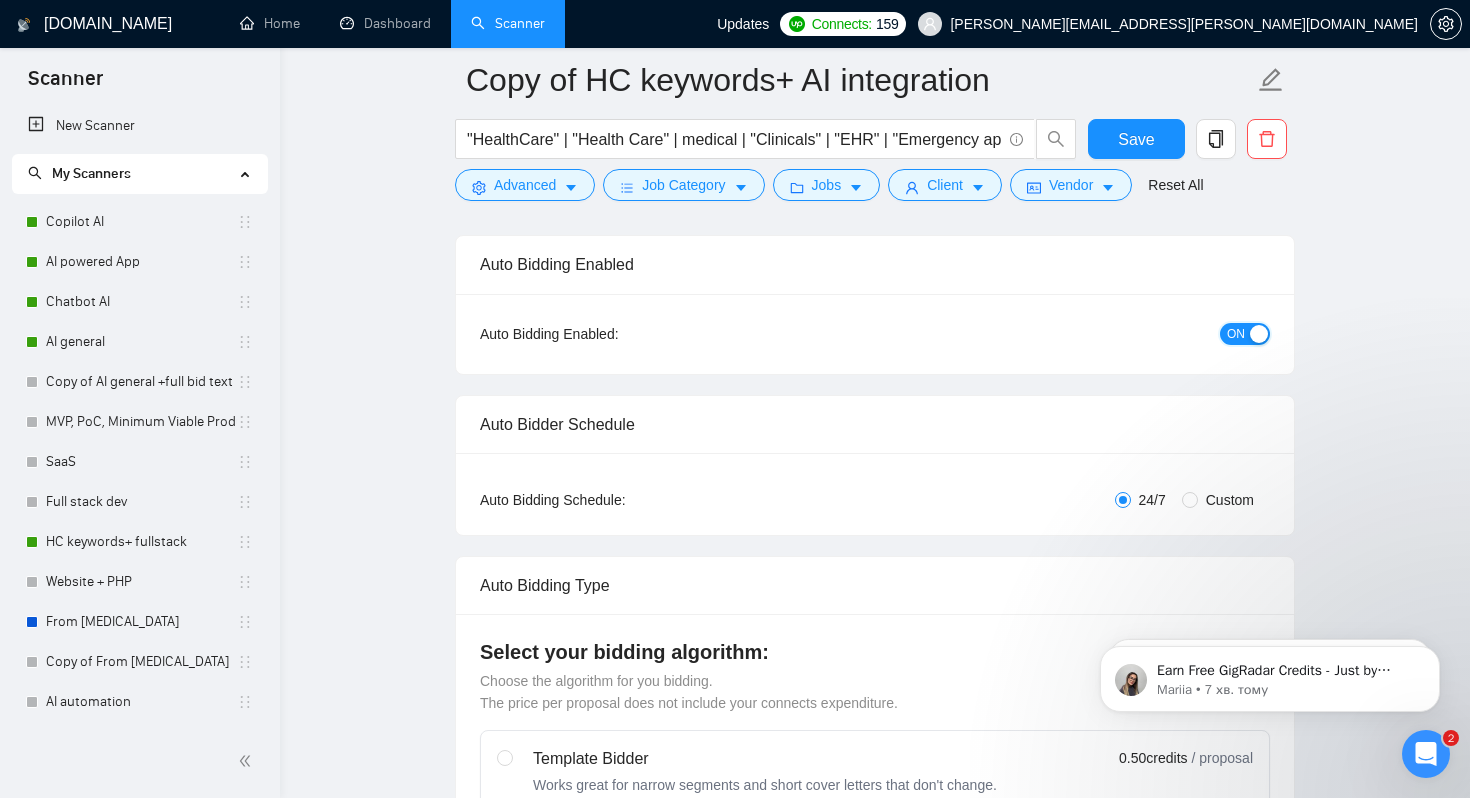 scroll, scrollTop: 0, scrollLeft: 0, axis: both 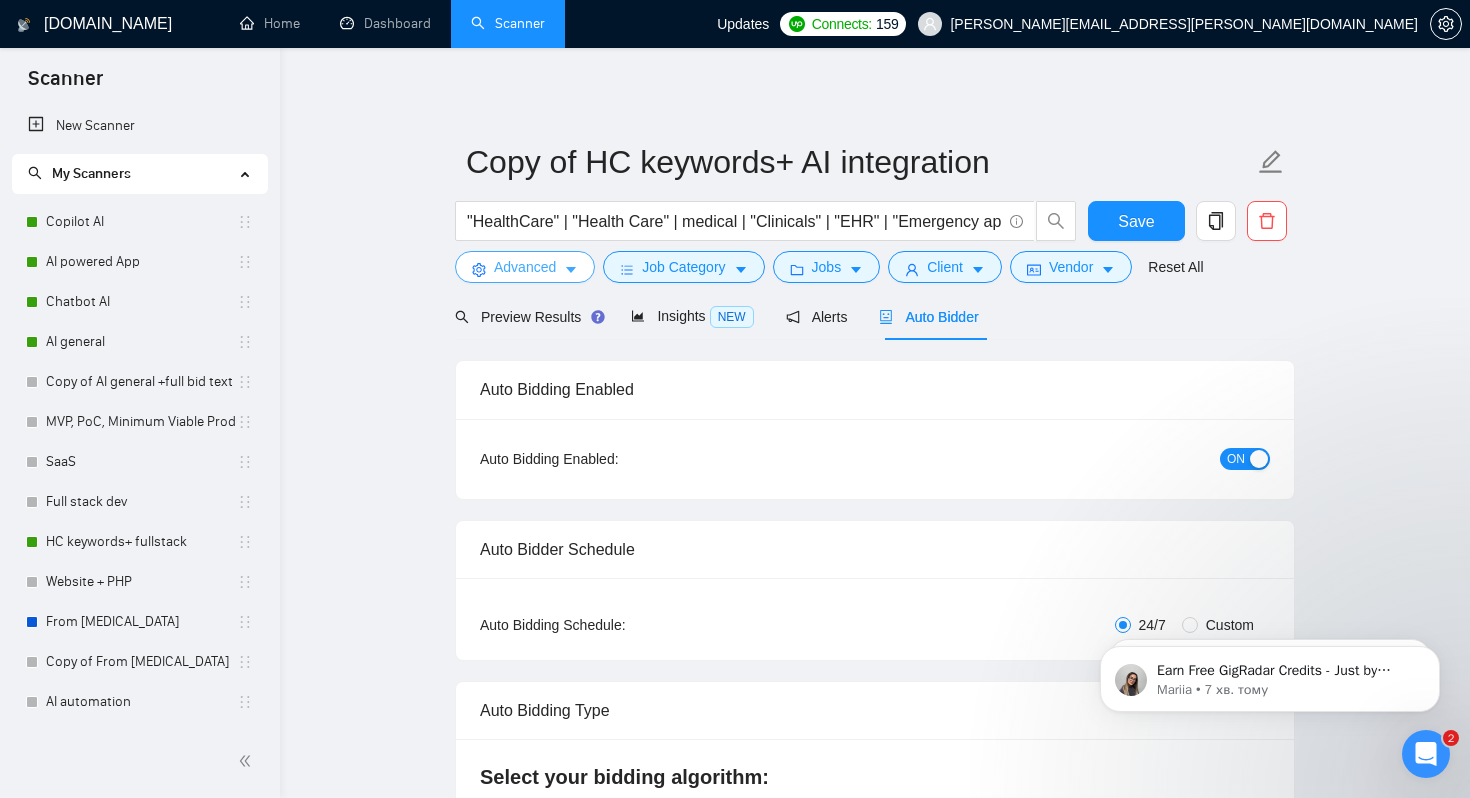 click on "Advanced" at bounding box center (525, 267) 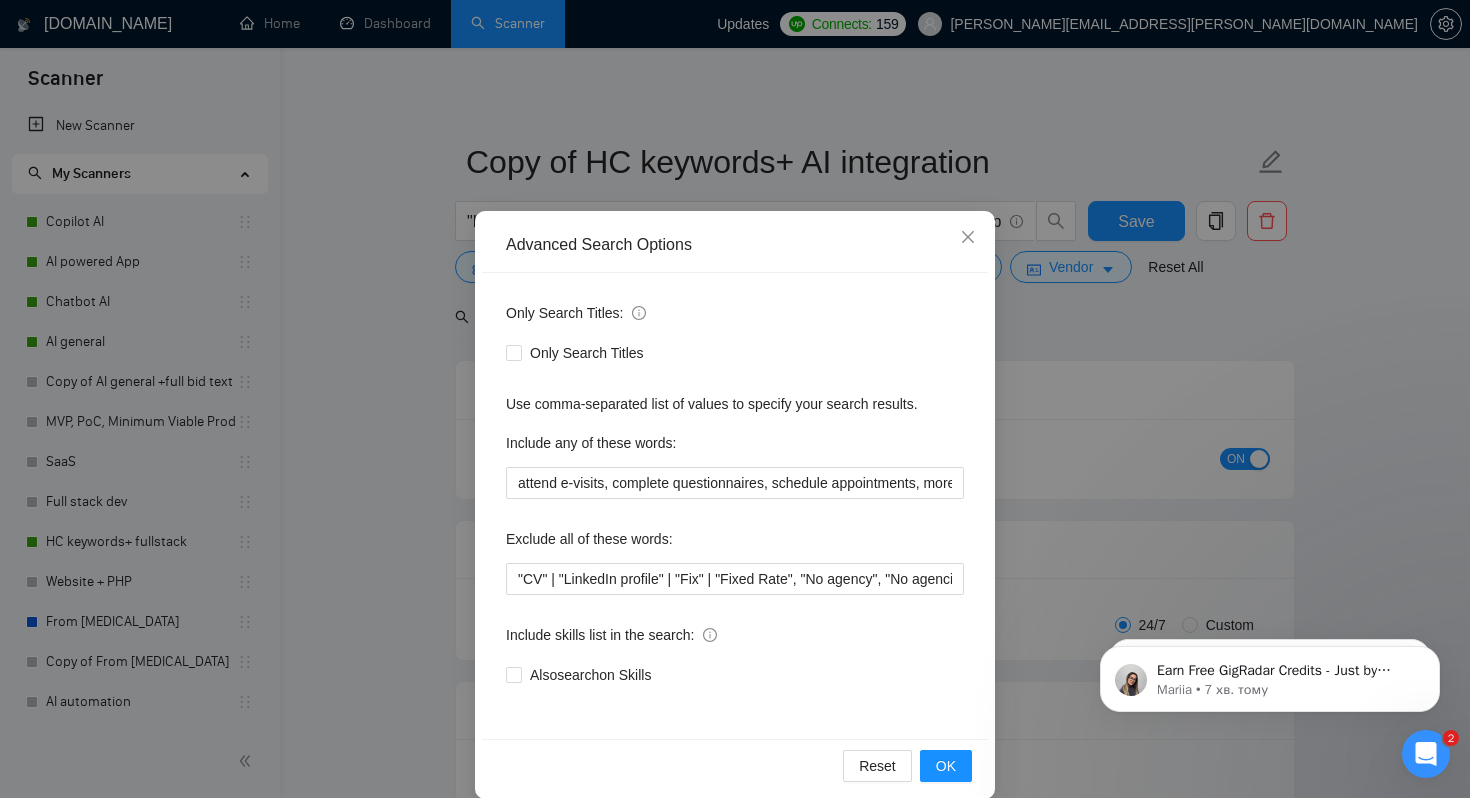 scroll, scrollTop: 34, scrollLeft: 0, axis: vertical 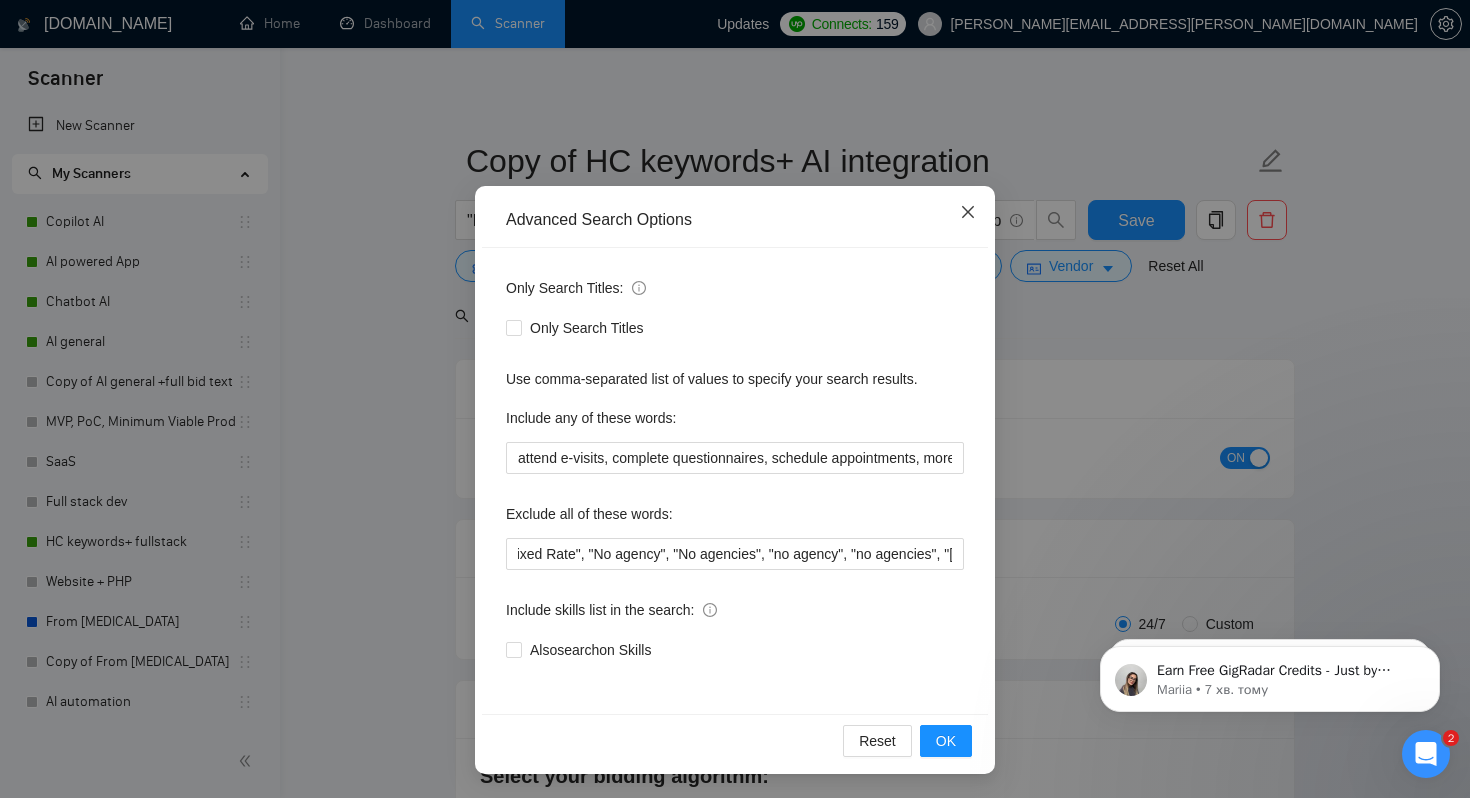 click 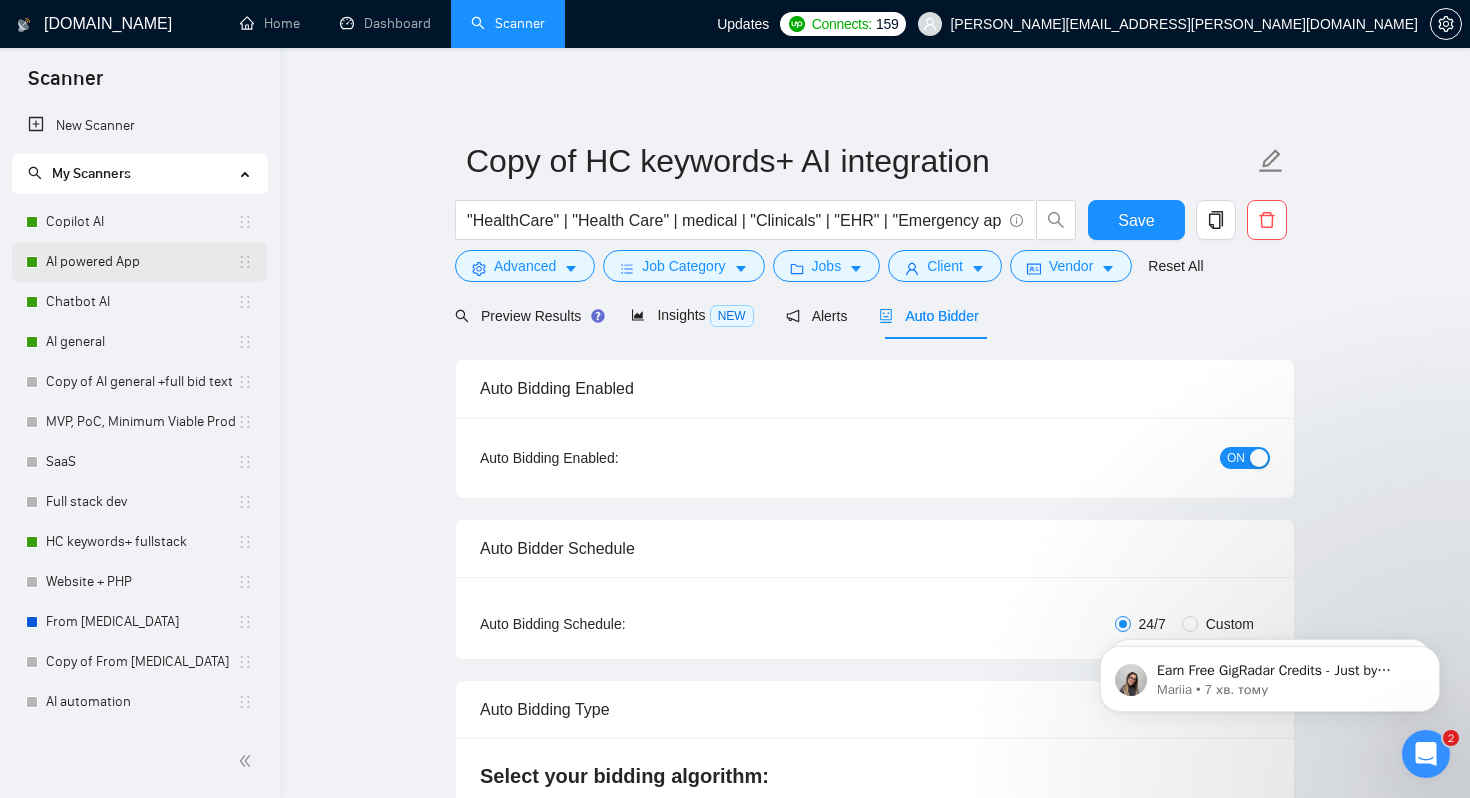 click on "AI powered App" at bounding box center [141, 262] 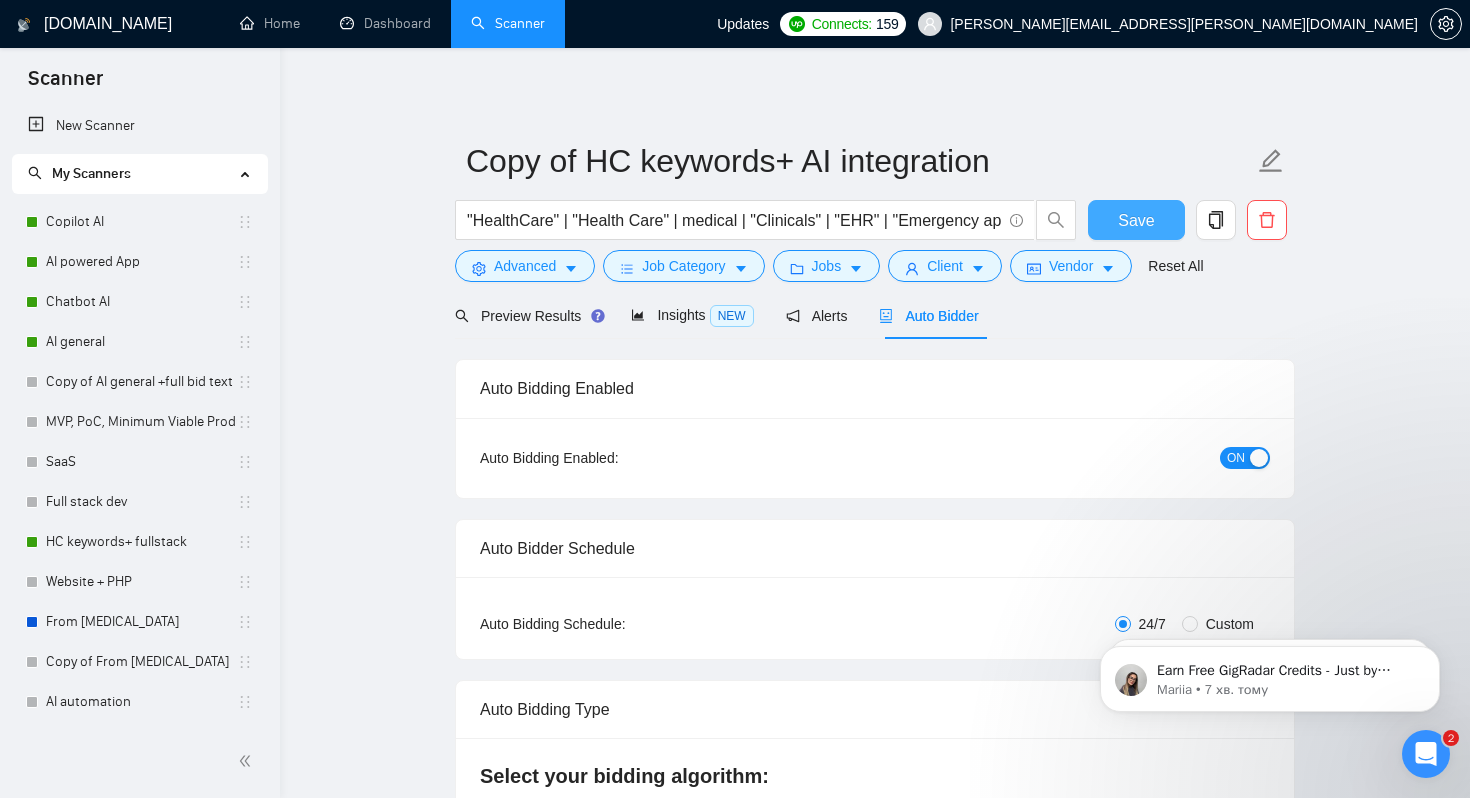 click on "Save" at bounding box center [1136, 220] 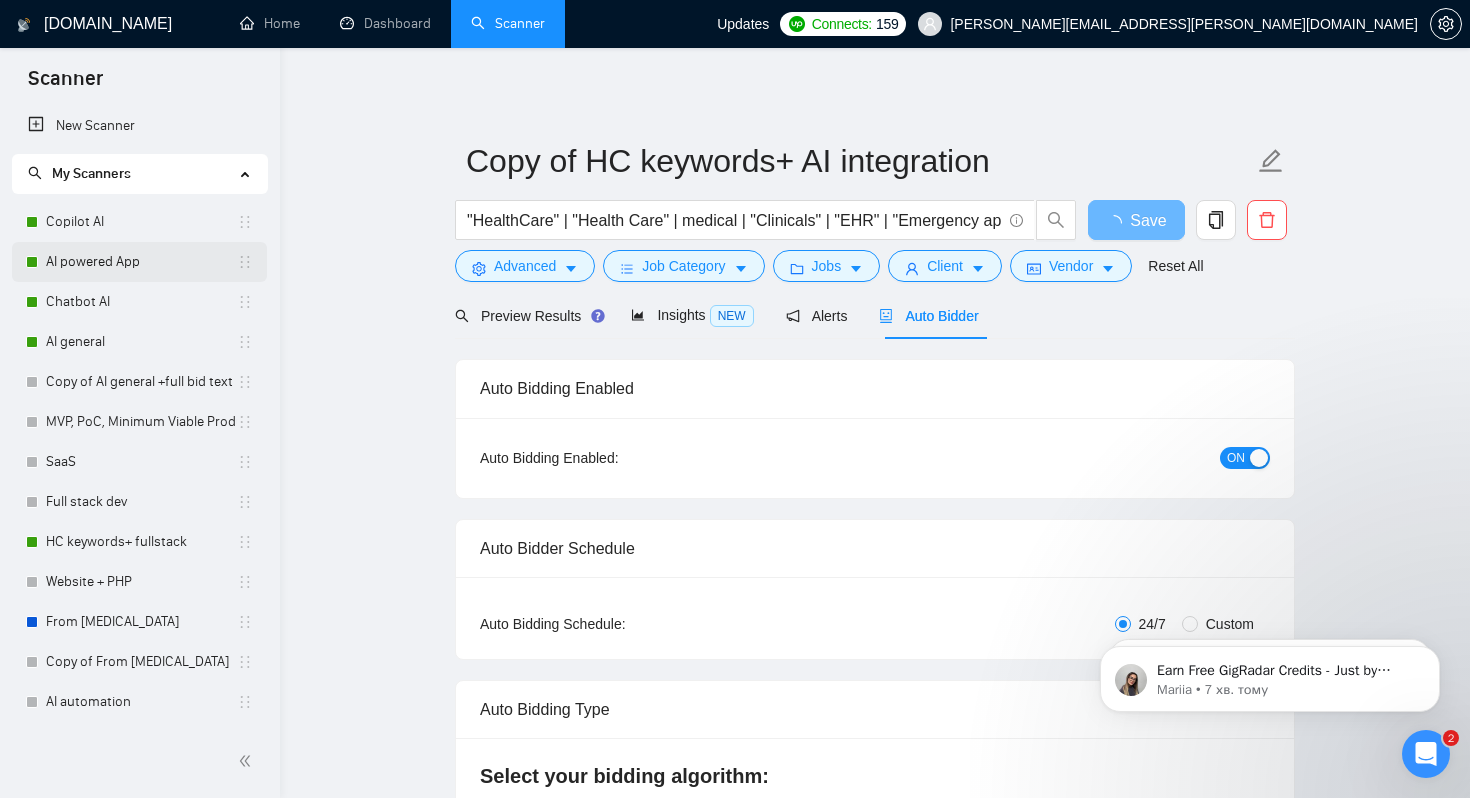 click on "AI powered App" at bounding box center [141, 262] 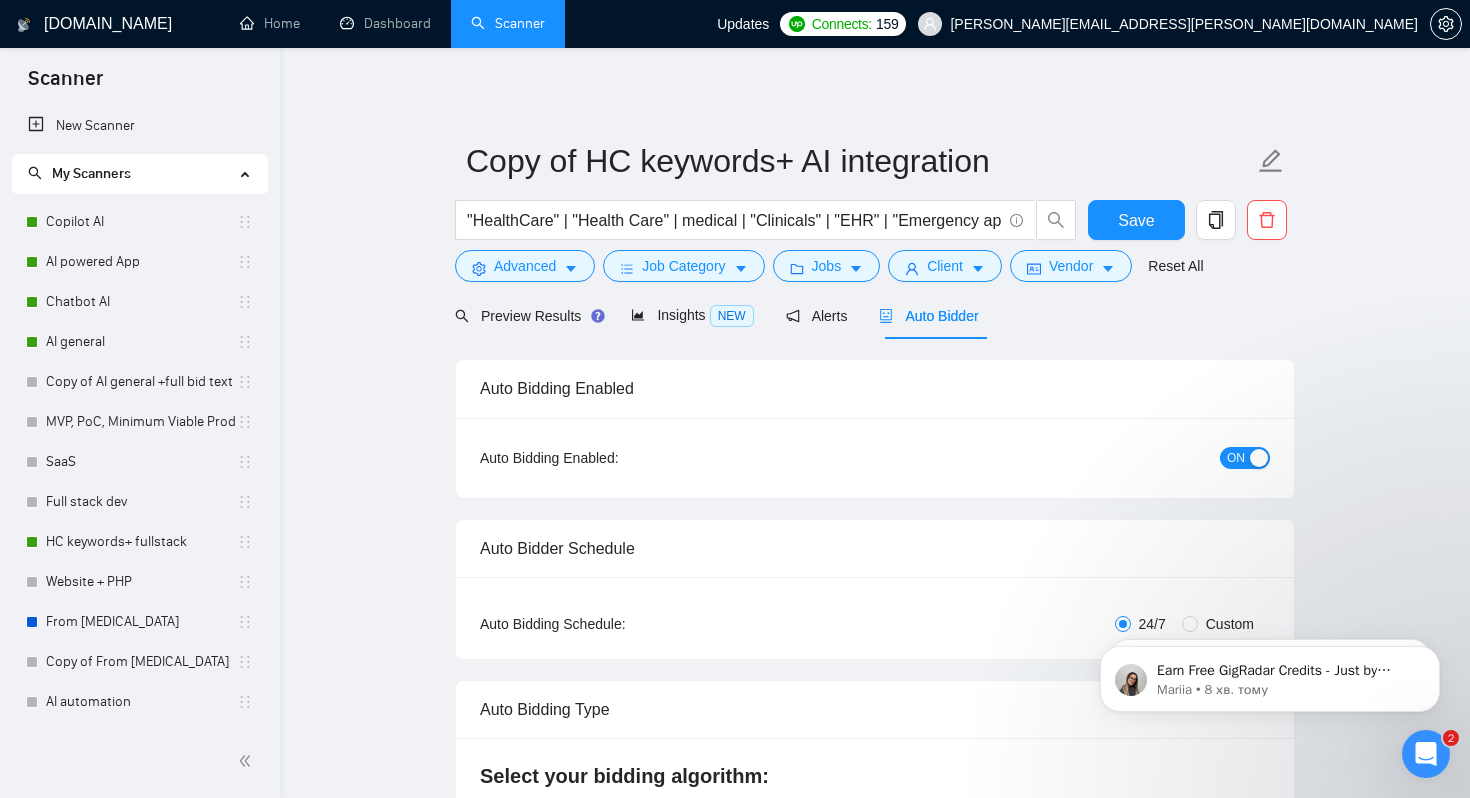 type 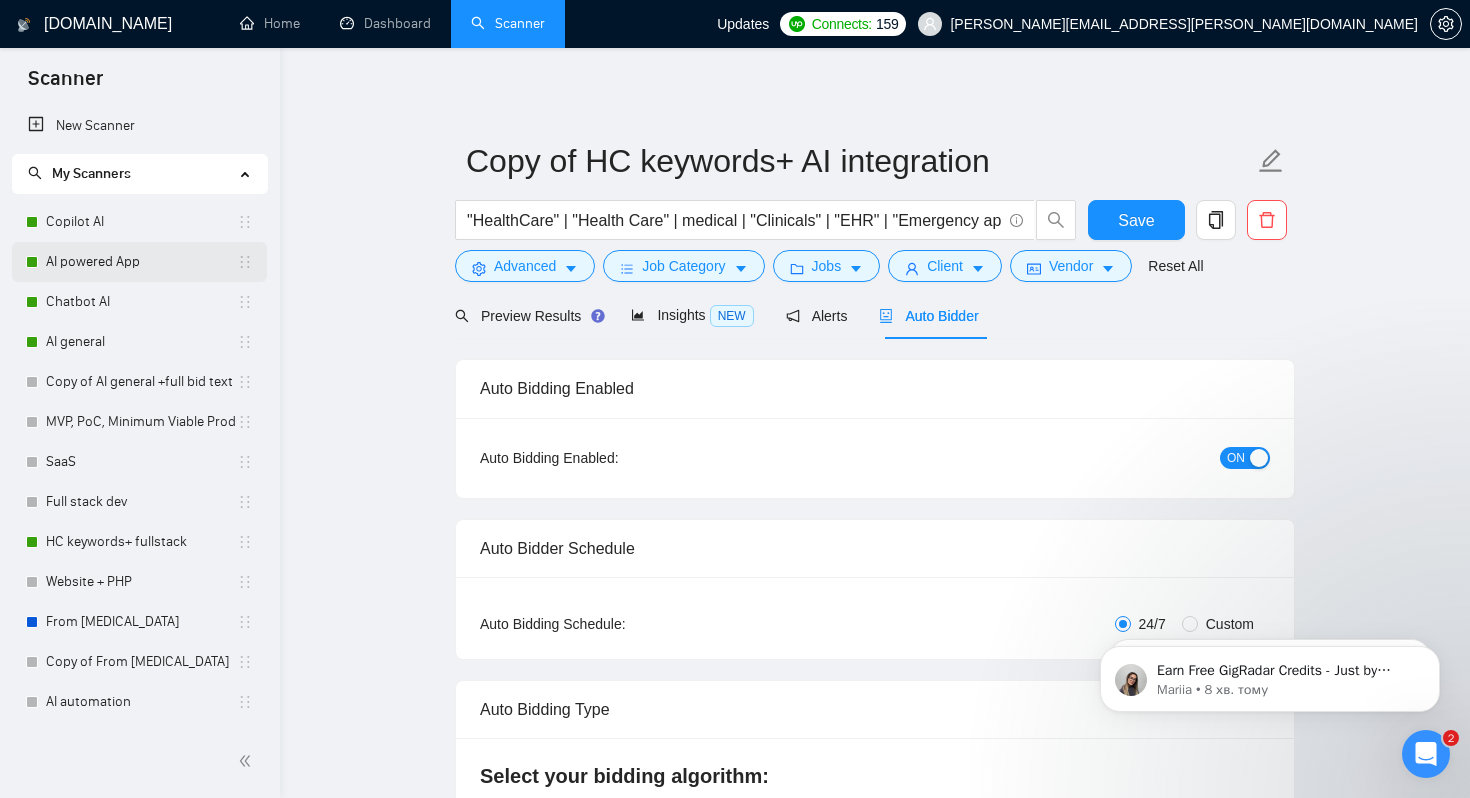 click on "AI powered App" at bounding box center (141, 262) 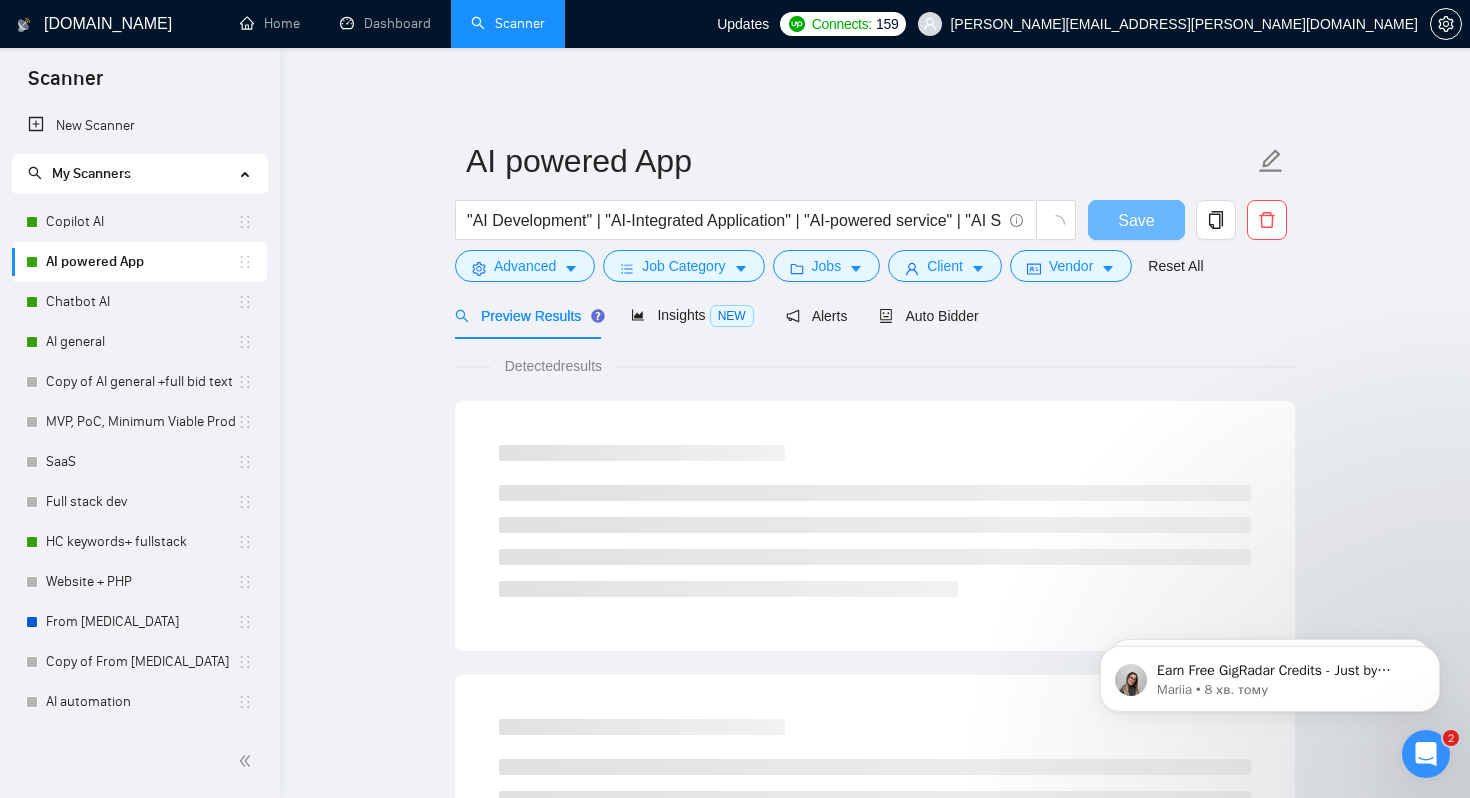 scroll, scrollTop: 0, scrollLeft: 0, axis: both 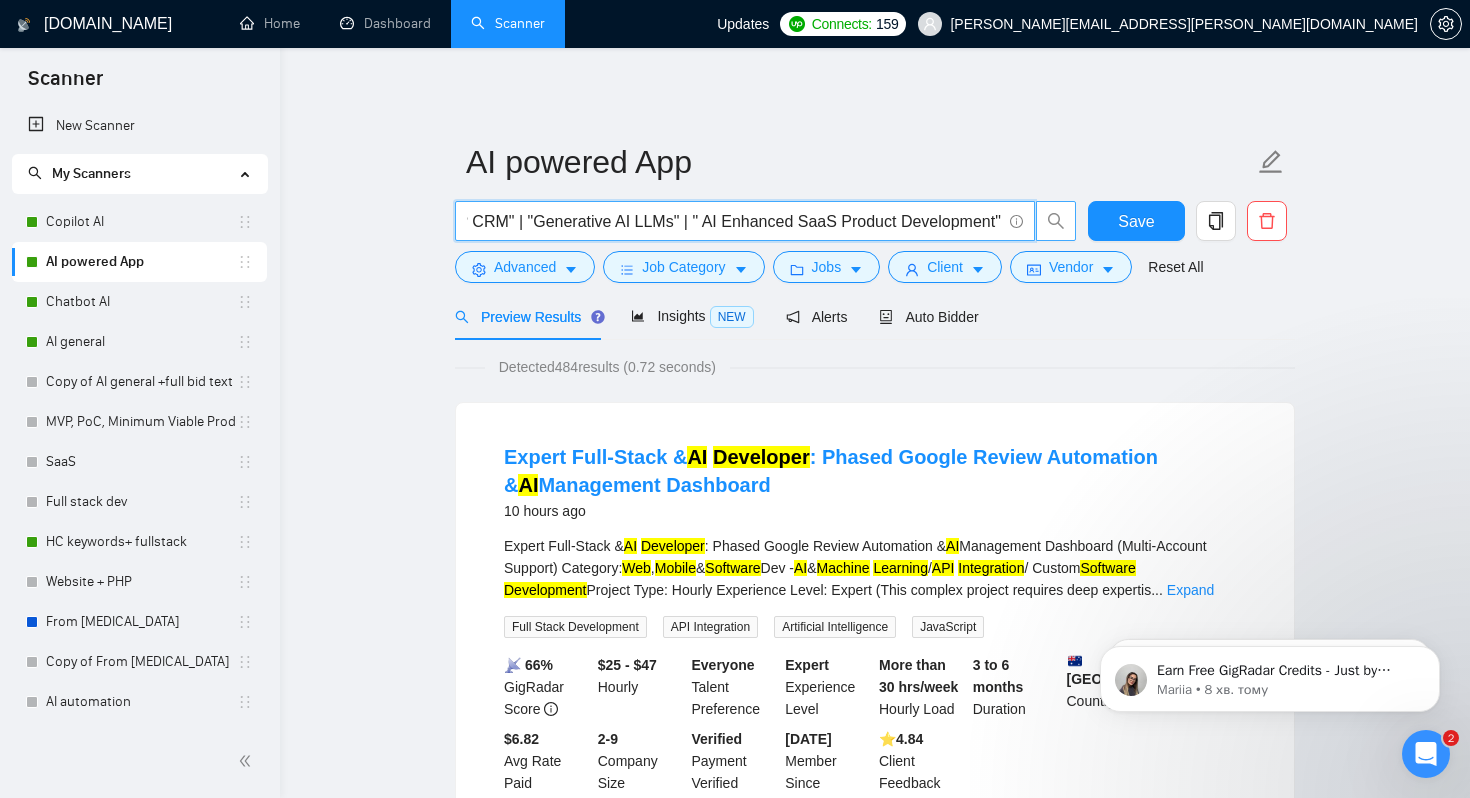 drag, startPoint x: 467, startPoint y: 221, endPoint x: 1037, endPoint y: 218, distance: 570.0079 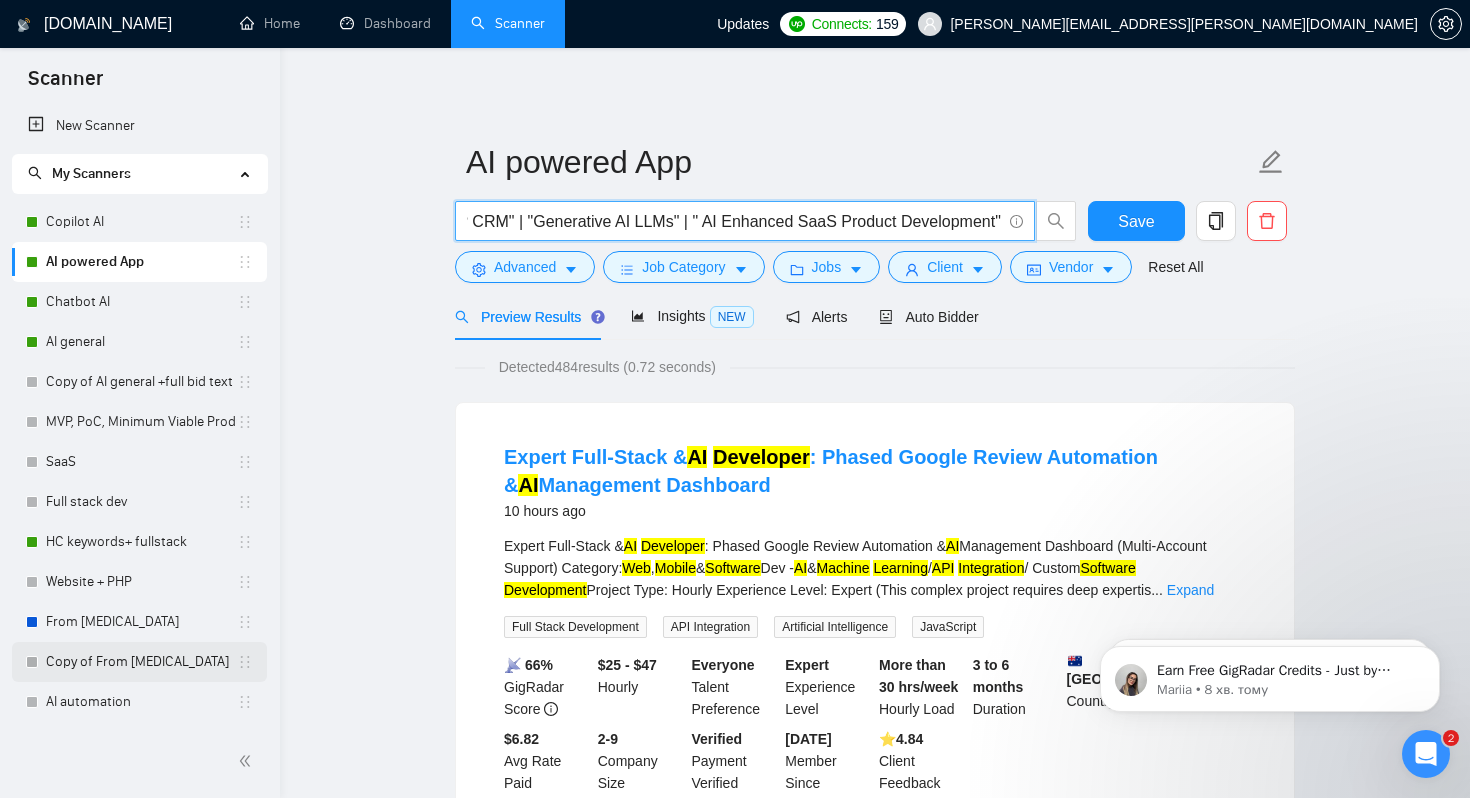 click on "Copy of From [MEDICAL_DATA]" at bounding box center (141, 662) 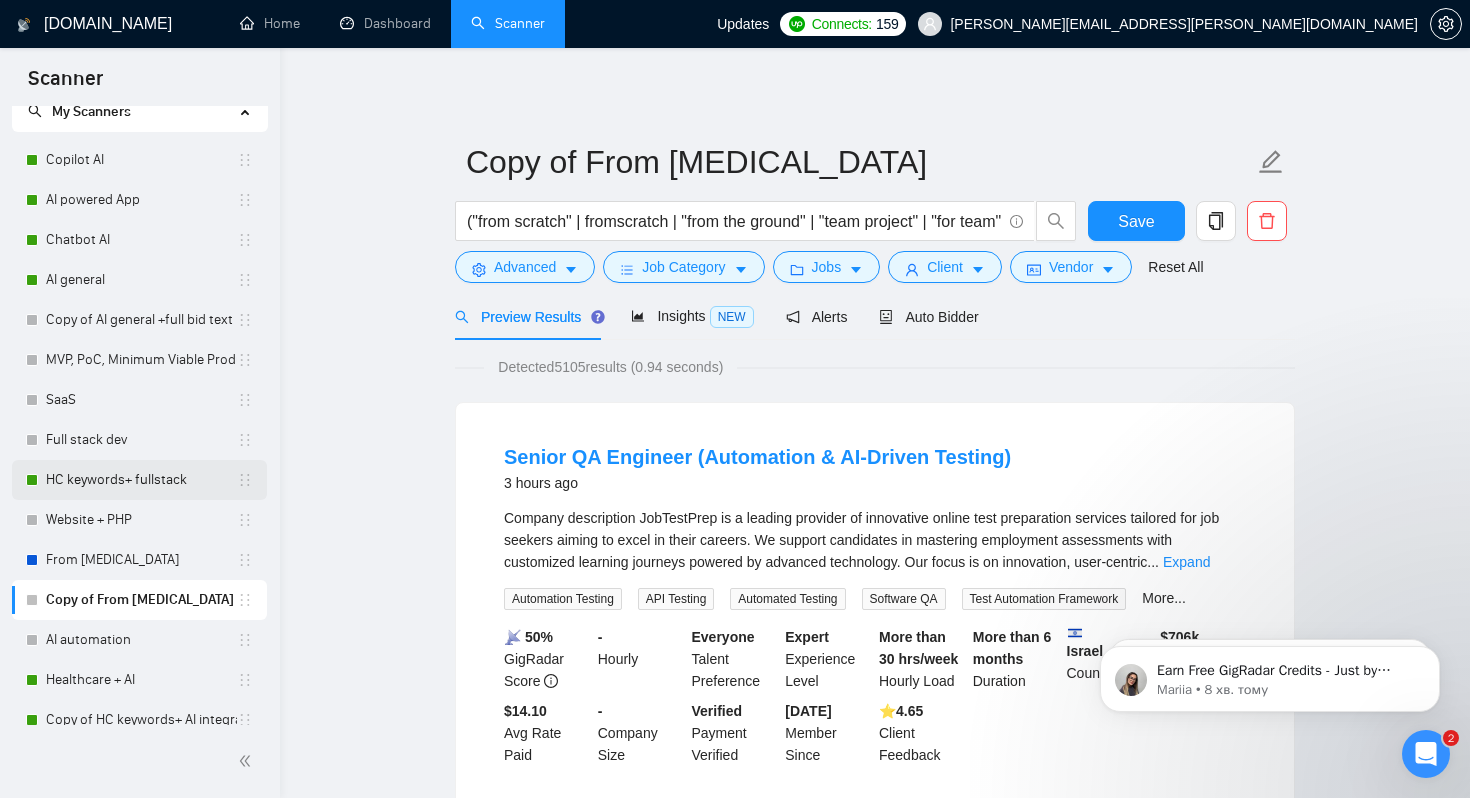 scroll, scrollTop: 77, scrollLeft: 0, axis: vertical 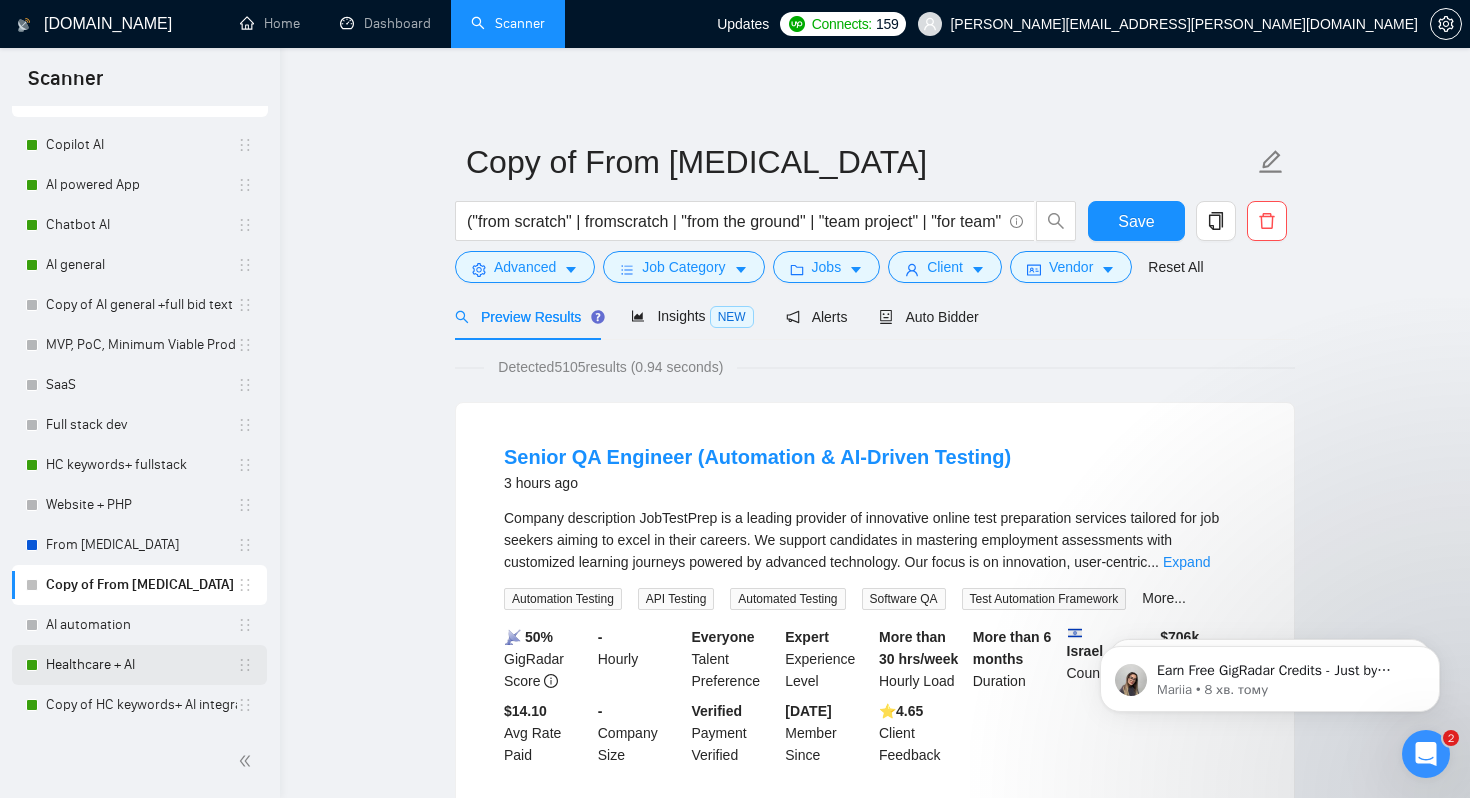 click on "Healthcare + AI" at bounding box center (141, 665) 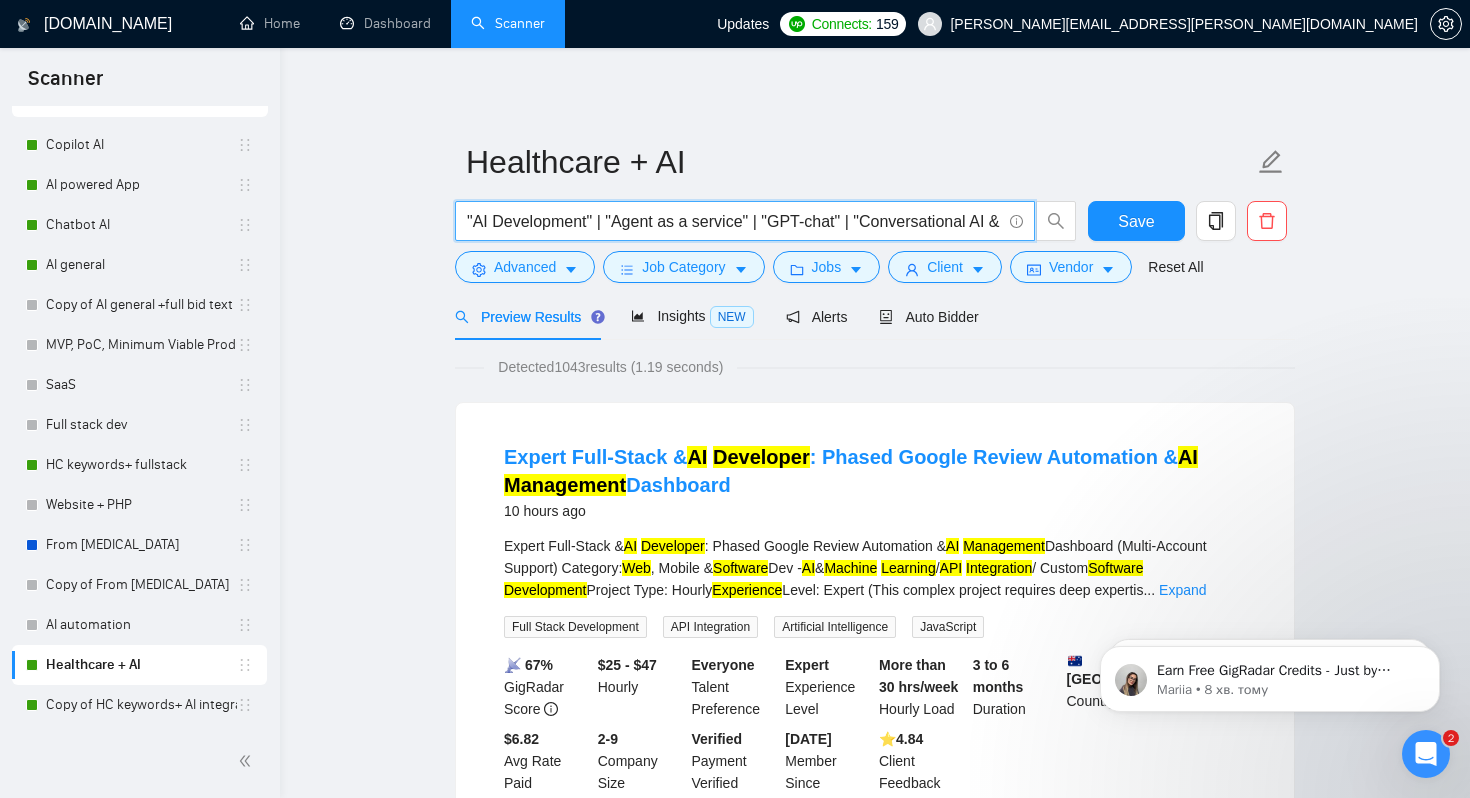 click on ""AI Development" | "Agent as a service" | "GPT-chat" | "Conversational AI & Chatbots" | "Custom AI ML Development" | "Generative AI LLMs" | " AI Enhanced SaaS Product Development" | "Health Care" | medical | "Clinicals" | "EHR" | "Emergency app"" at bounding box center (734, 221) 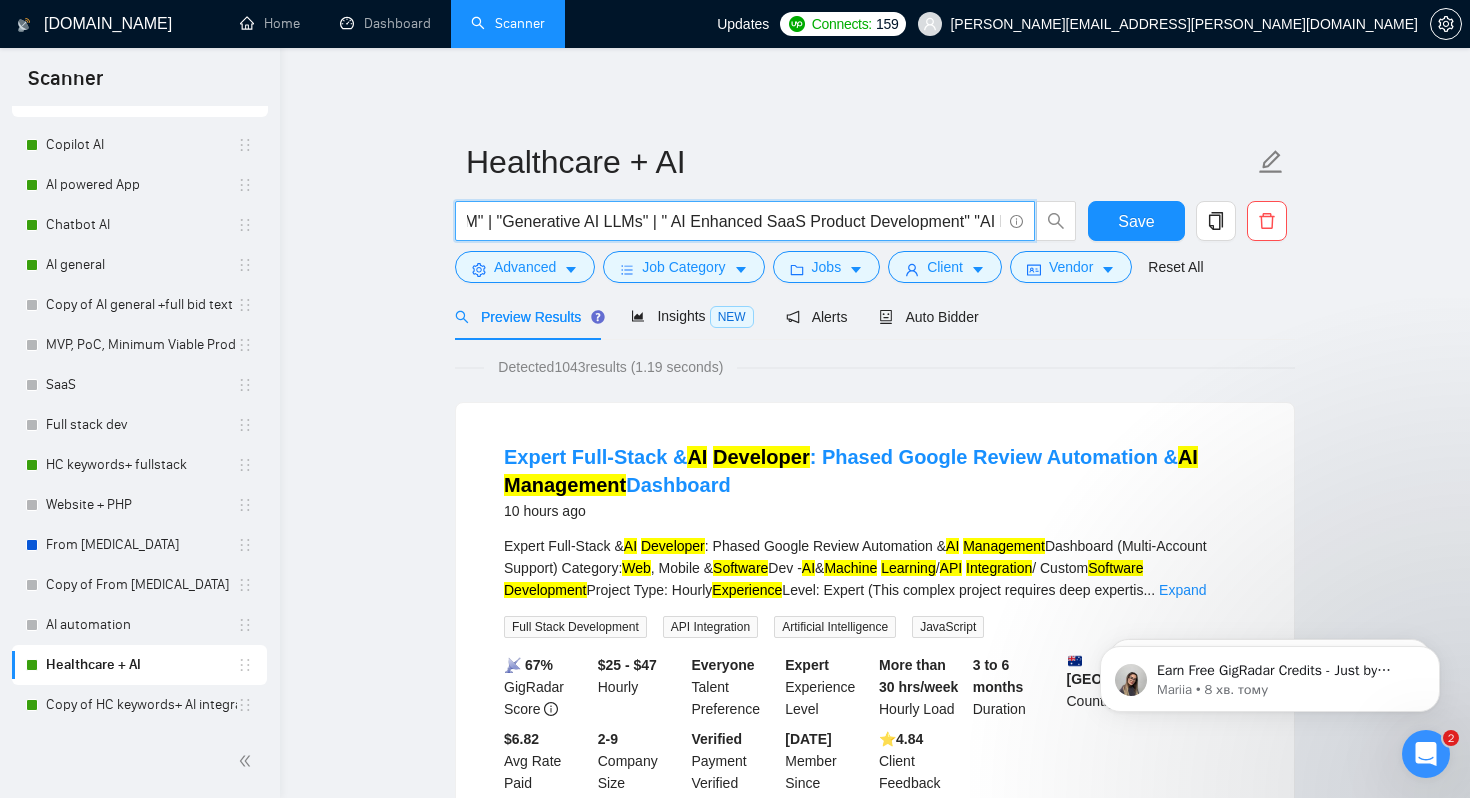 scroll, scrollTop: 0, scrollLeft: 1251, axis: horizontal 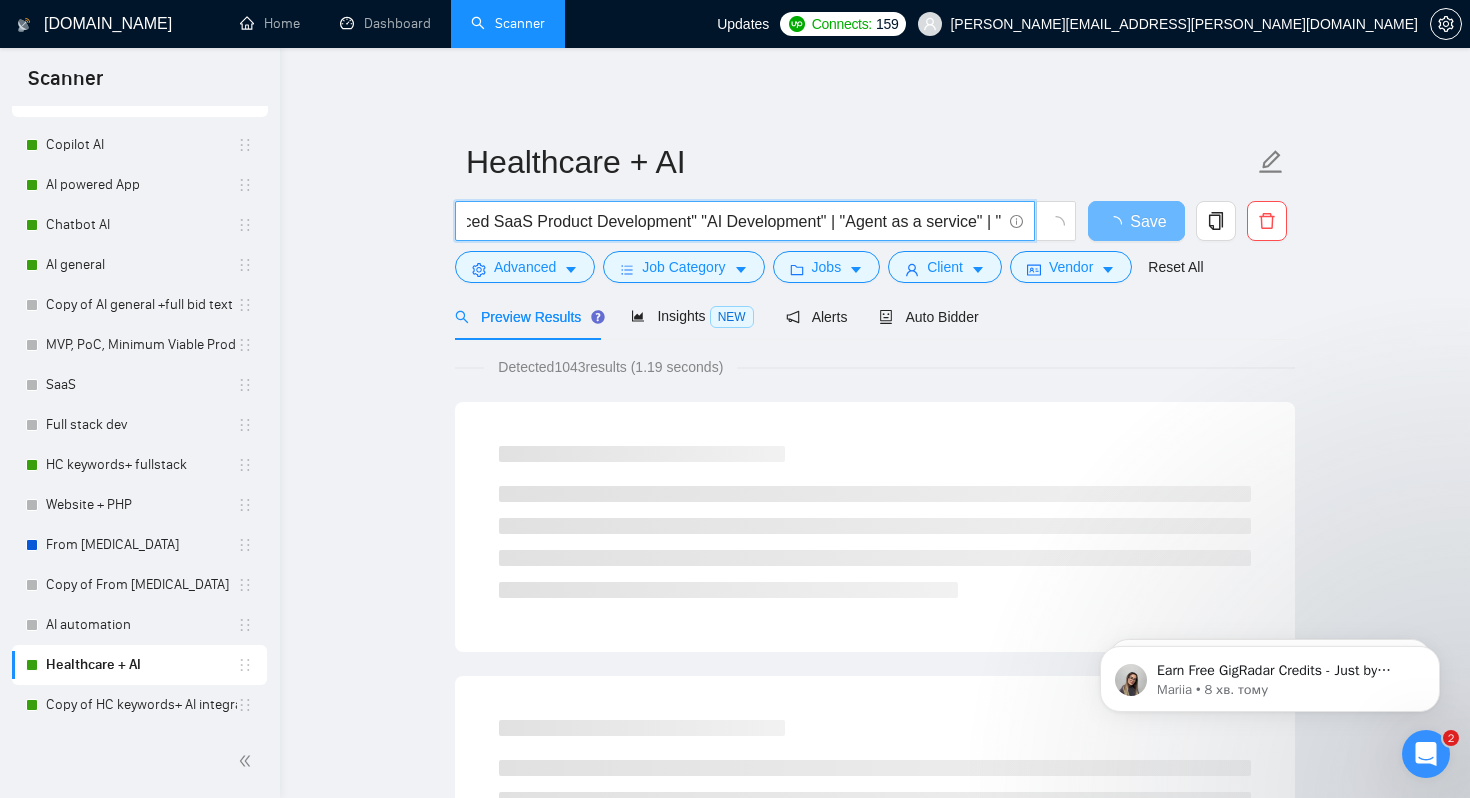 click on ""AI Development" | "AI-Integrated Application" | "AI-powered service" | "AI Solution Concept Development" | "AI-Powered Mobility ERP CRM" | "Generative AI LLMs" | " AI Enhanced SaaS Product Development" "AI Development" | "Agent as a service" | "GPT-chat" | "Conversational AI & Chatbots" | "Custom AI ML Development" | "Generative AI LLMs" | " AI Enhanced SaaS Product Development" | "Health Care" | medical | "Clinicals" | "EHR" | "Emergency app"" at bounding box center (734, 221) 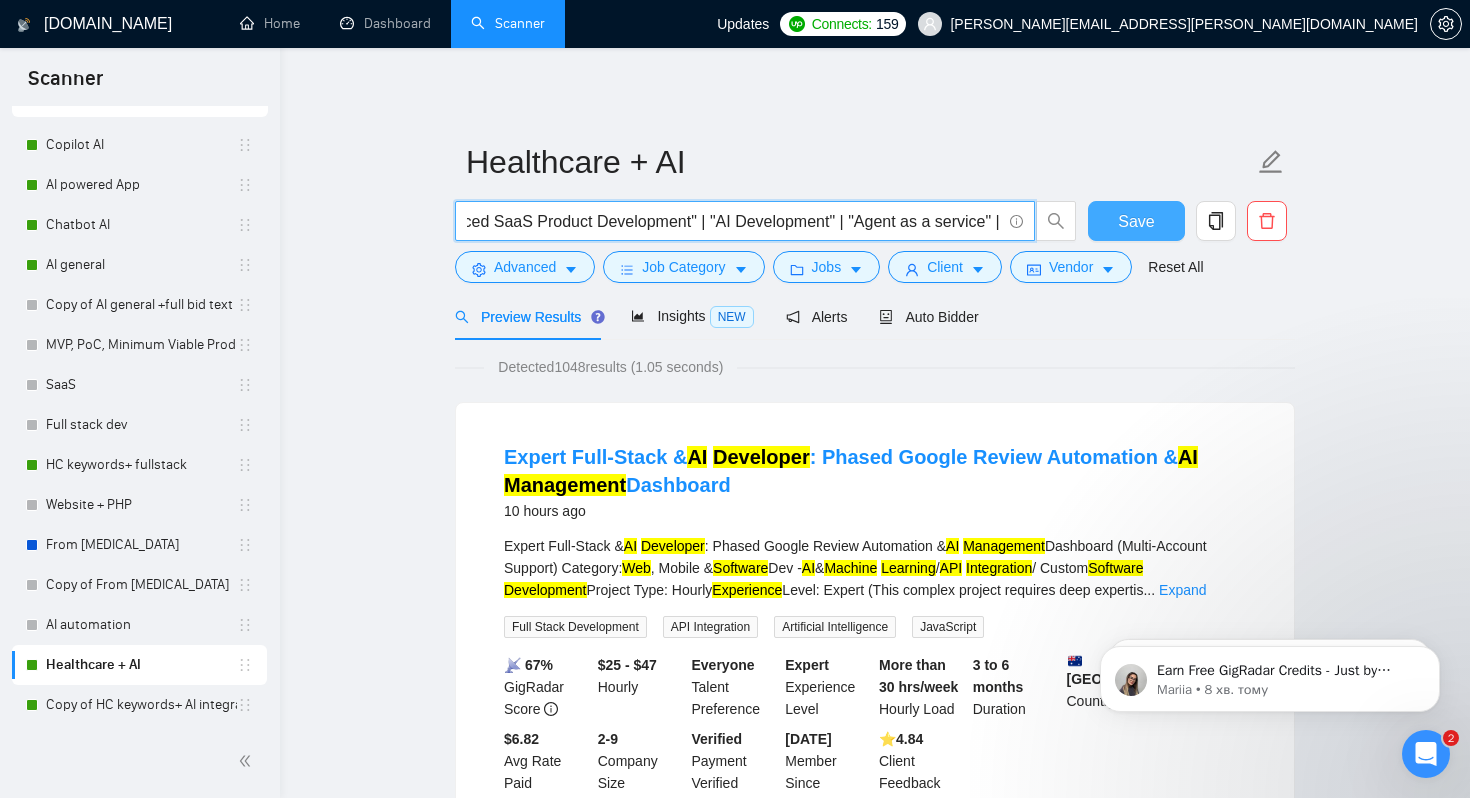 type on ""AI Development" | "AI-Integrated Application" | "AI-powered service" | "AI Solution Concept Development" | "AI-Powered Mobility ERP CRM" | "Generative AI LLMs" | " AI Enhanced SaaS Product Development" | "AI Development" | "Agent as a service" | "GPT-chat" | "Conversational AI & Chatbots" | "Custom AI ML Development" | "Generative AI LLMs" | " AI Enhanced SaaS Product Development" | "Health Care" | medical | "Clinicals" | "EHR" | "Emergency app"" 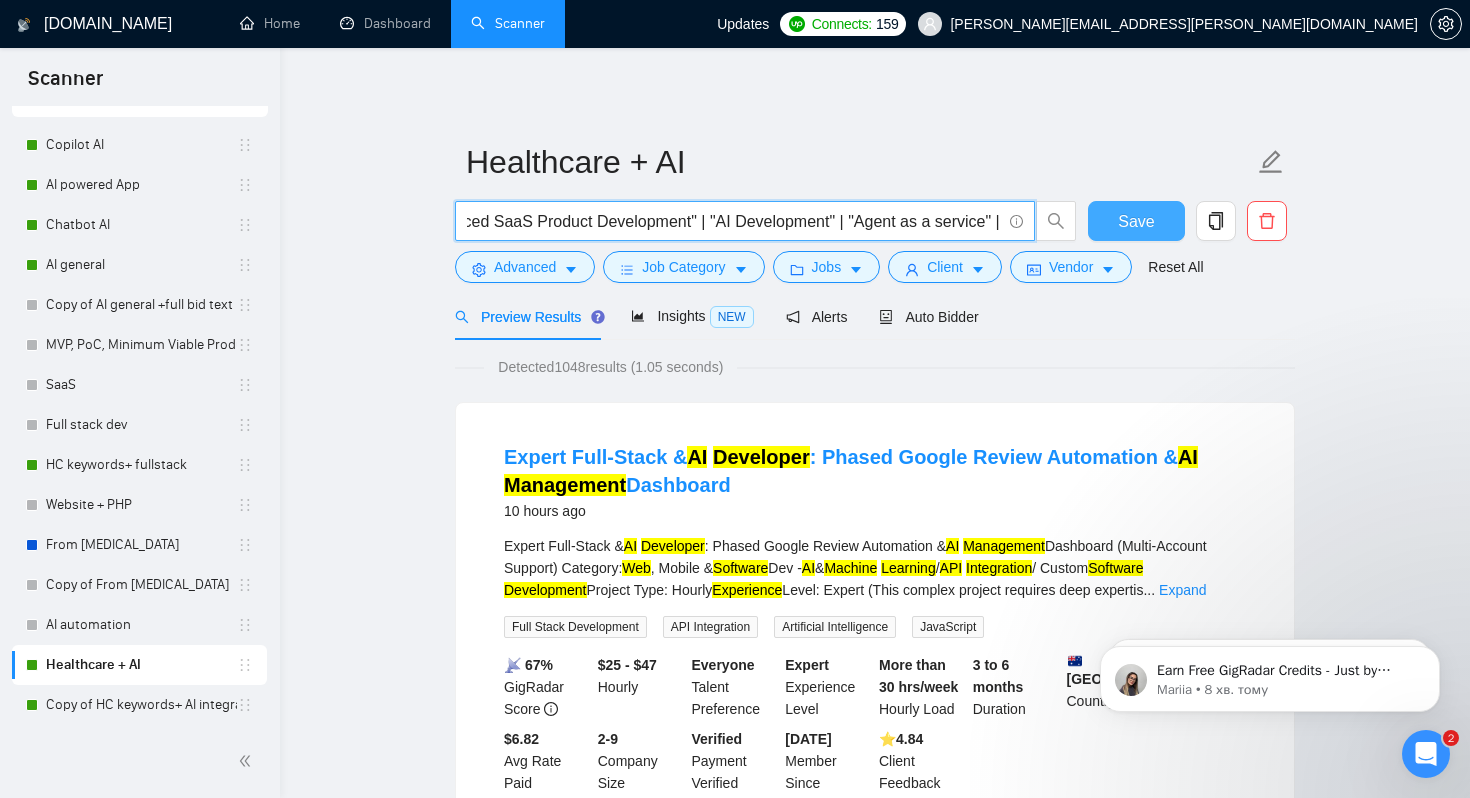 scroll, scrollTop: 0, scrollLeft: 0, axis: both 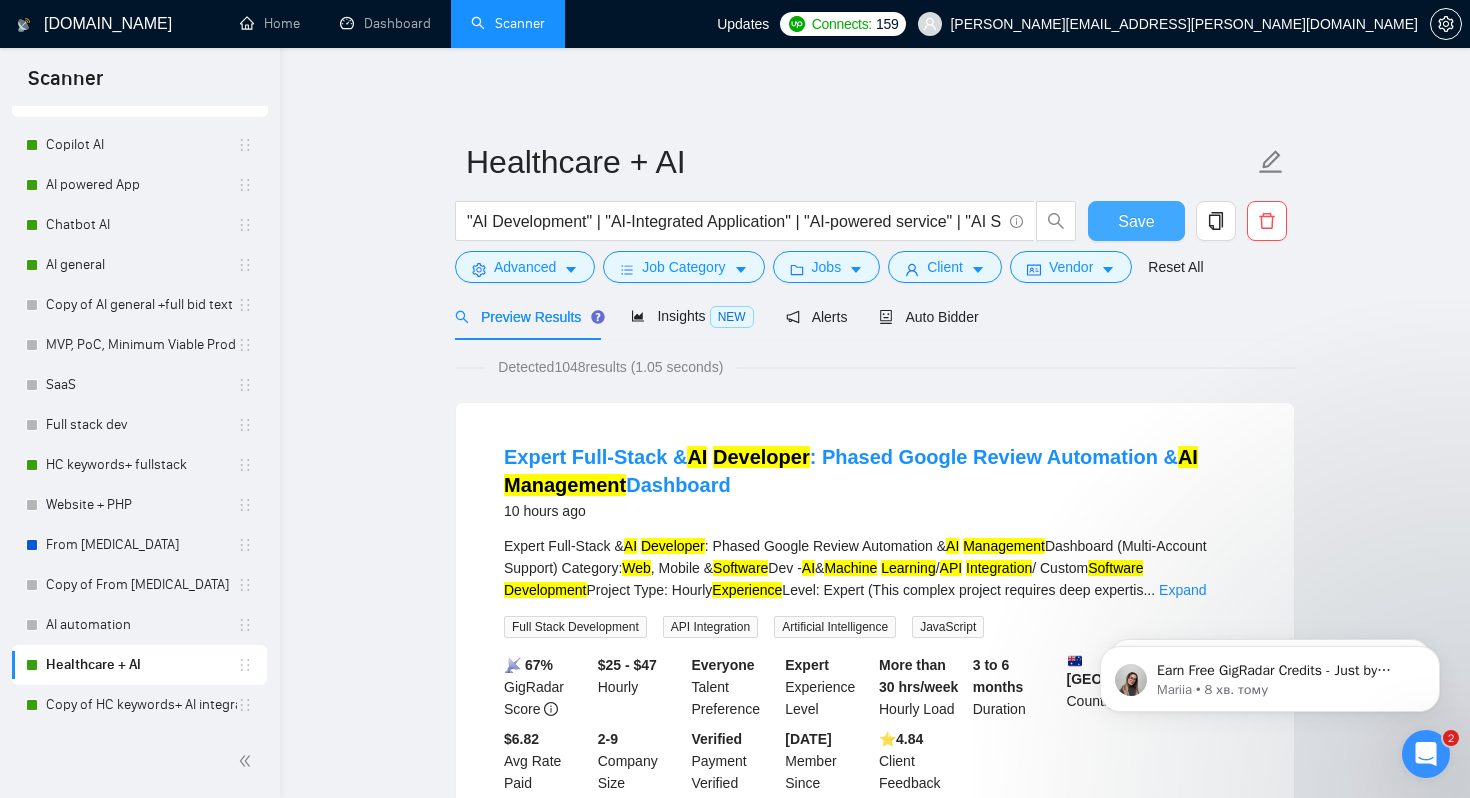 click on "Save" at bounding box center (1136, 221) 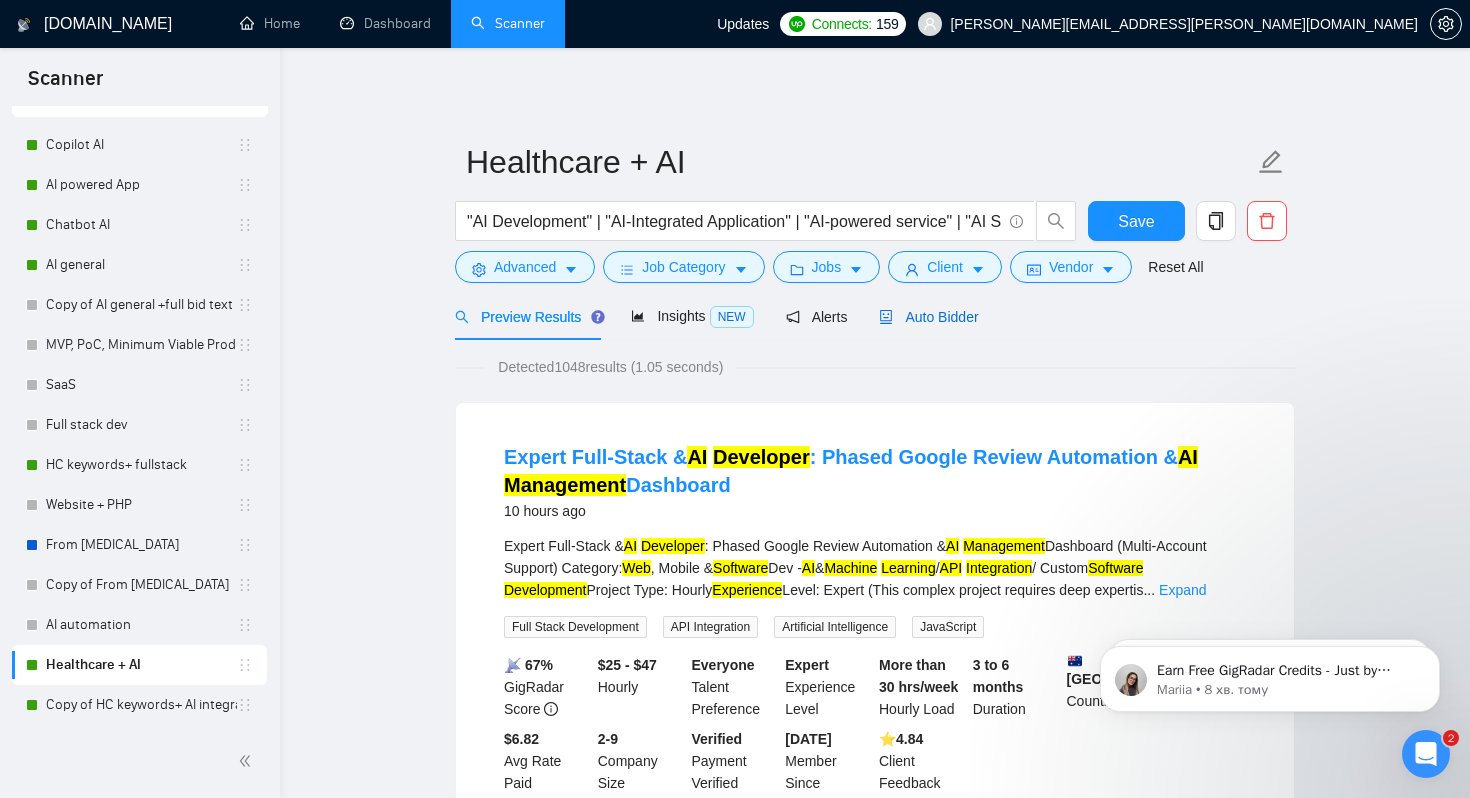 click on "Auto Bidder" at bounding box center (928, 317) 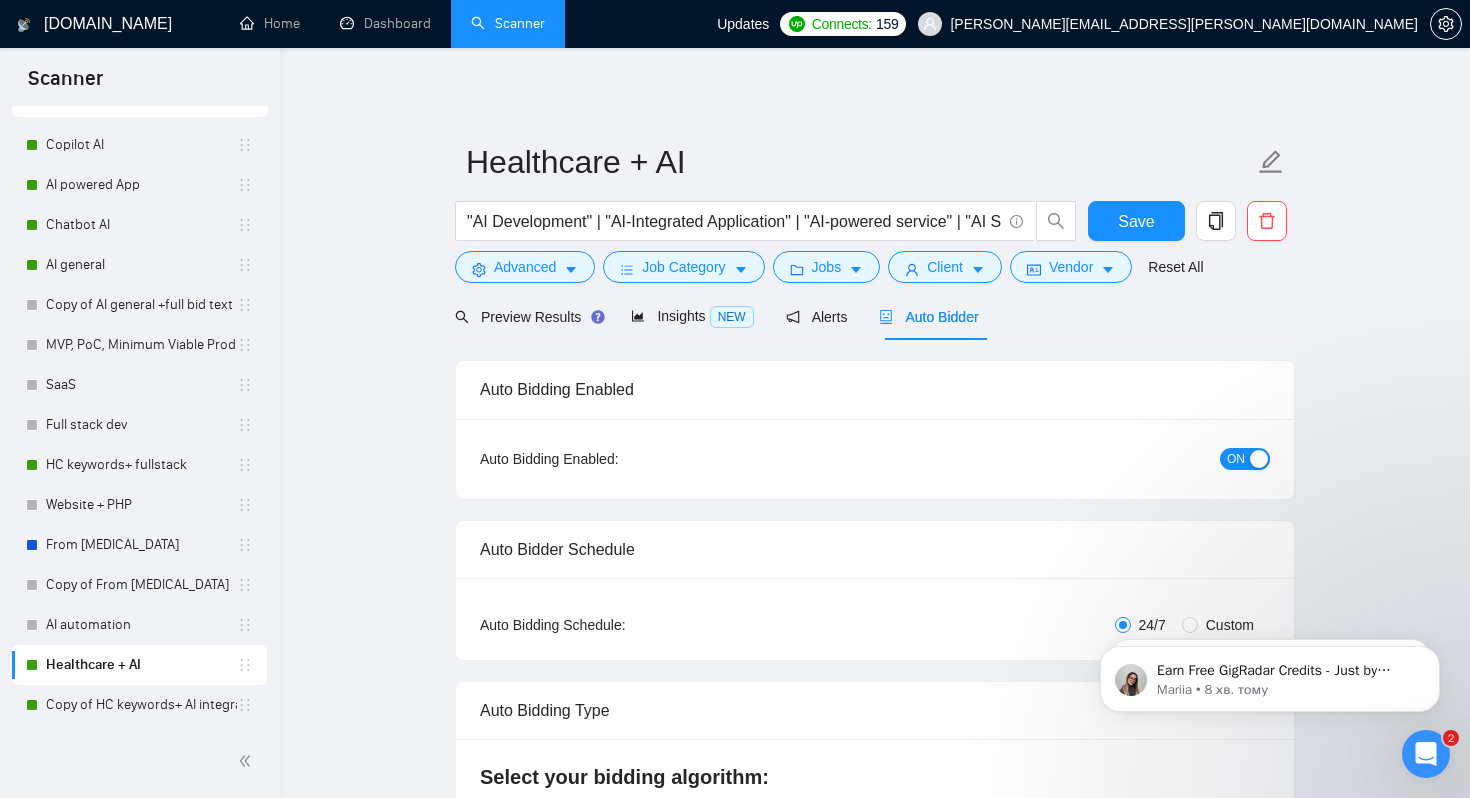 type 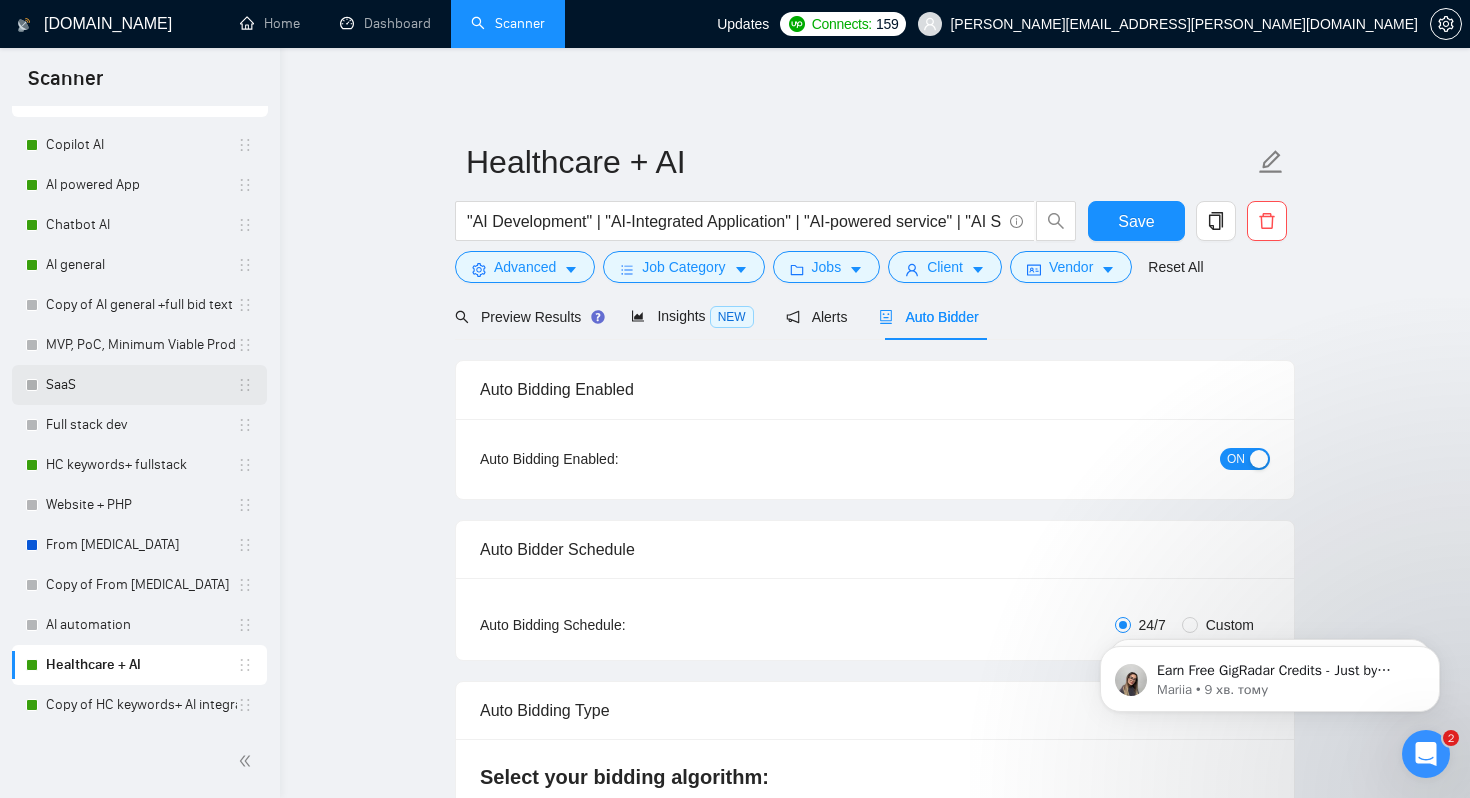 click on "SaaS" at bounding box center [141, 385] 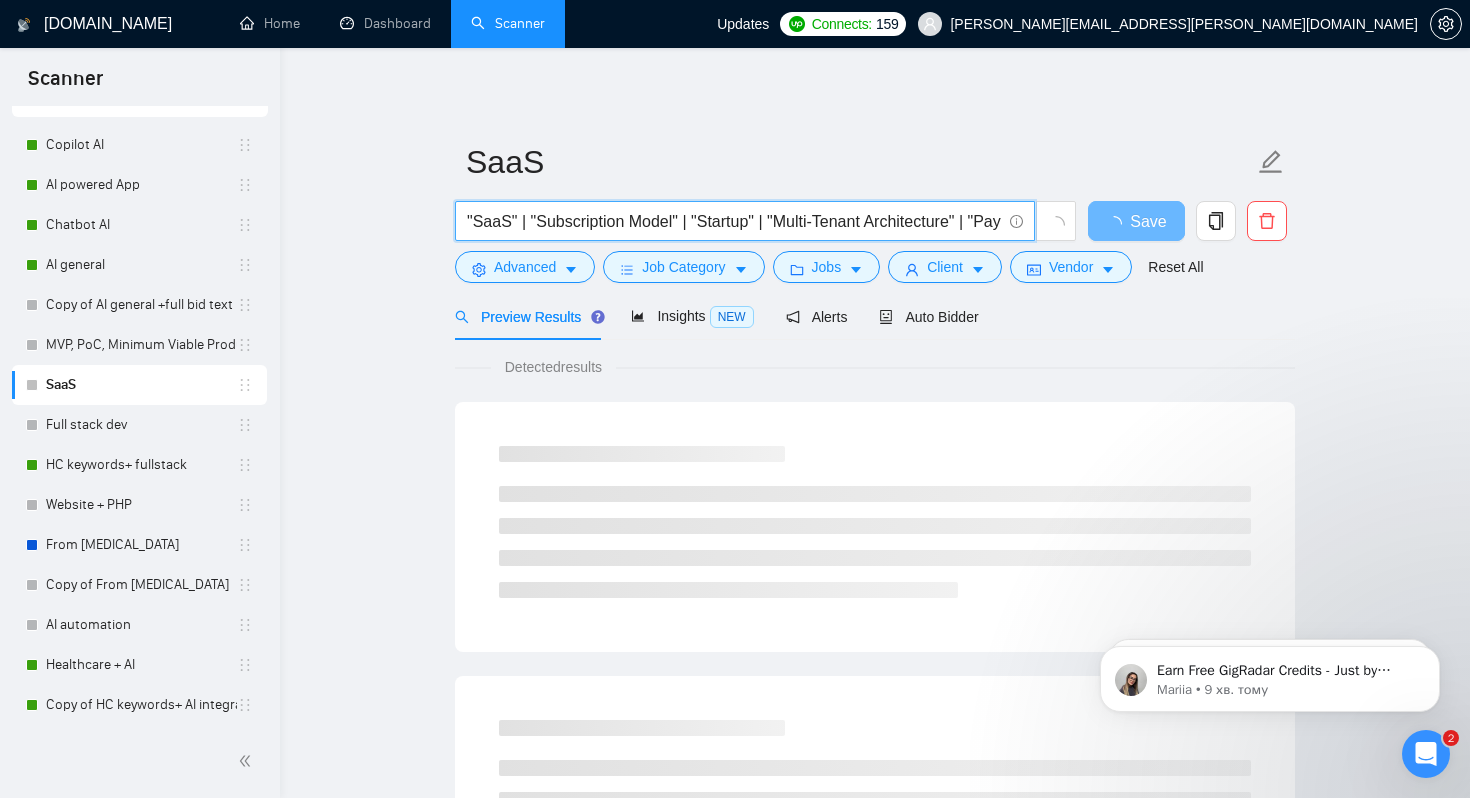click on ""SaaS" | "Subscription Model" | "Startup" | "Multi-Tenant Architecture" | "Pay-As-You-Go" | "Usage-Based Pricing"" at bounding box center (734, 221) 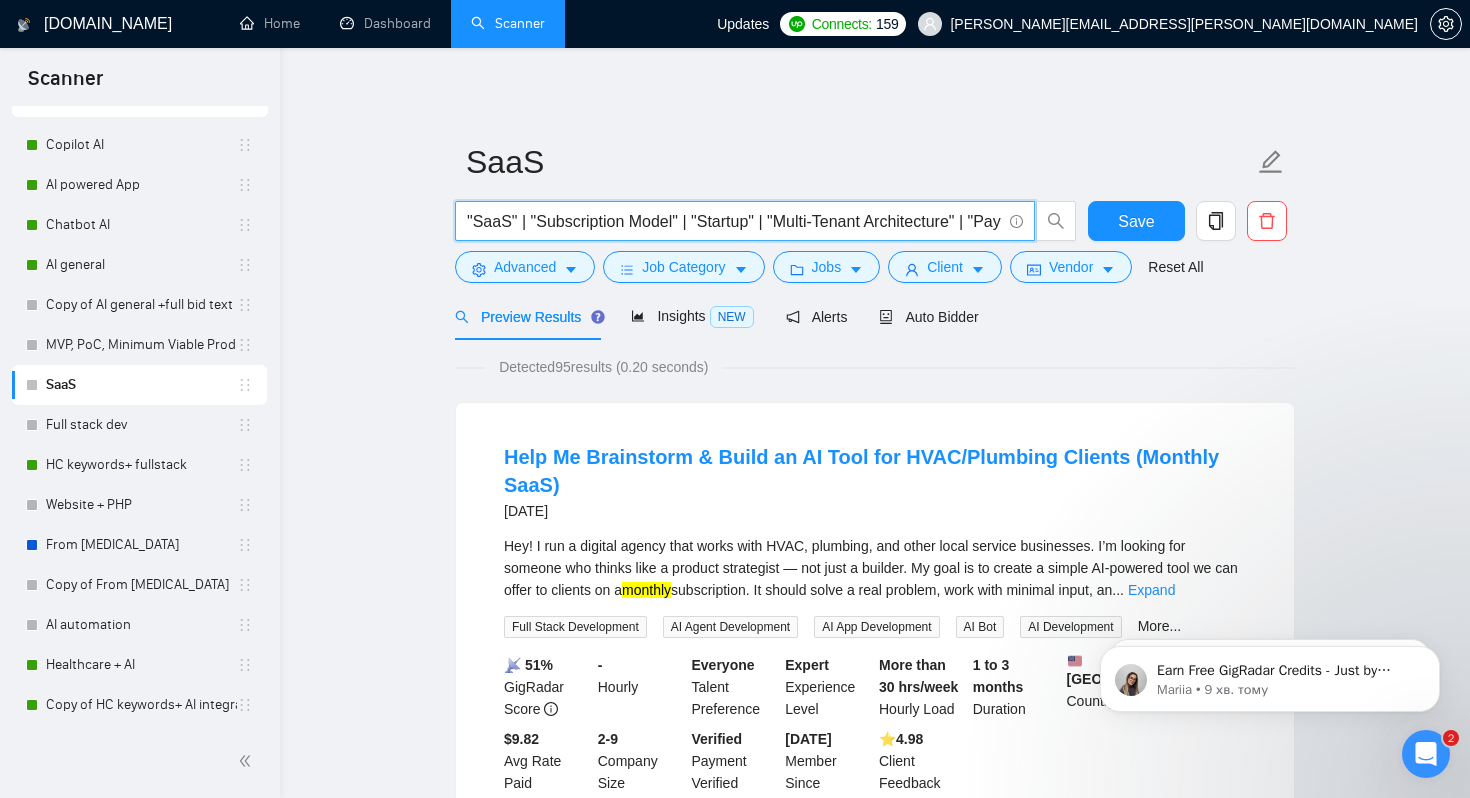 paste on ""AI Development" | "AI-Integrated Application" | "AI-powered service" | "AI Solution Concept Development" | "AI-Powered Mobility ERP CRM" | "Generative AI LLMs" | " AI Enhanced SaaS Product Development"" 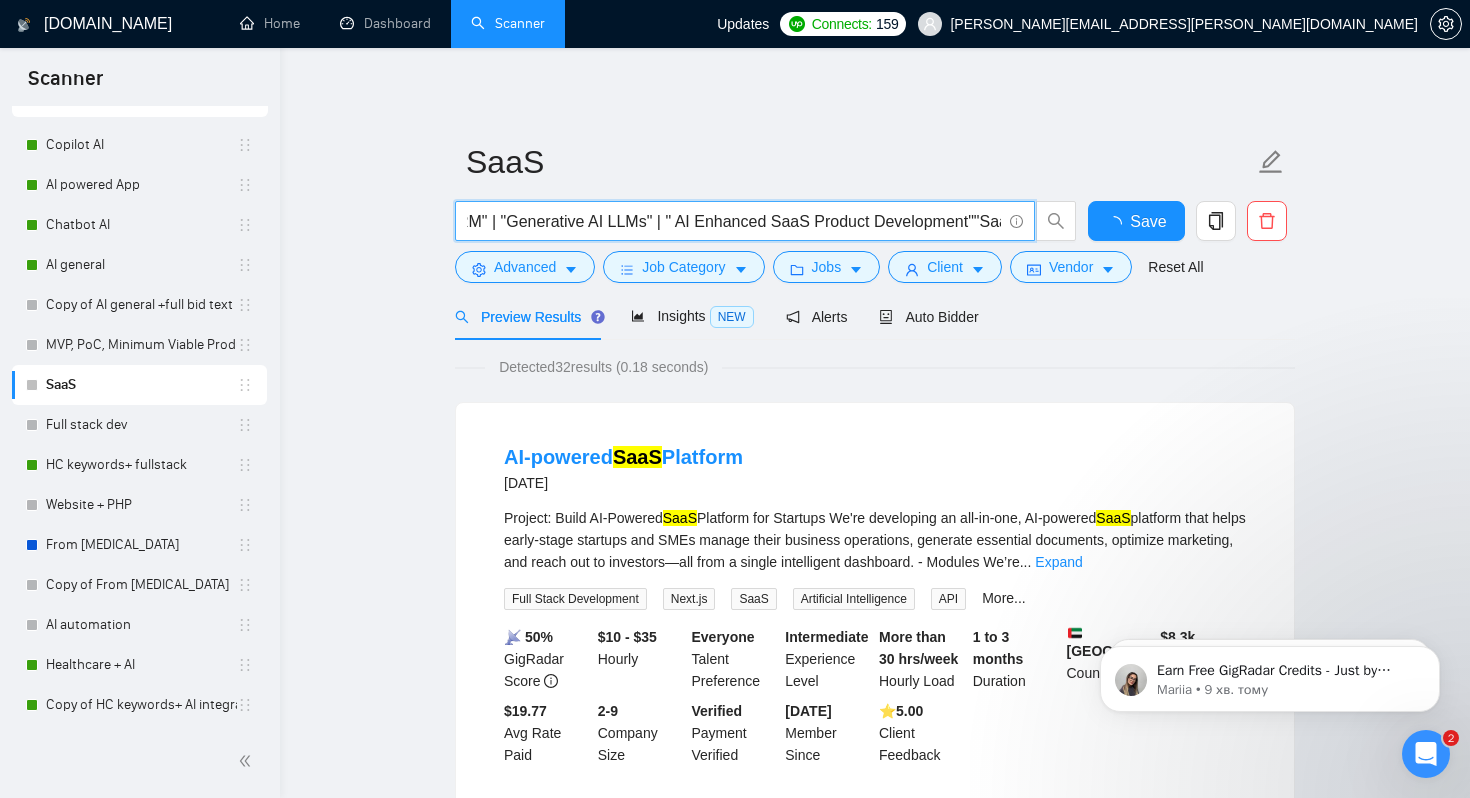 scroll, scrollTop: 0, scrollLeft: 1248, axis: horizontal 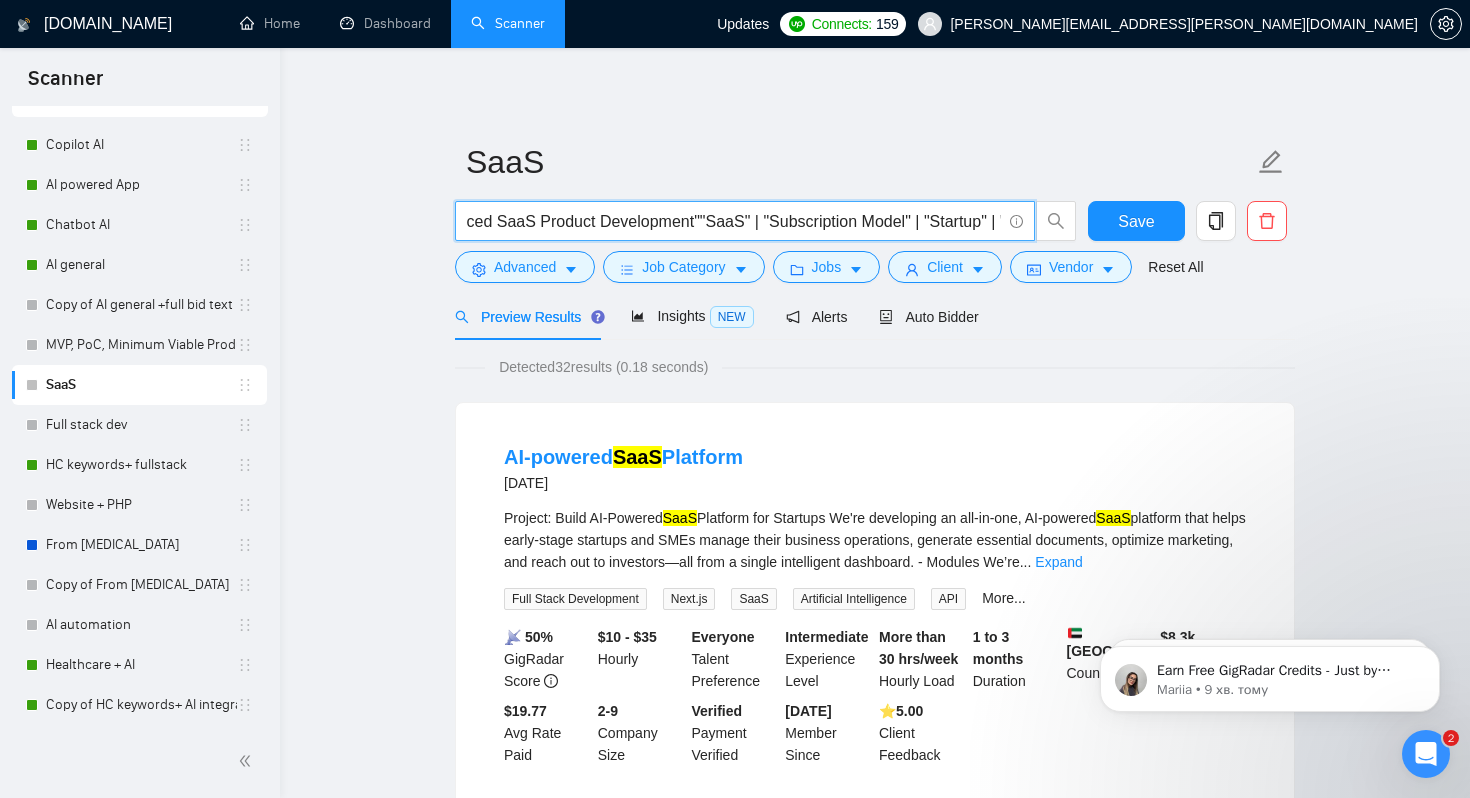 click on ""AI Development" | "AI-Integrated Application" | "AI-powered service" | "AI Solution Concept Development" | "AI-Powered Mobility ERP CRM" | "Generative AI LLMs" | " AI Enhanced SaaS Product Development""SaaS" | "Subscription Model" | "Startup" | "Multi-Tenant Architecture" | "Pay-As-You-Go" | "Usage-Based Pricing"" at bounding box center (734, 221) 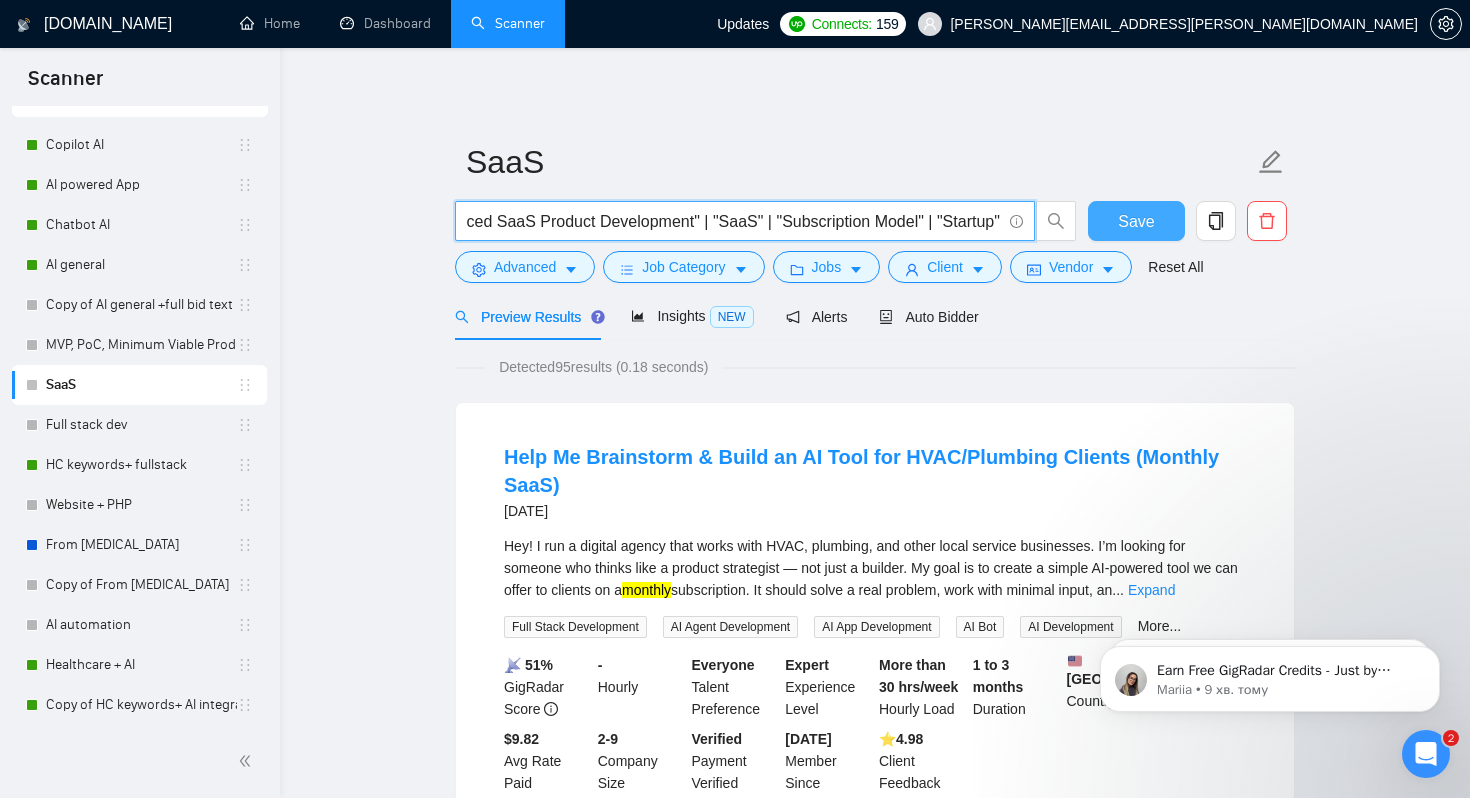 type on ""AI Development" | "AI-Integrated Application" | "AI-powered service" | "AI Solution Concept Development" | "AI-Powered Mobility ERP CRM" | "Generative AI LLMs" | " AI Enhanced SaaS Product Development" | "SaaS" | "Subscription Model" | "Startup" | "Multi-Tenant Architecture" | "Pay-As-You-Go" | "Usage-Based Pricing"" 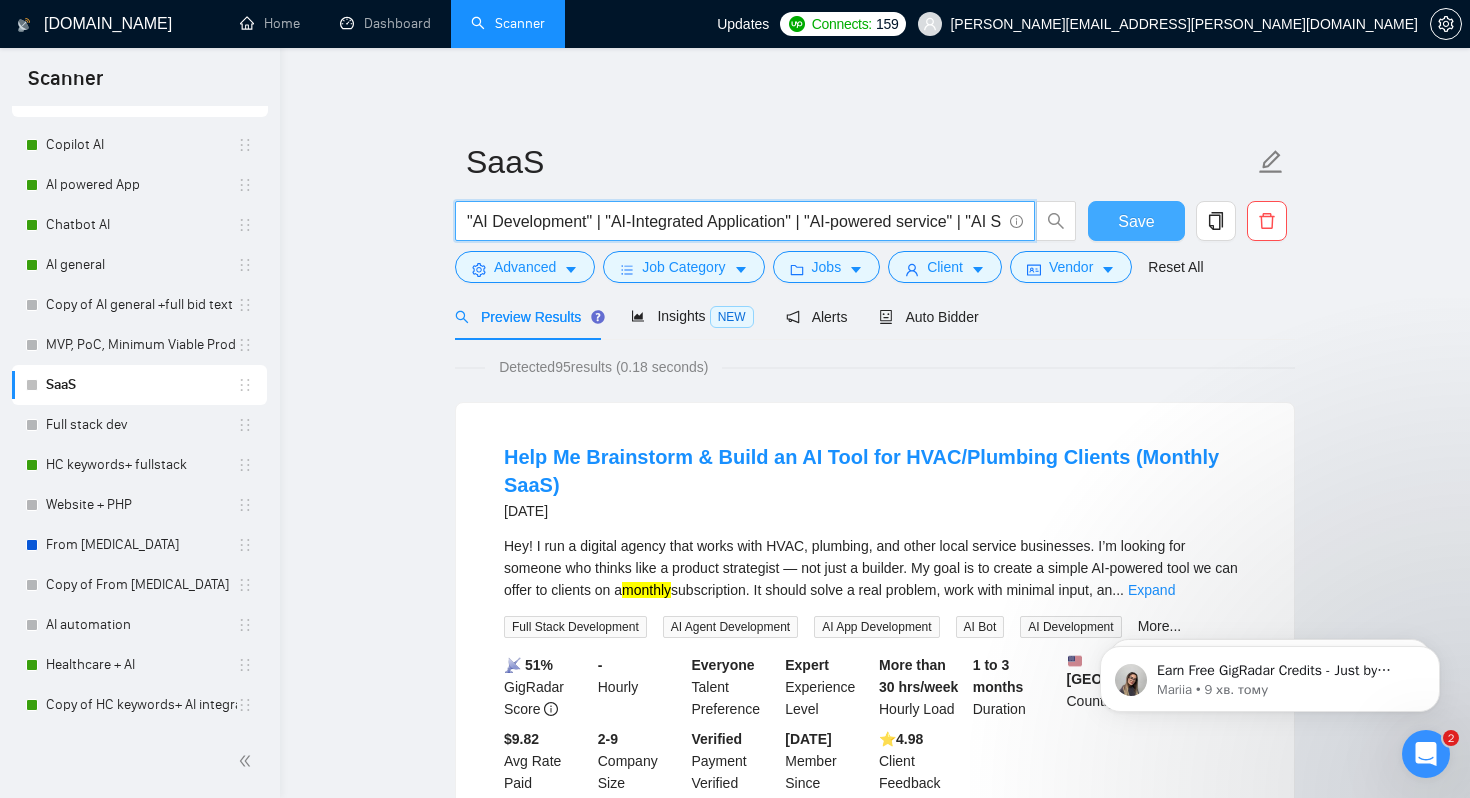 click on "Save" at bounding box center [1136, 221] 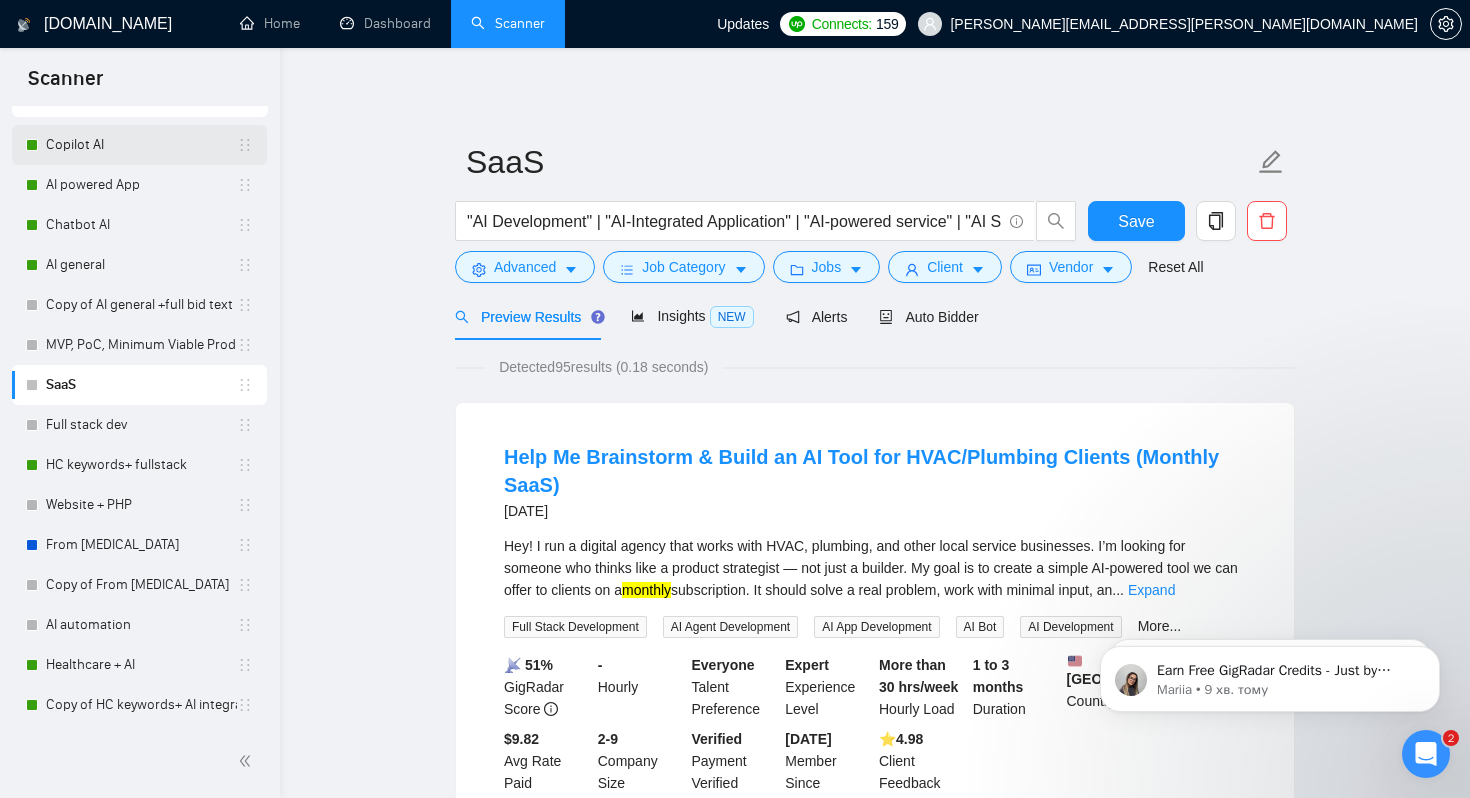 click on "Copilot AI" at bounding box center (141, 145) 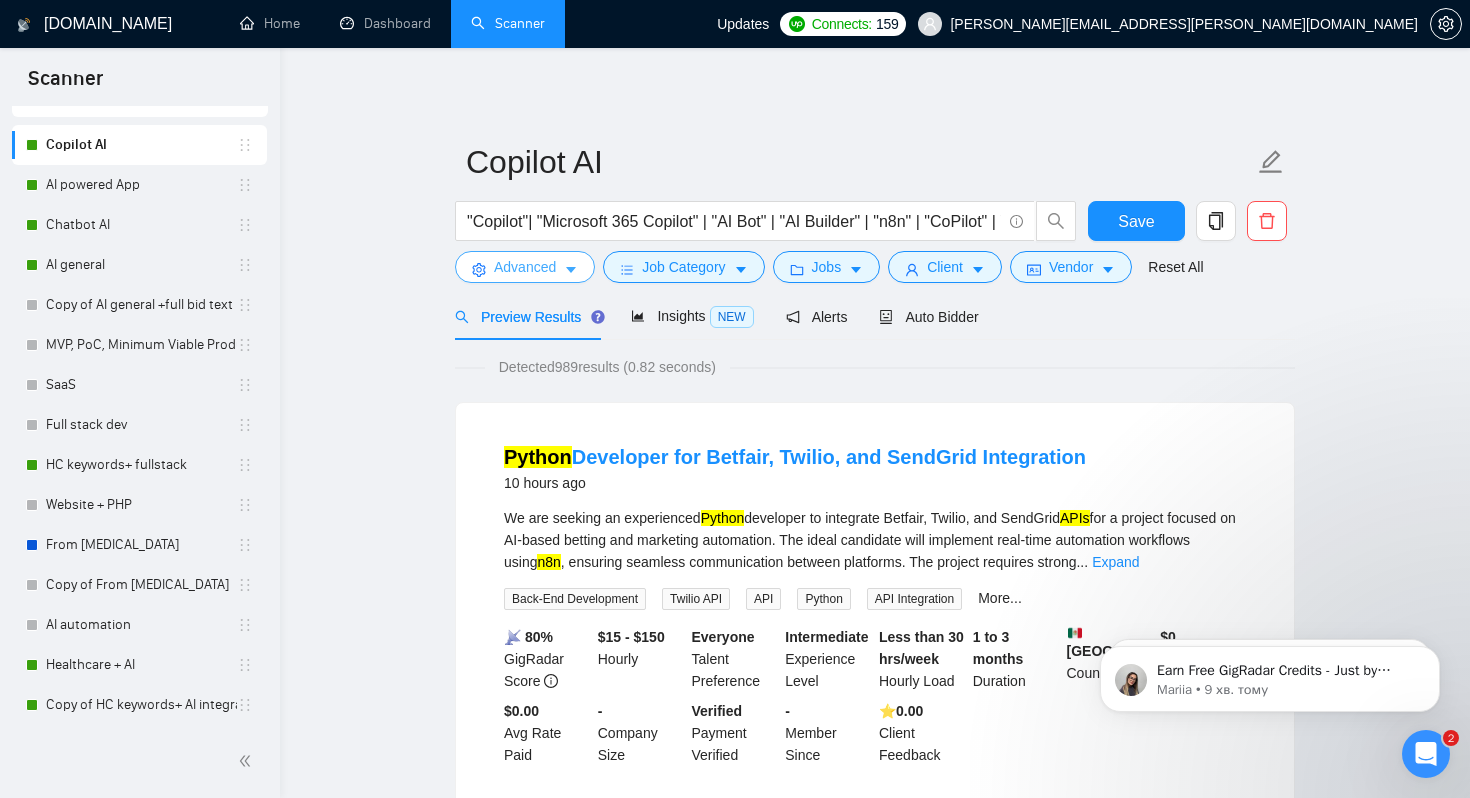 click on "Advanced" at bounding box center (525, 267) 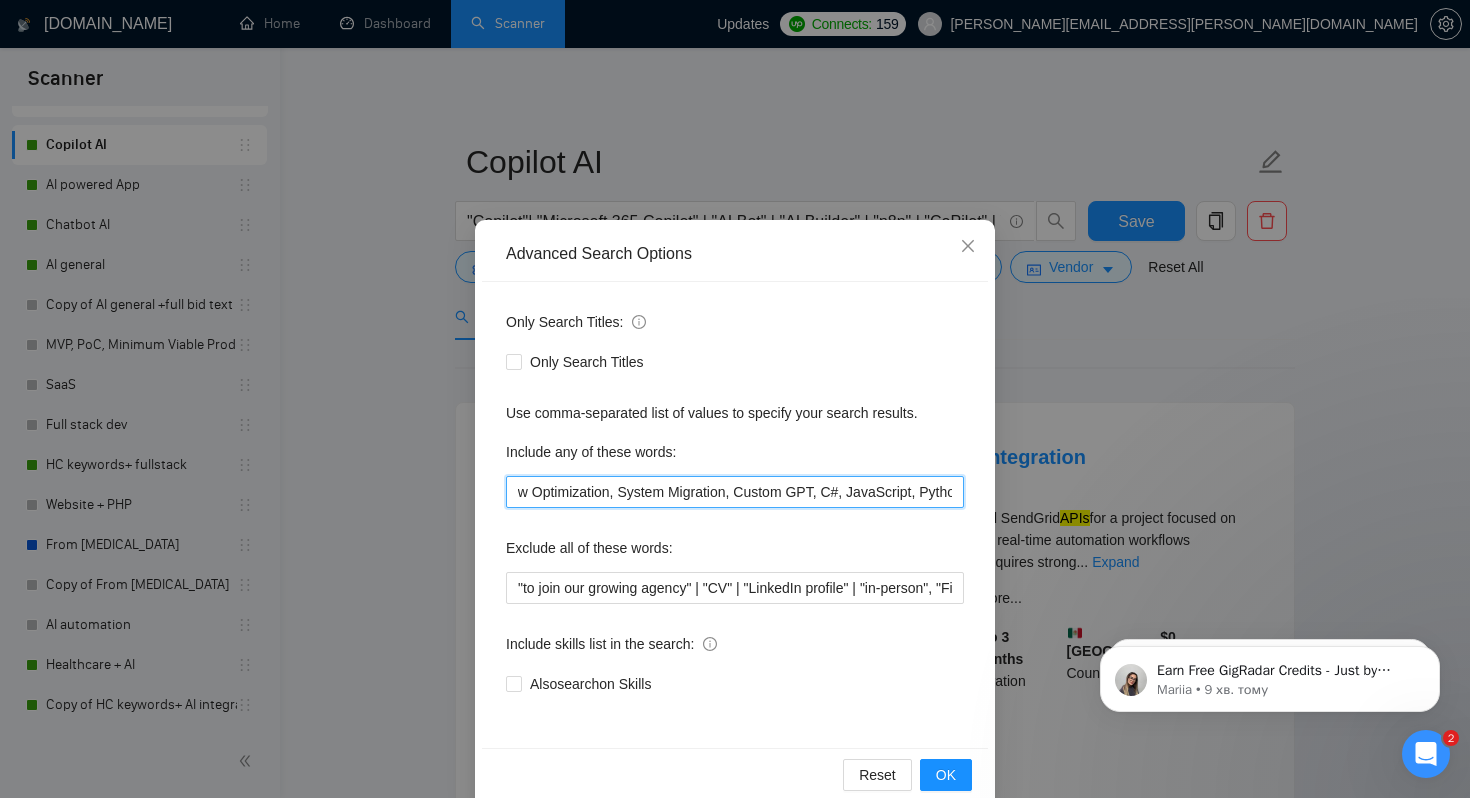 scroll, scrollTop: 0, scrollLeft: 2367, axis: horizontal 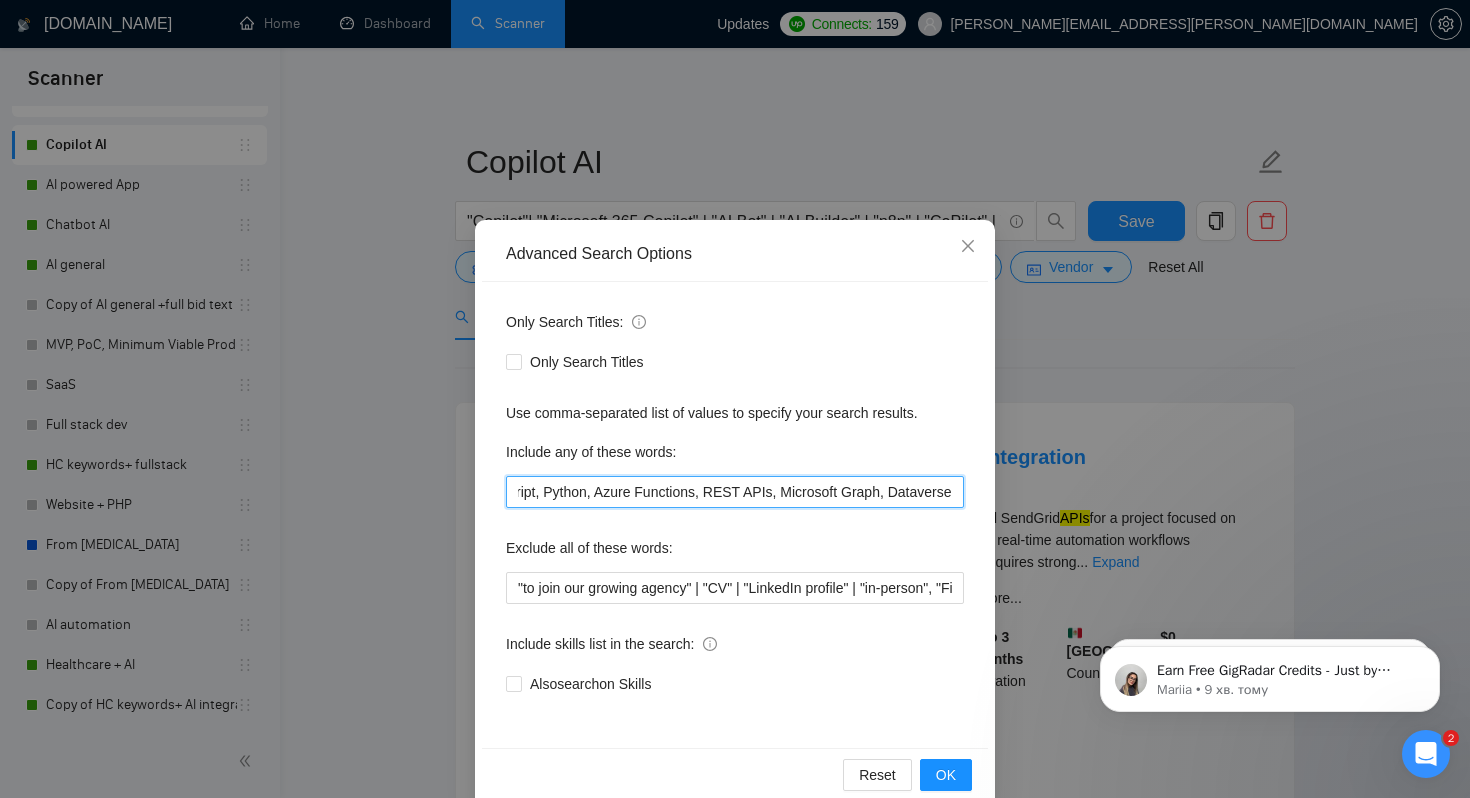 drag, startPoint x: 516, startPoint y: 492, endPoint x: 1117, endPoint y: 513, distance: 601.36676 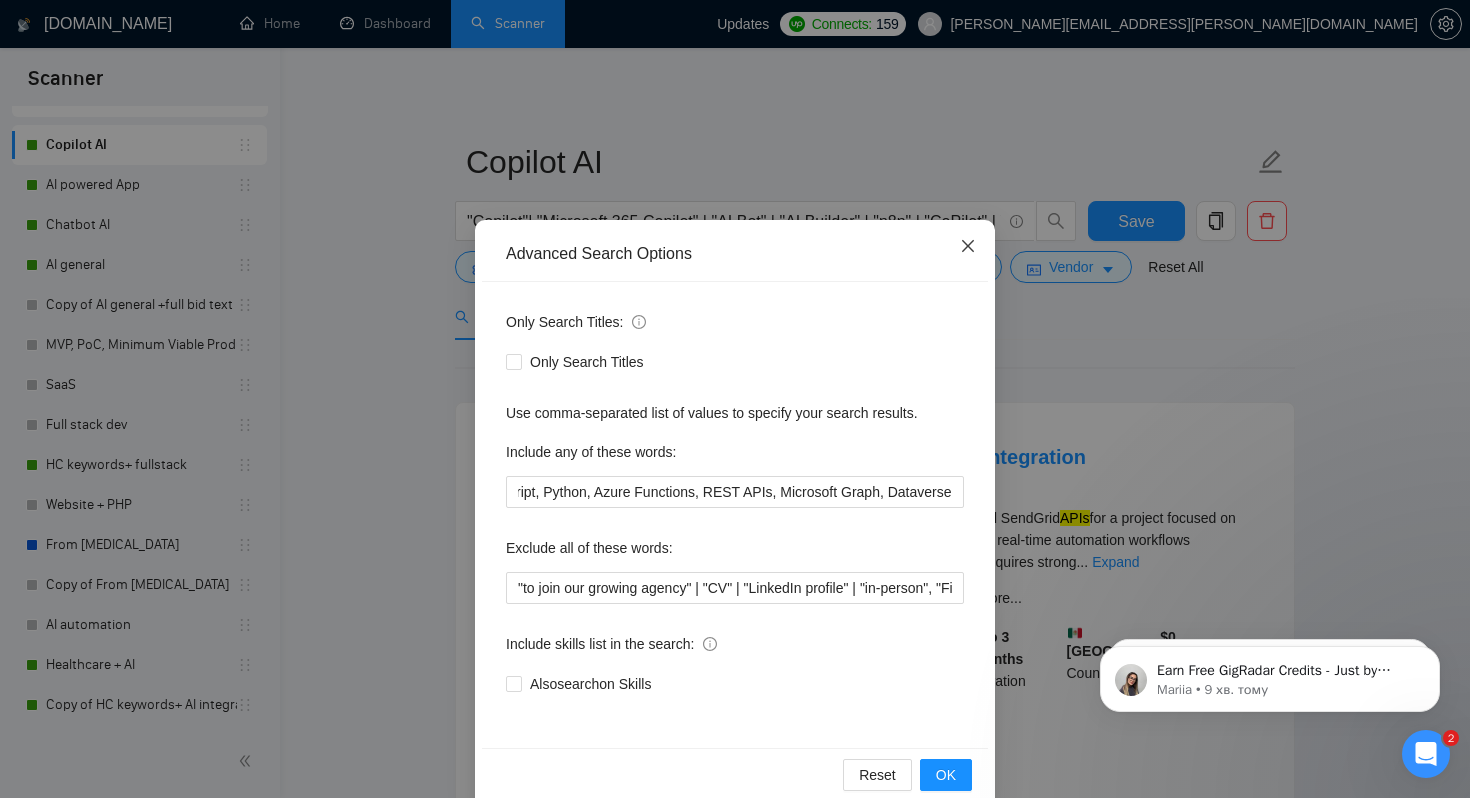 click 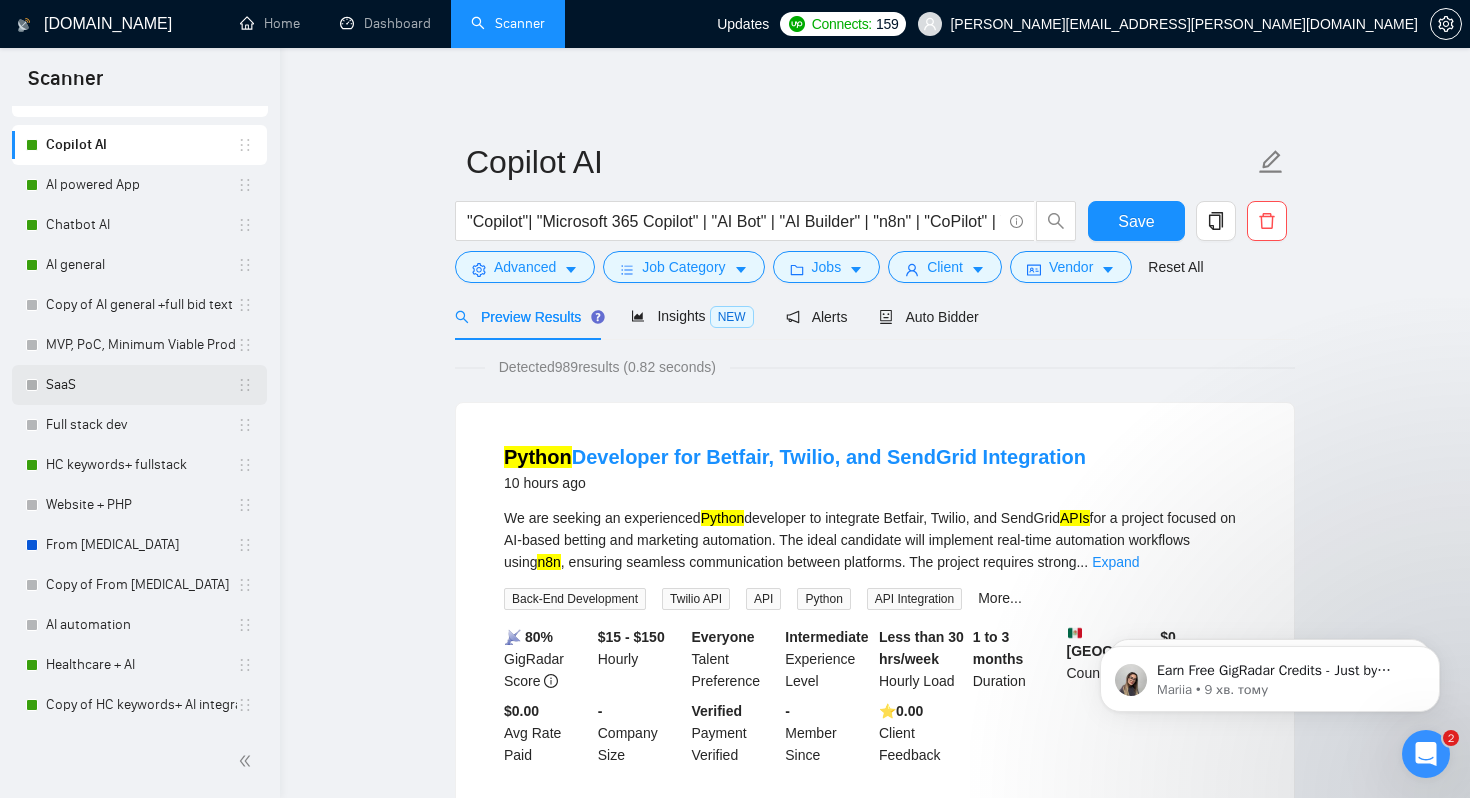 click on "SaaS" at bounding box center (141, 385) 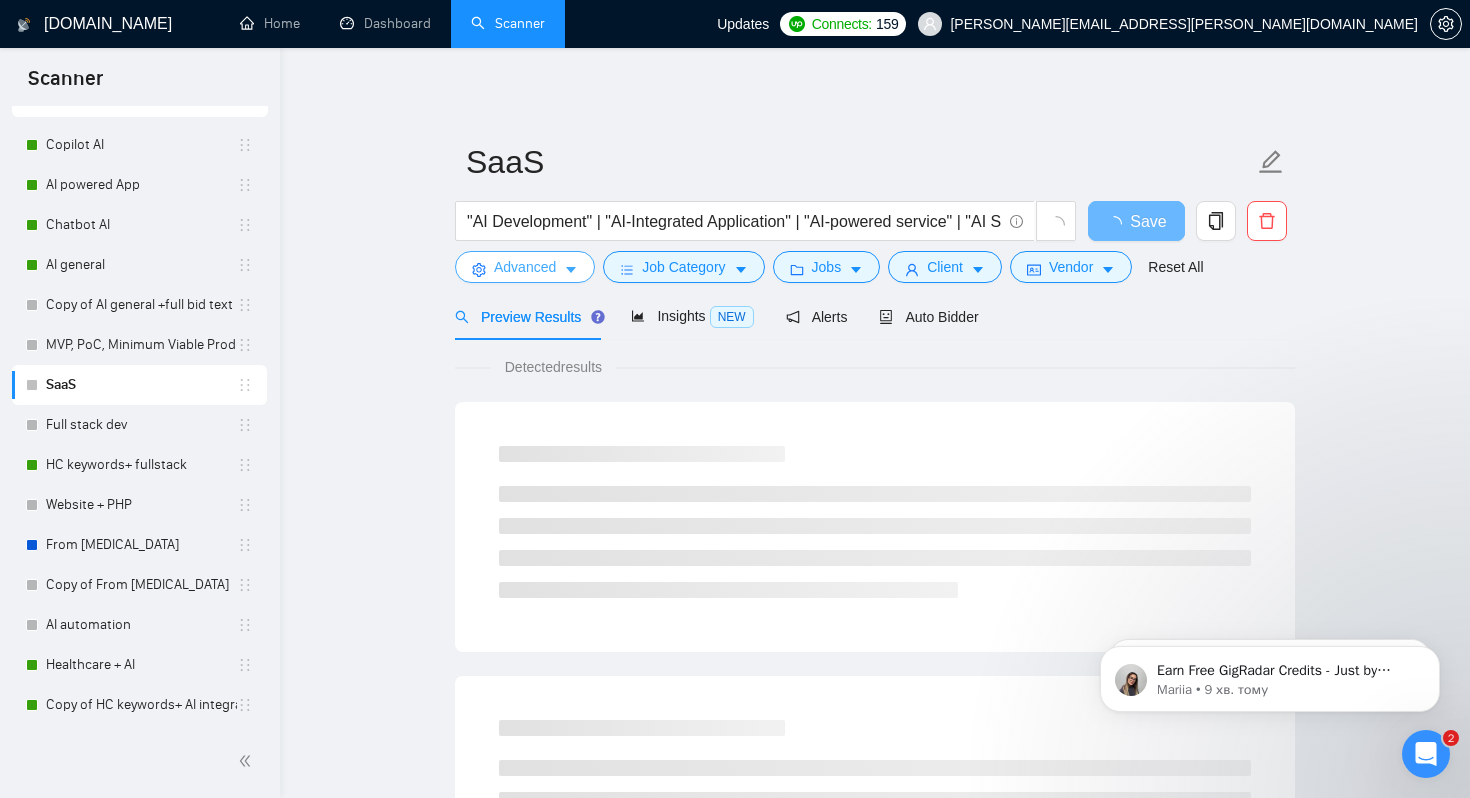 click on "Advanced" at bounding box center [525, 267] 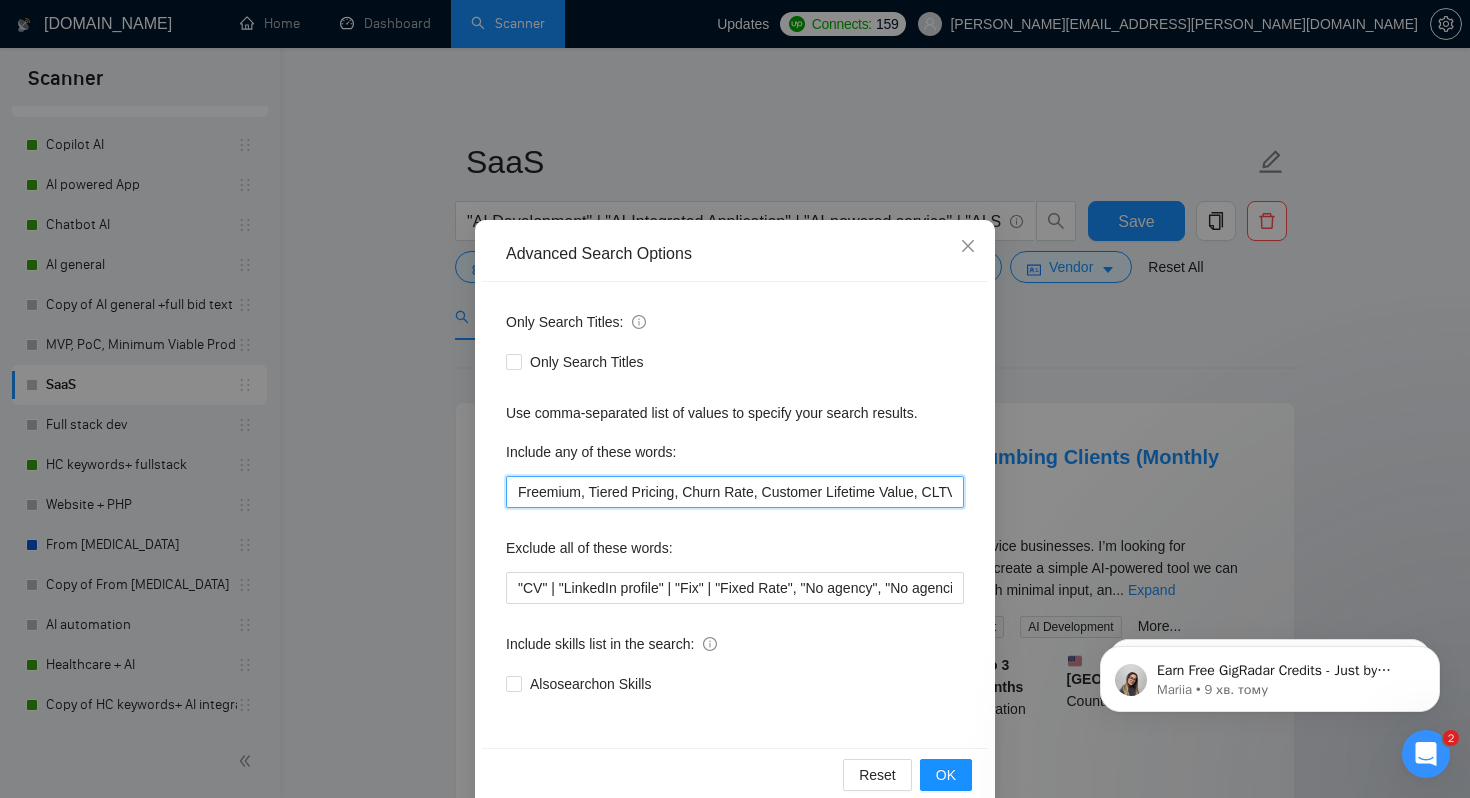 click on "Freemium, Tiered Pricing, Churn Rate, Customer Lifetime Value, CLTV, Customer Acquisition Cost, CAC, Annual Recurring Revenue, ARR, Monthly Recurring Revenue, MRR" at bounding box center [735, 492] 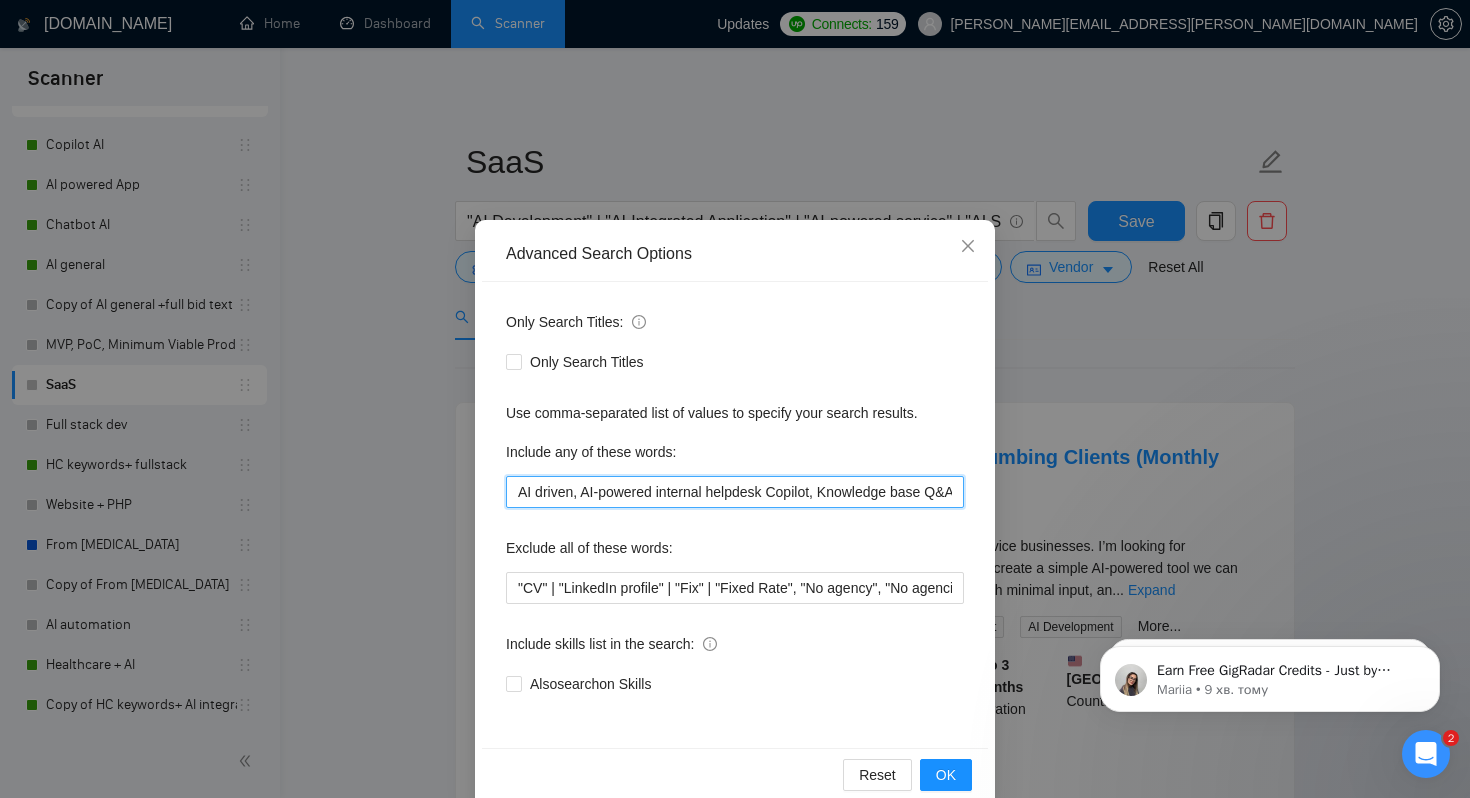 scroll, scrollTop: 0, scrollLeft: 2367, axis: horizontal 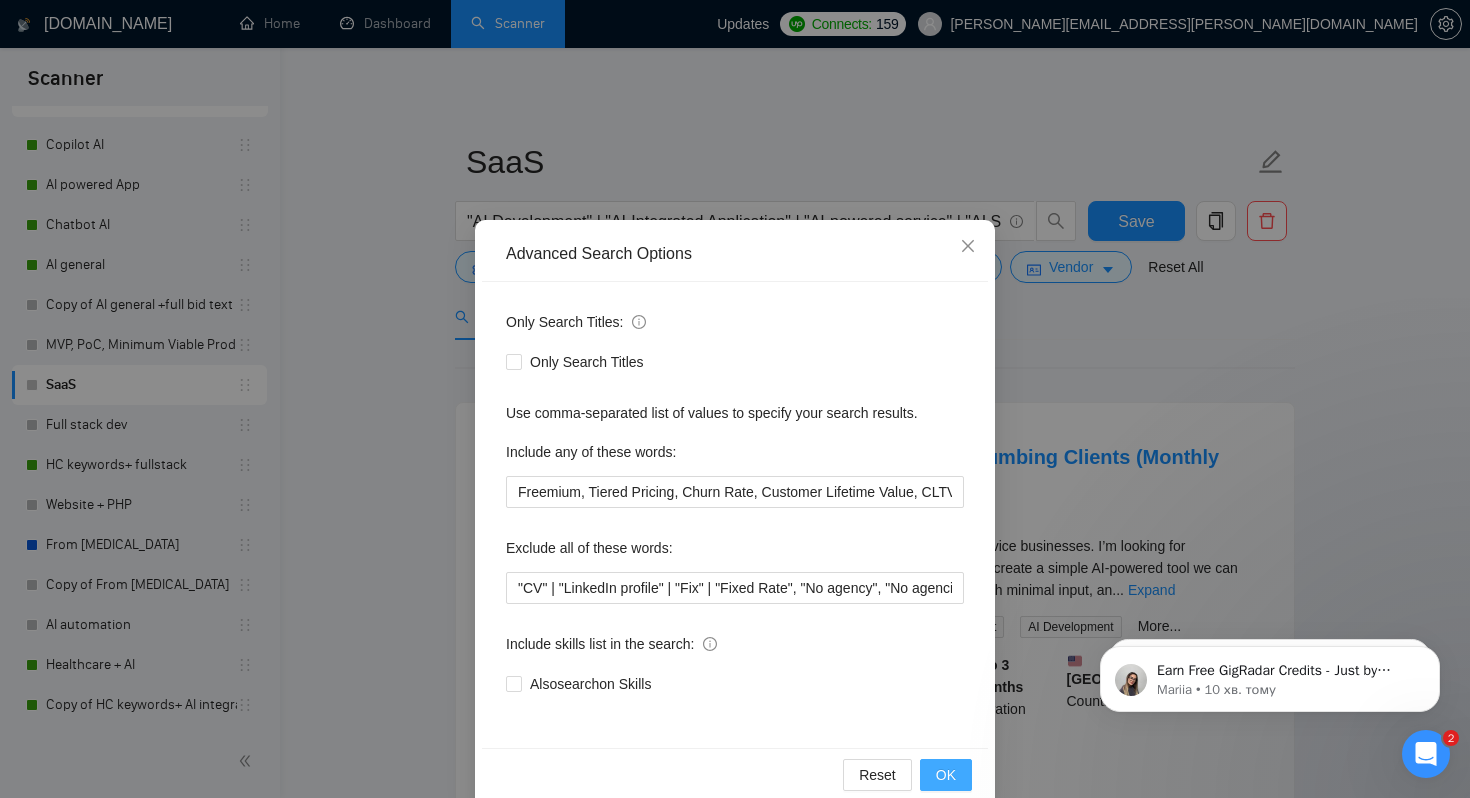 click on "OK" at bounding box center [946, 775] 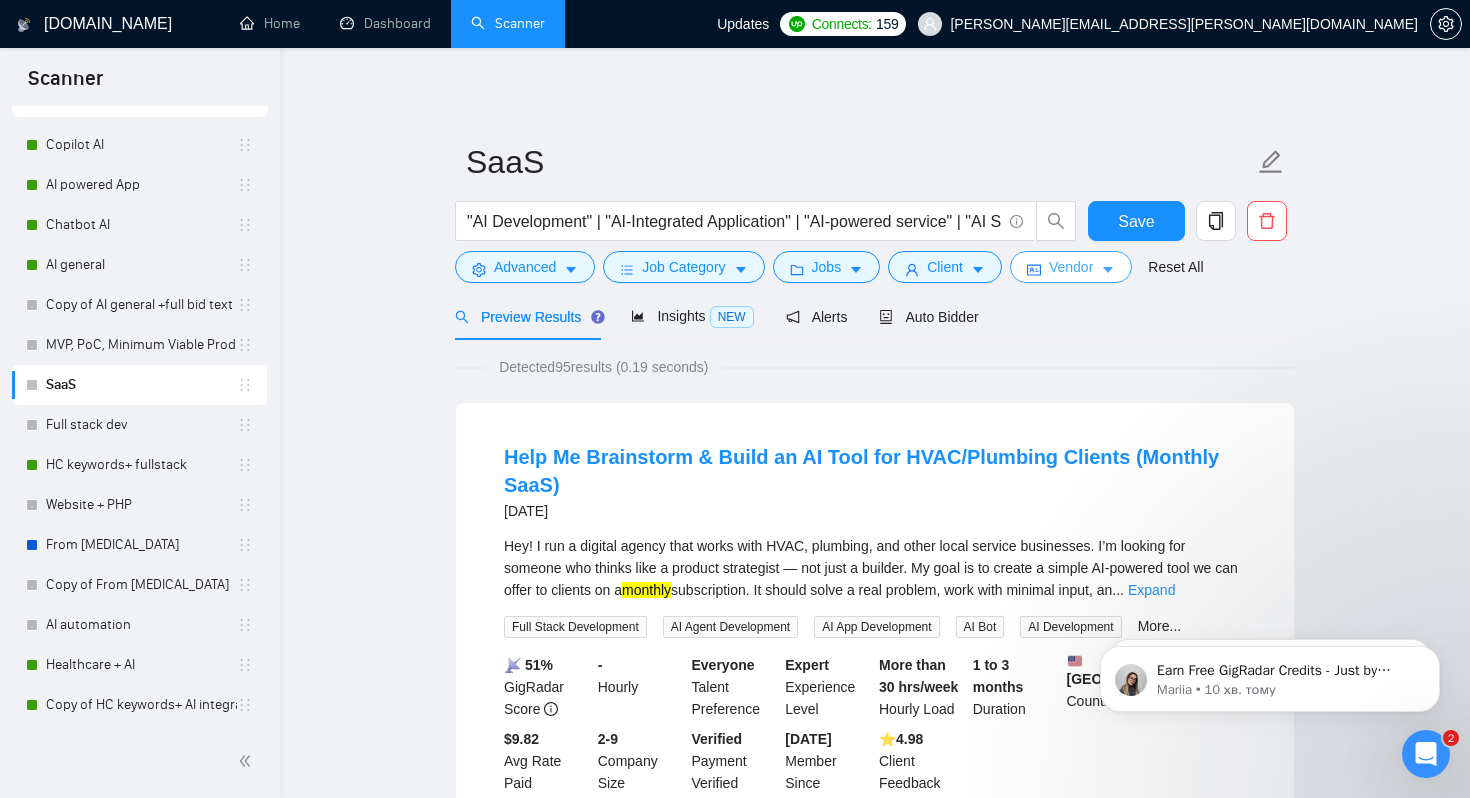 click on "Vendor" at bounding box center (1071, 267) 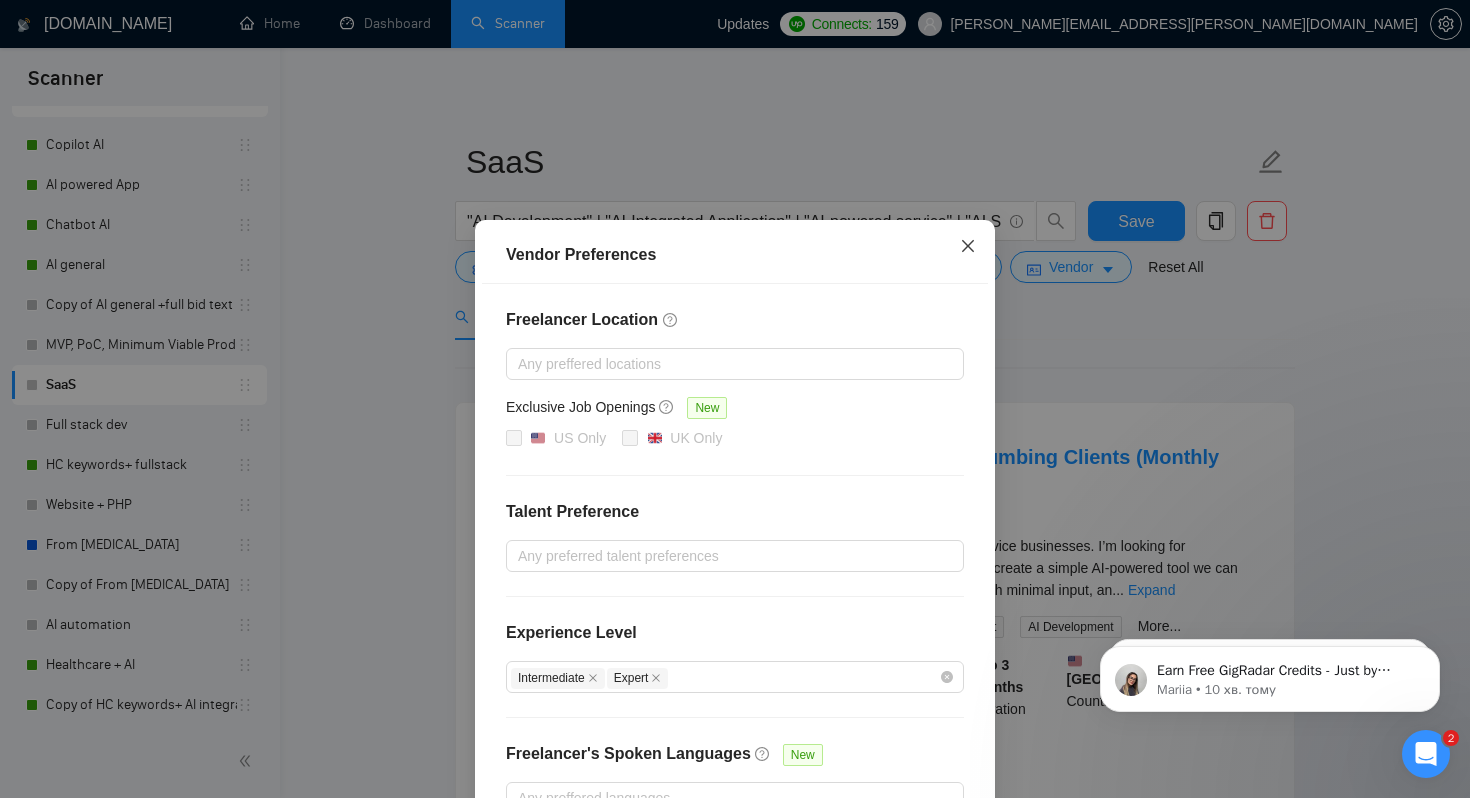 click 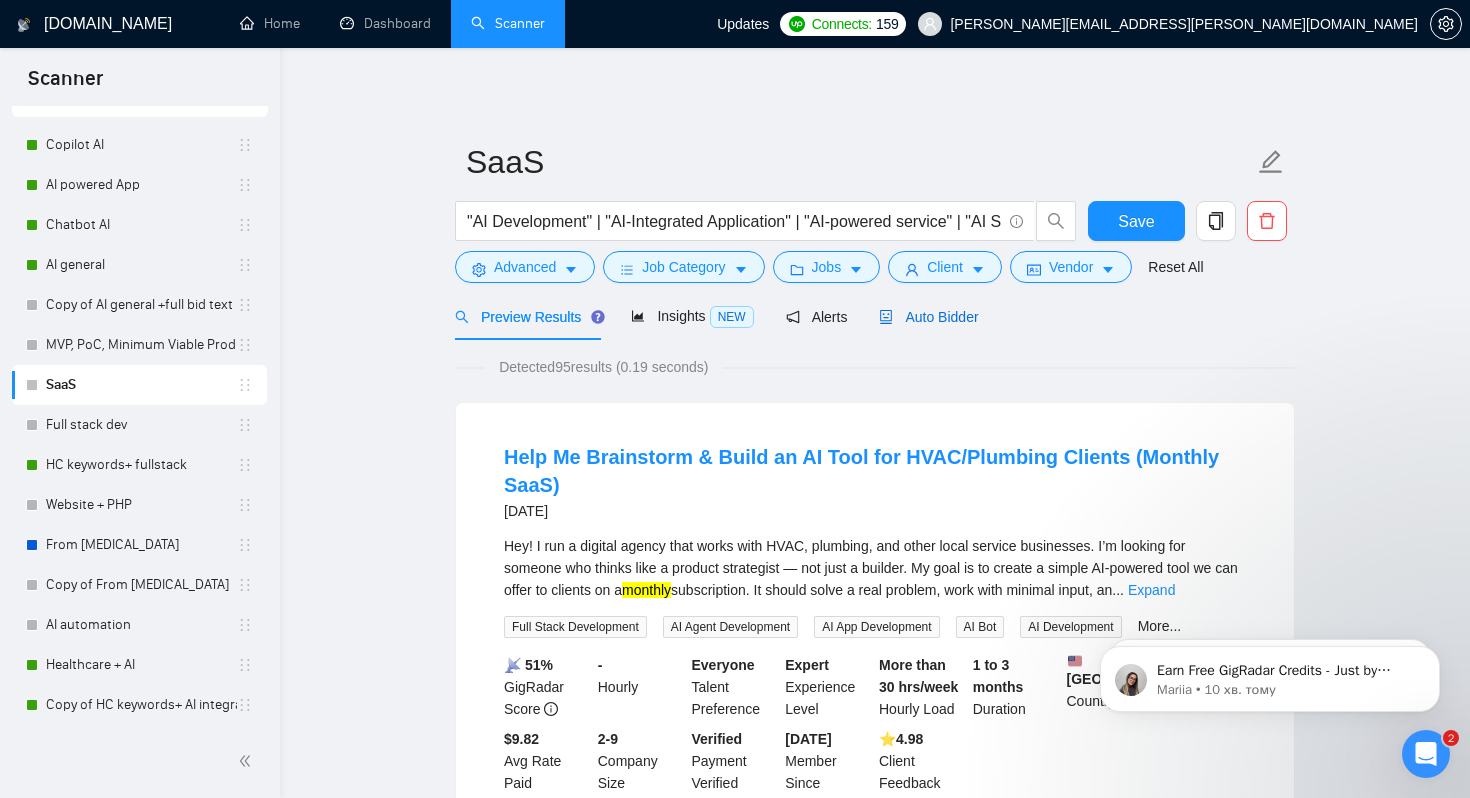 click on "Auto Bidder" at bounding box center (928, 317) 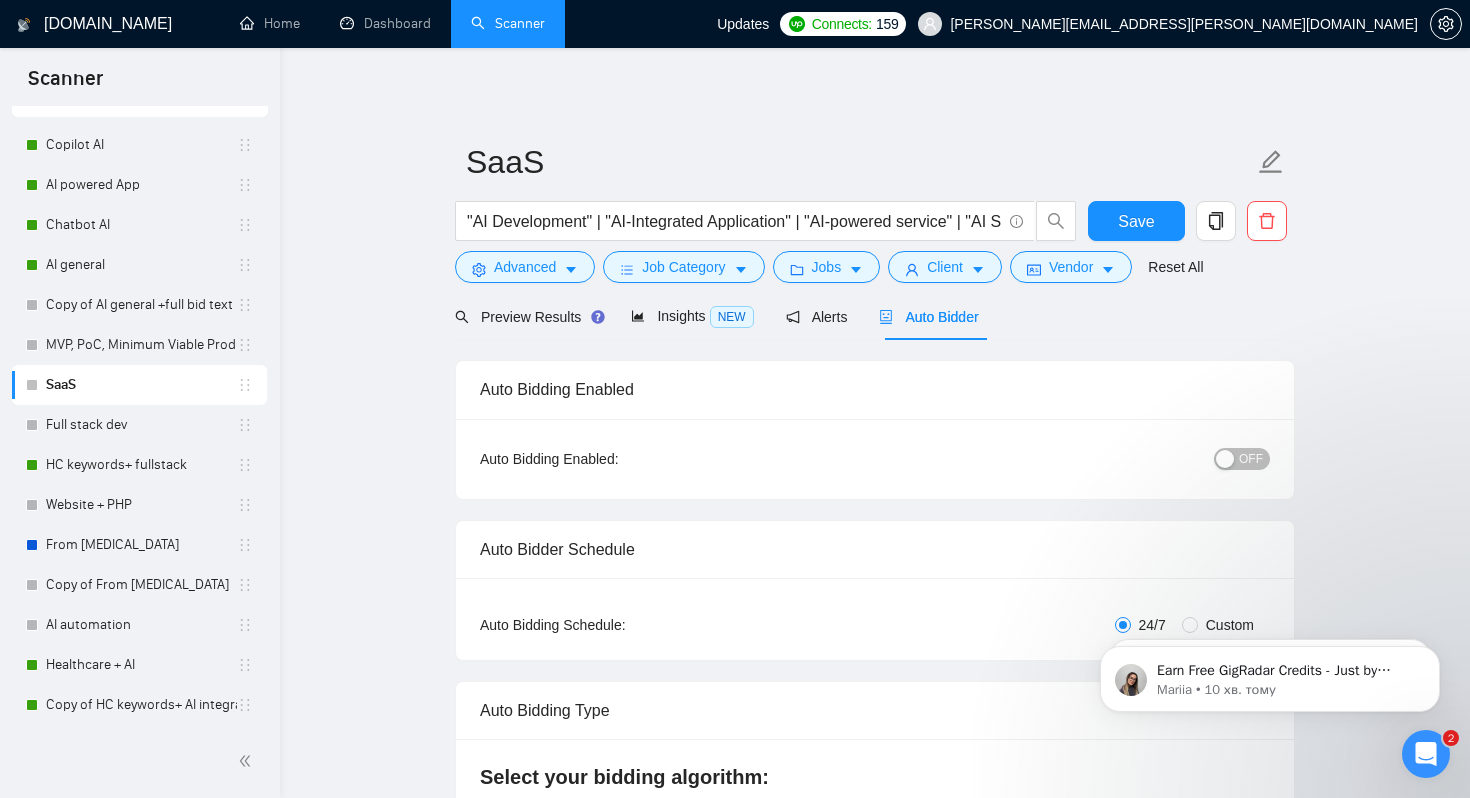 click on "OFF" at bounding box center [1251, 459] 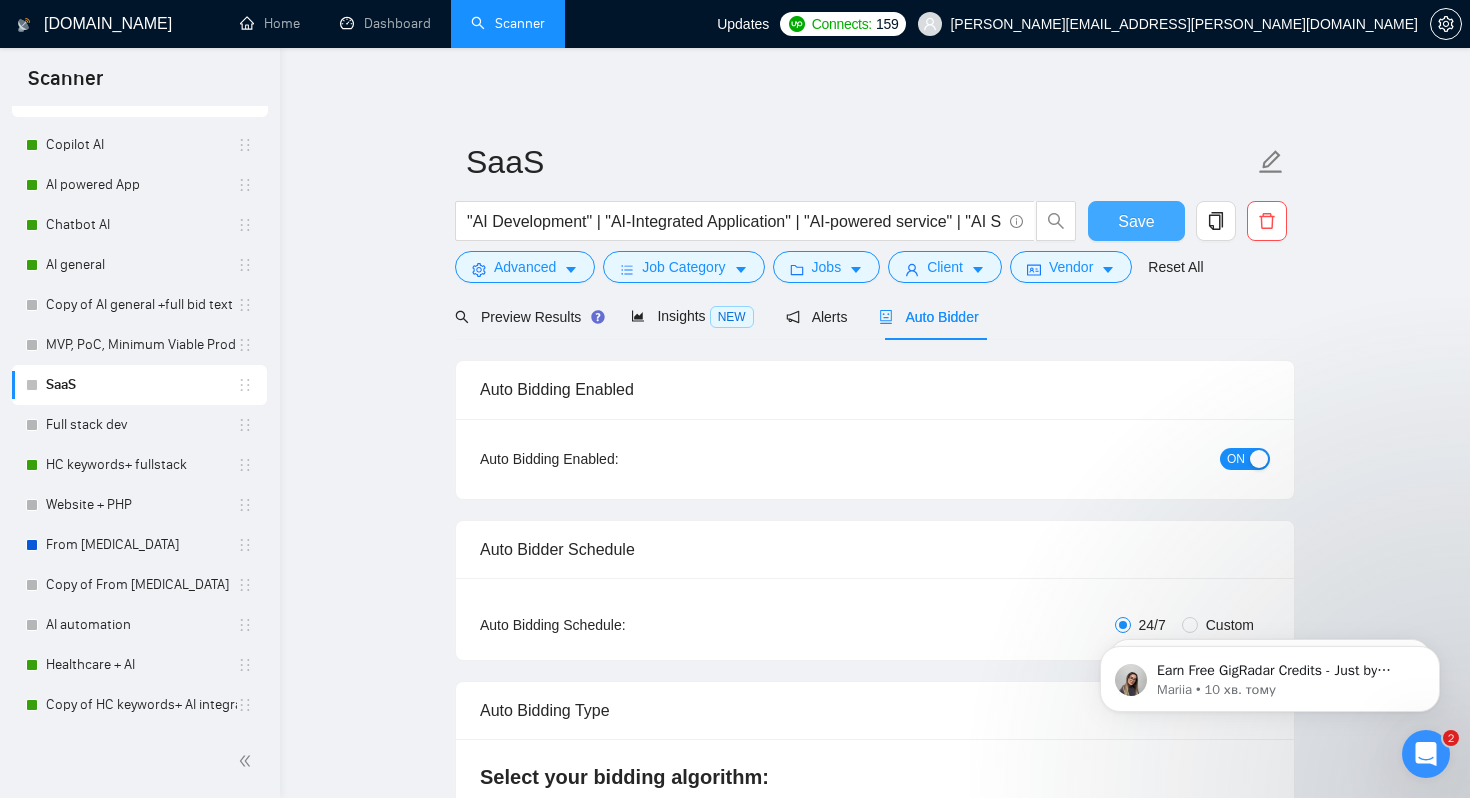 click on "Save" at bounding box center (1136, 221) 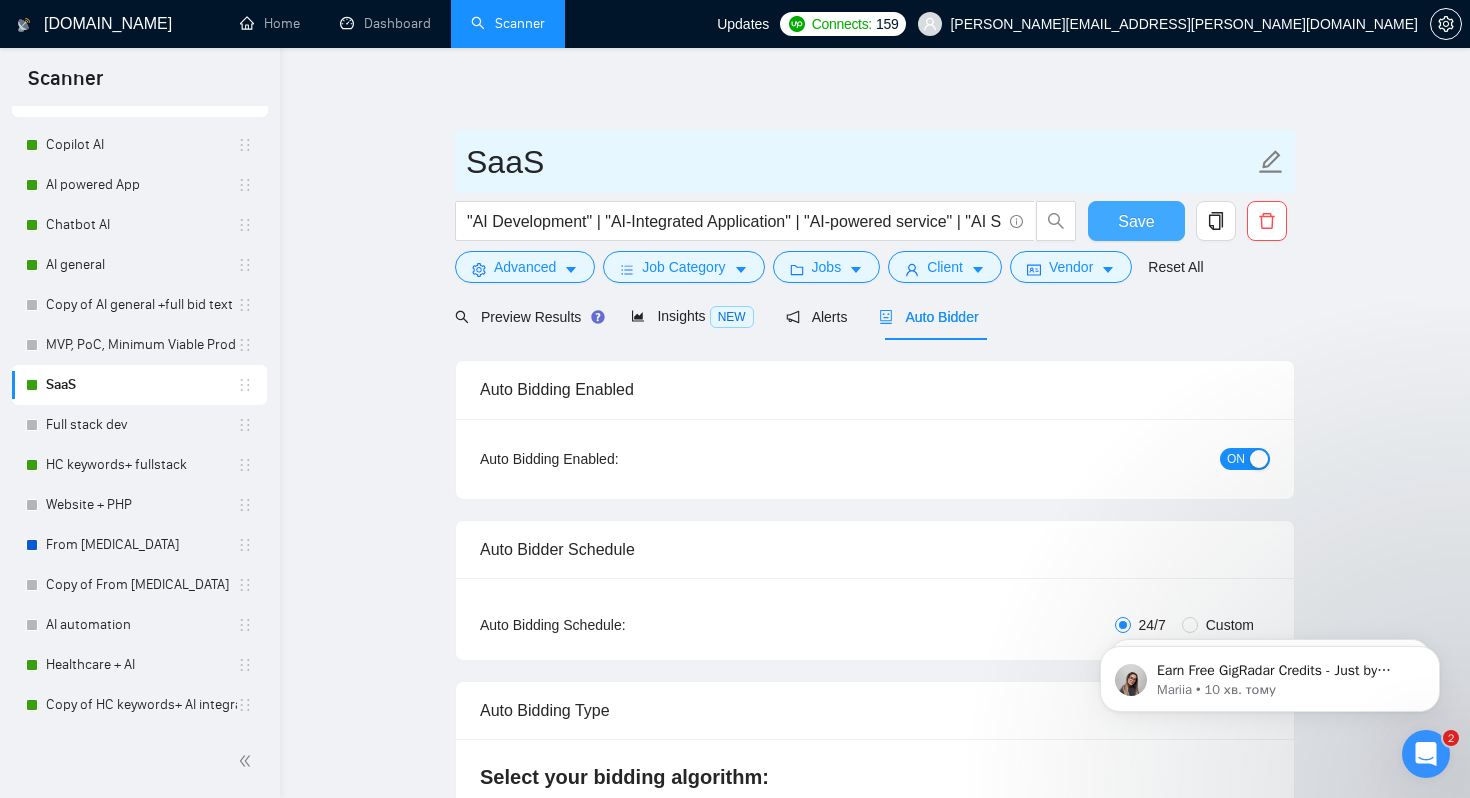 type 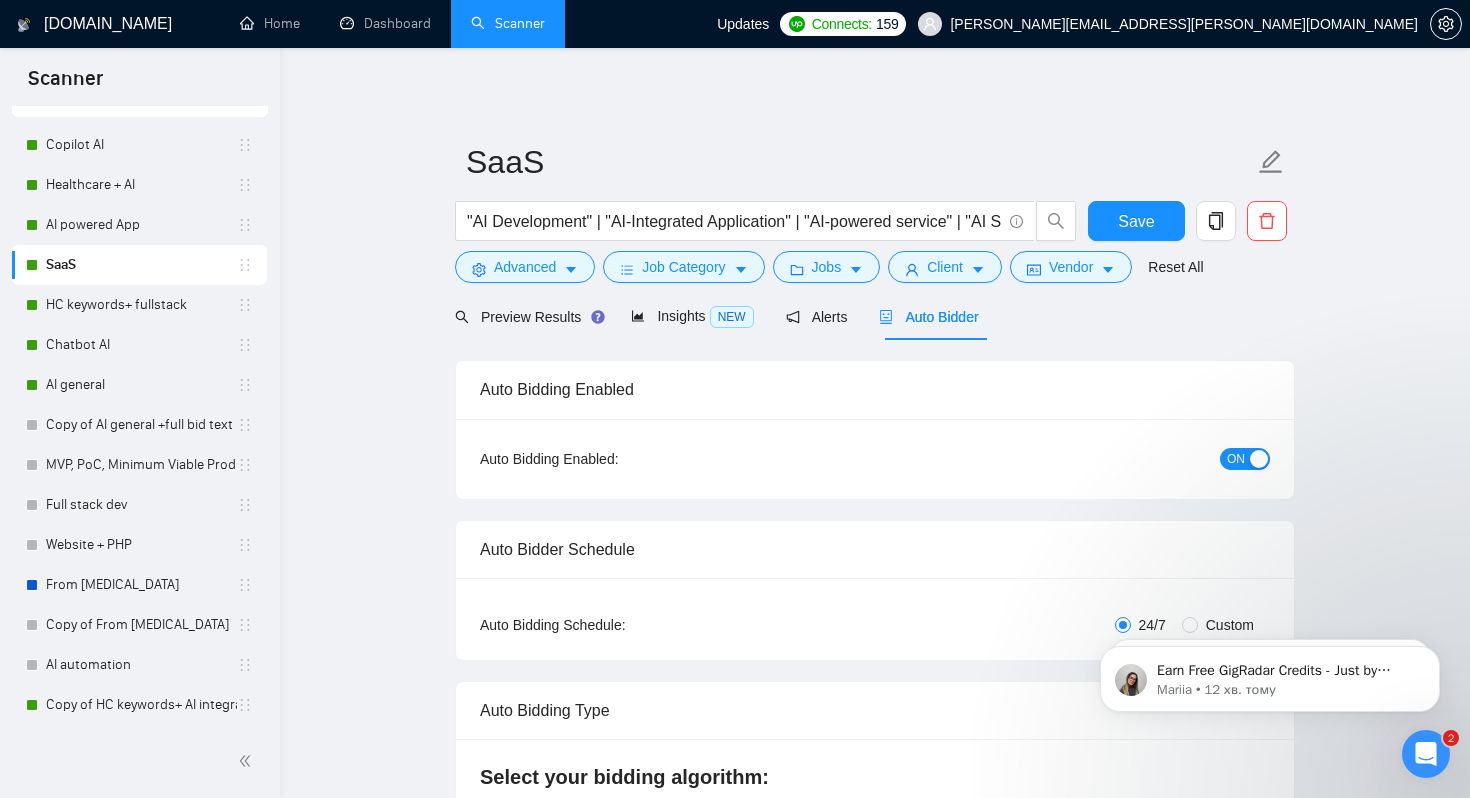 drag, startPoint x: 70, startPoint y: 704, endPoint x: 470, endPoint y: 4, distance: 806.22577 